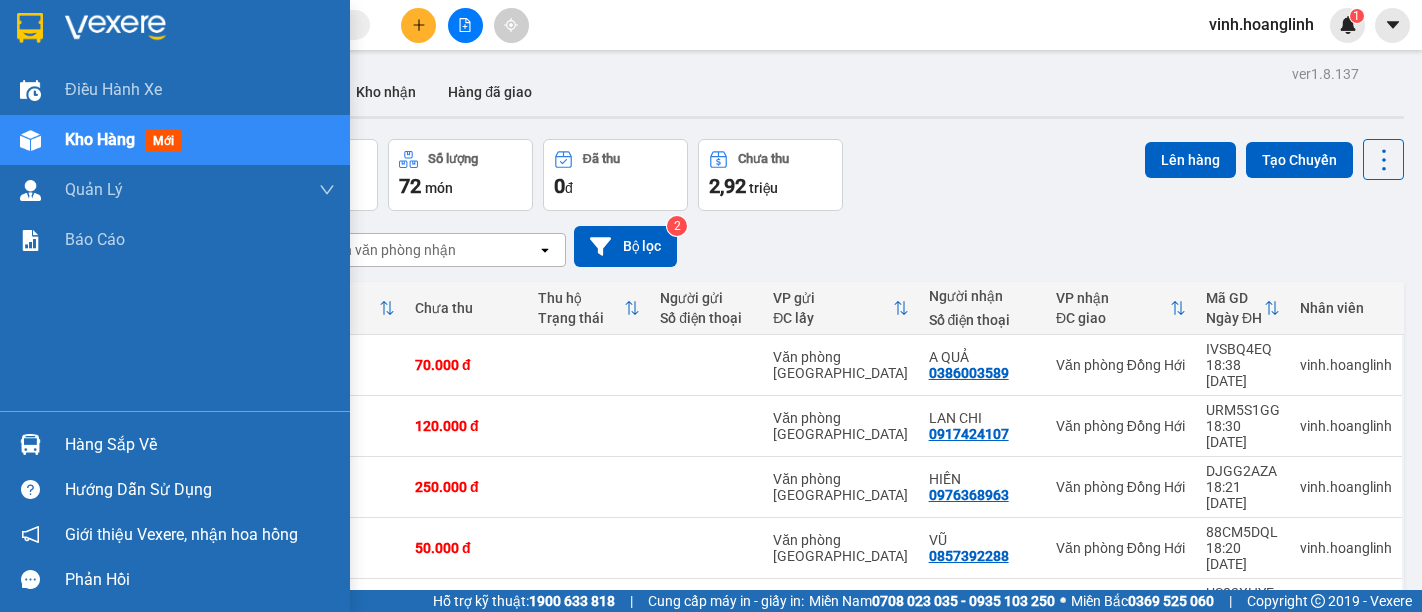 scroll, scrollTop: 0, scrollLeft: 0, axis: both 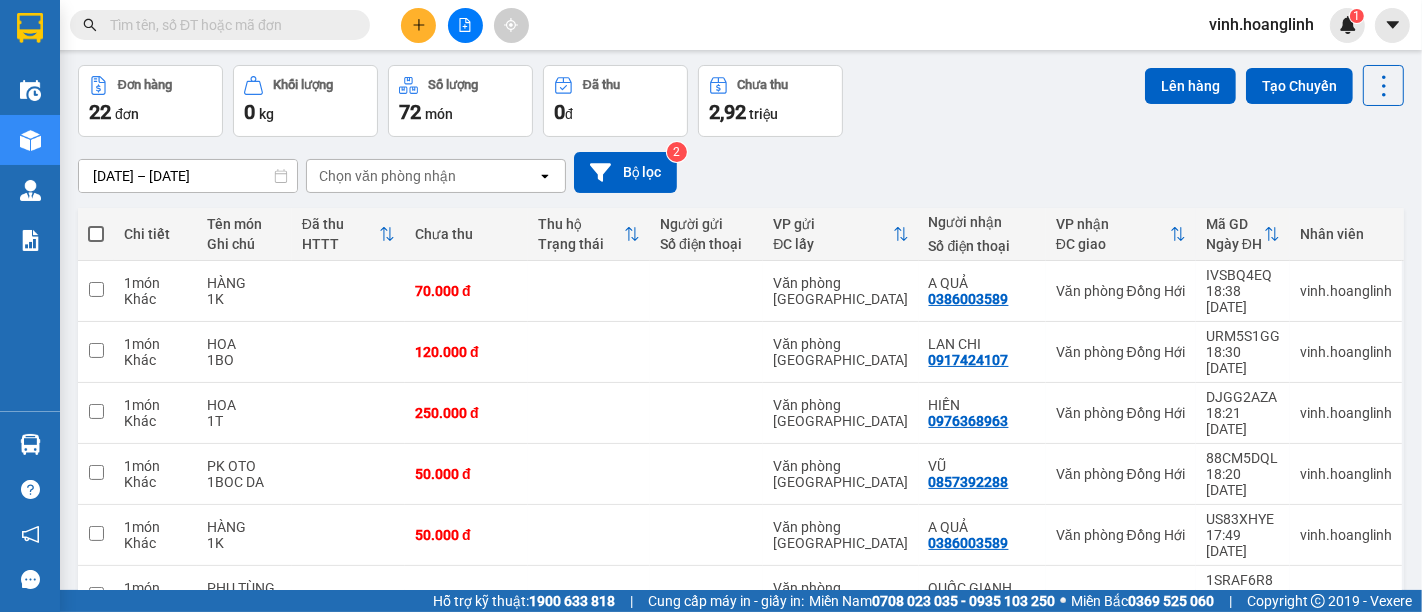 click on "Chọn văn phòng nhận" at bounding box center (422, 176) 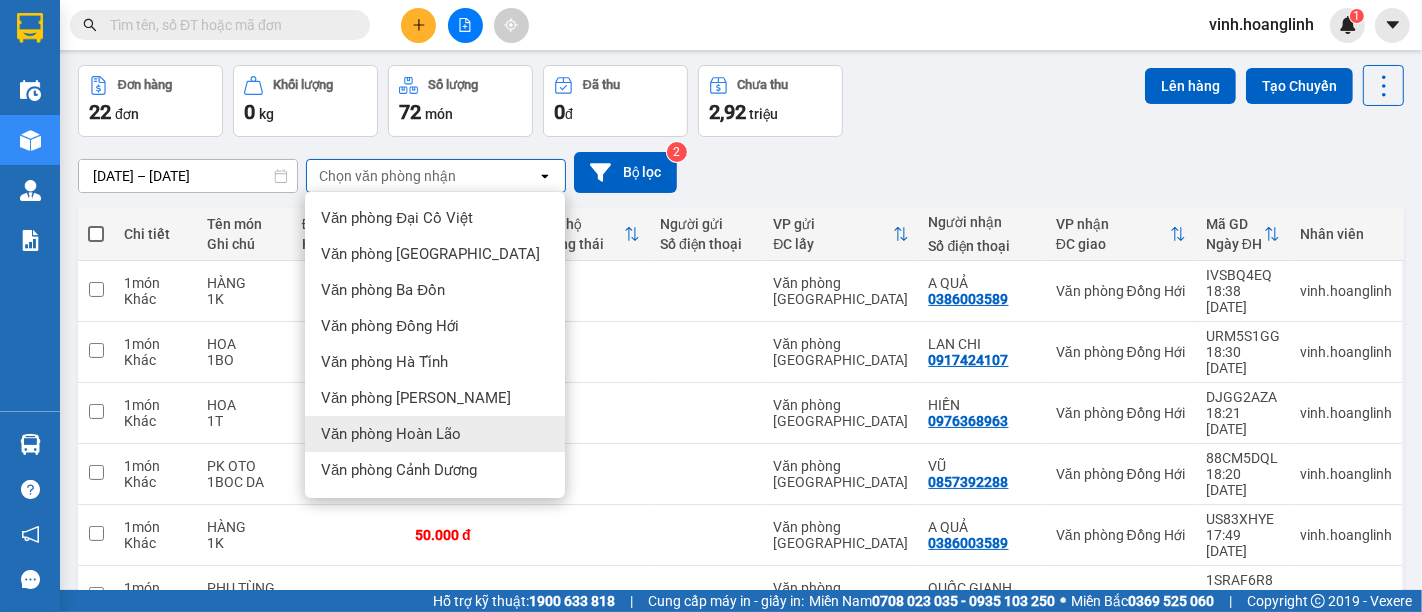 drag, startPoint x: 457, startPoint y: 431, endPoint x: 456, endPoint y: 414, distance: 17.029387 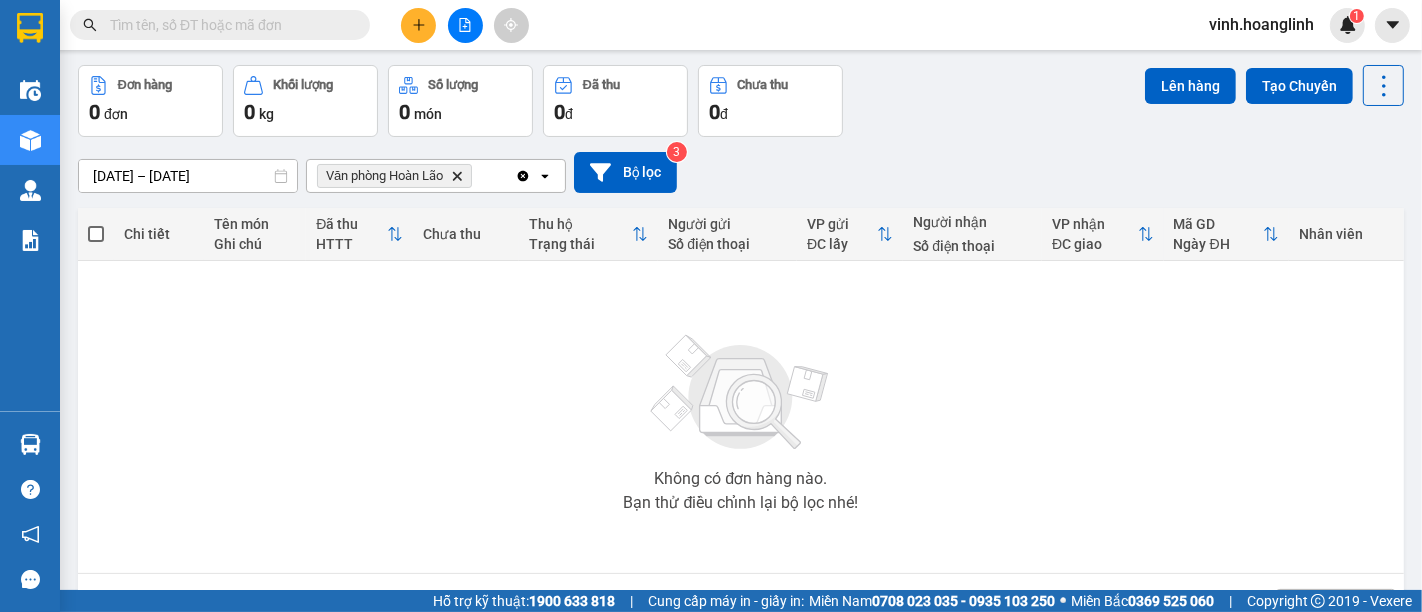 drag, startPoint x: 540, startPoint y: 170, endPoint x: 507, endPoint y: 174, distance: 33.24154 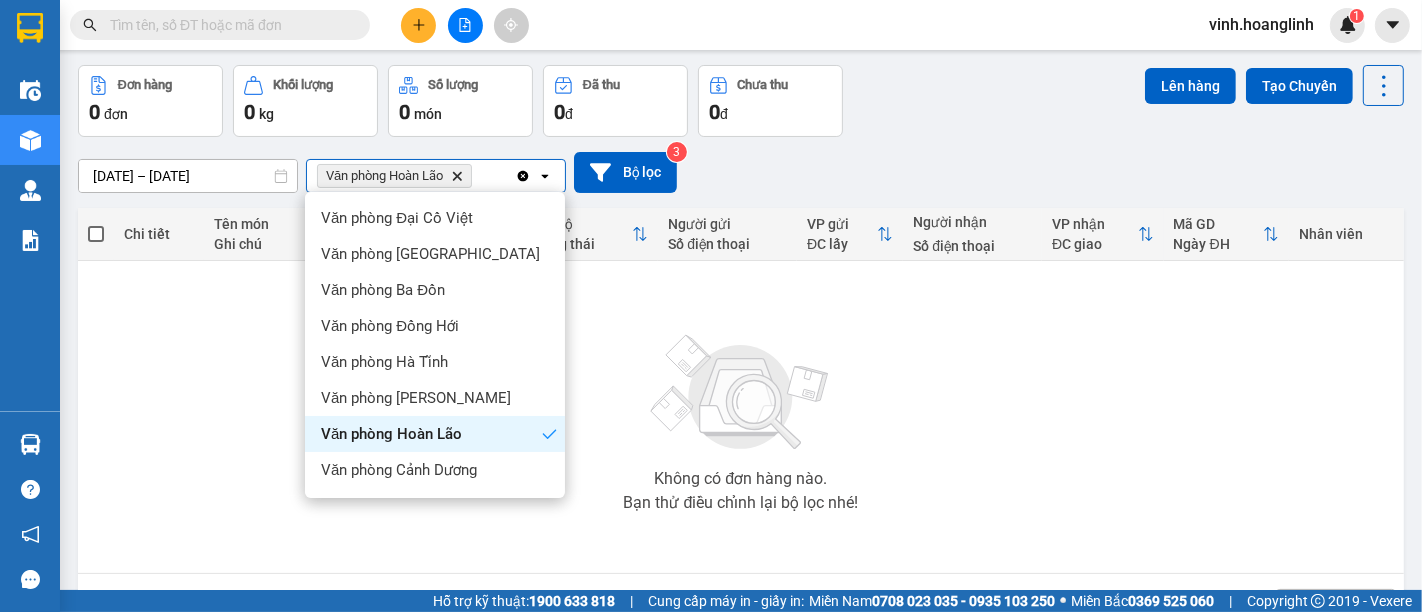 click on "Văn phòng Hoàn Lão Delete" at bounding box center (394, 176) 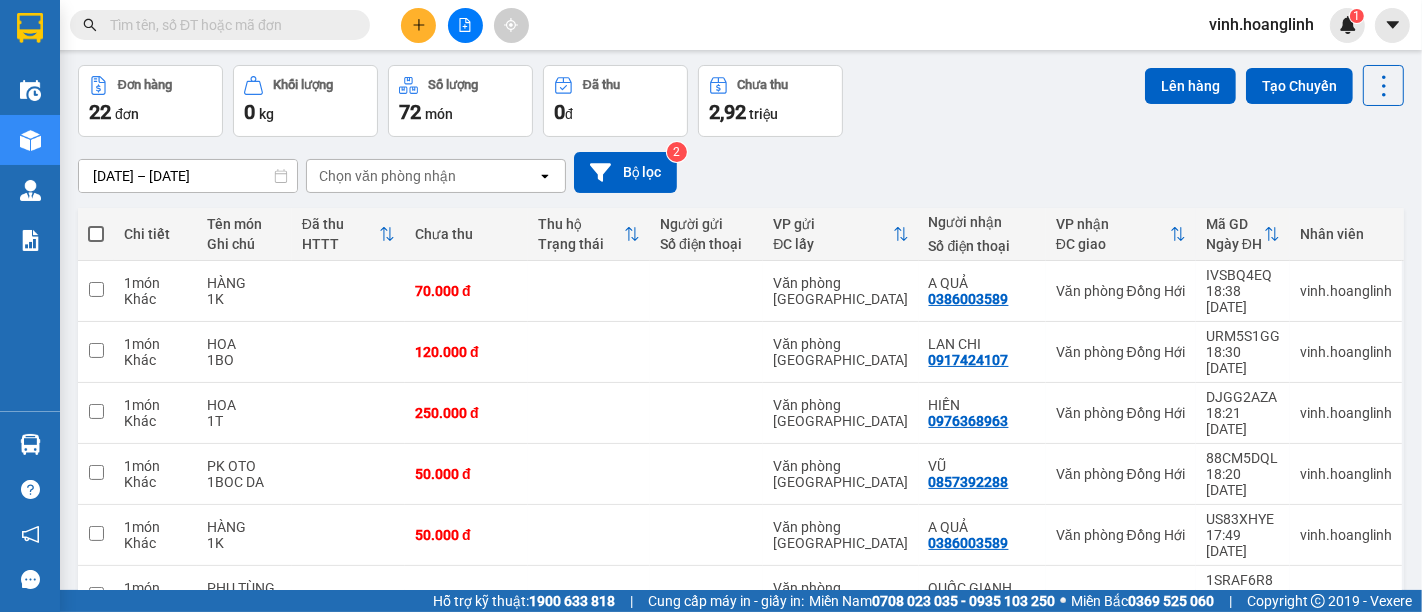 click on "Chọn văn phòng nhận" at bounding box center (422, 176) 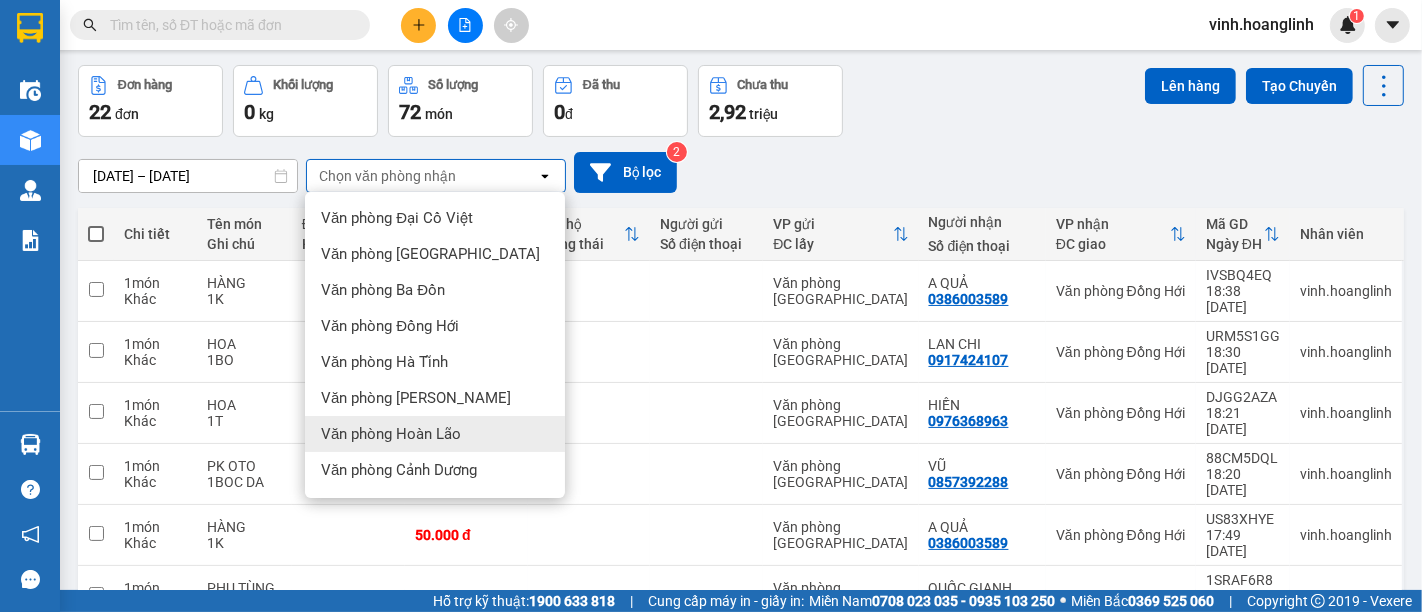 scroll, scrollTop: 105, scrollLeft: 0, axis: vertical 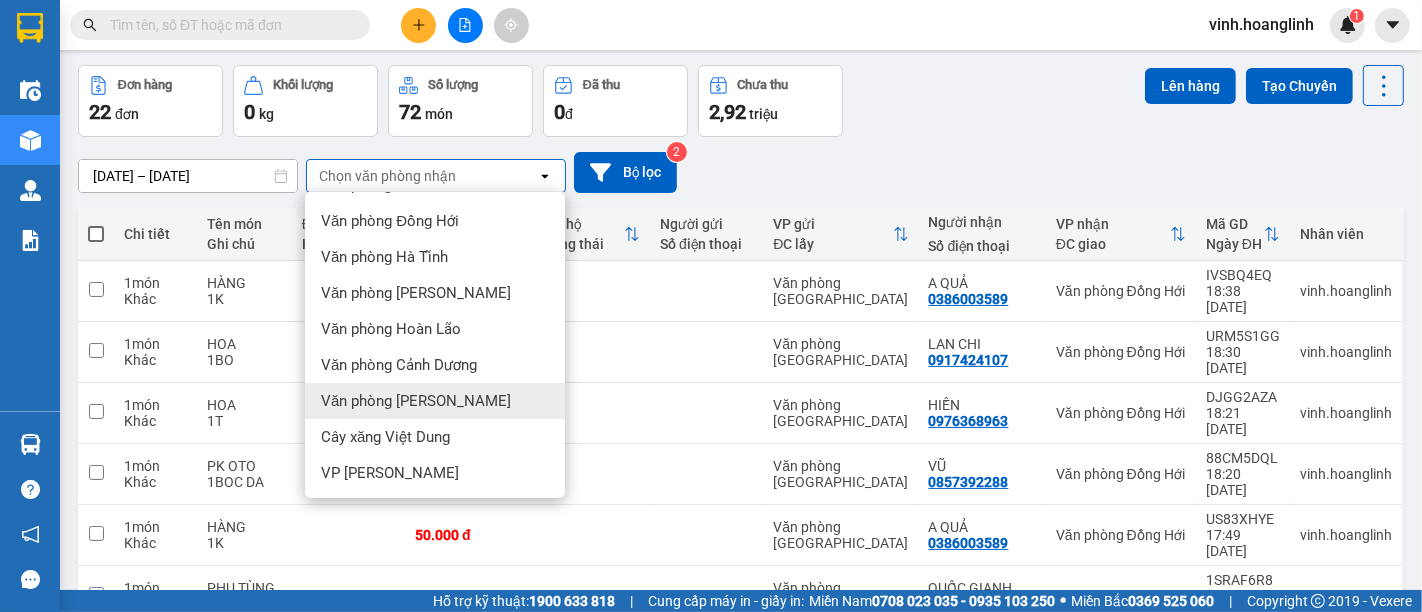 click on "Văn phòng [PERSON_NAME]" at bounding box center [435, 401] 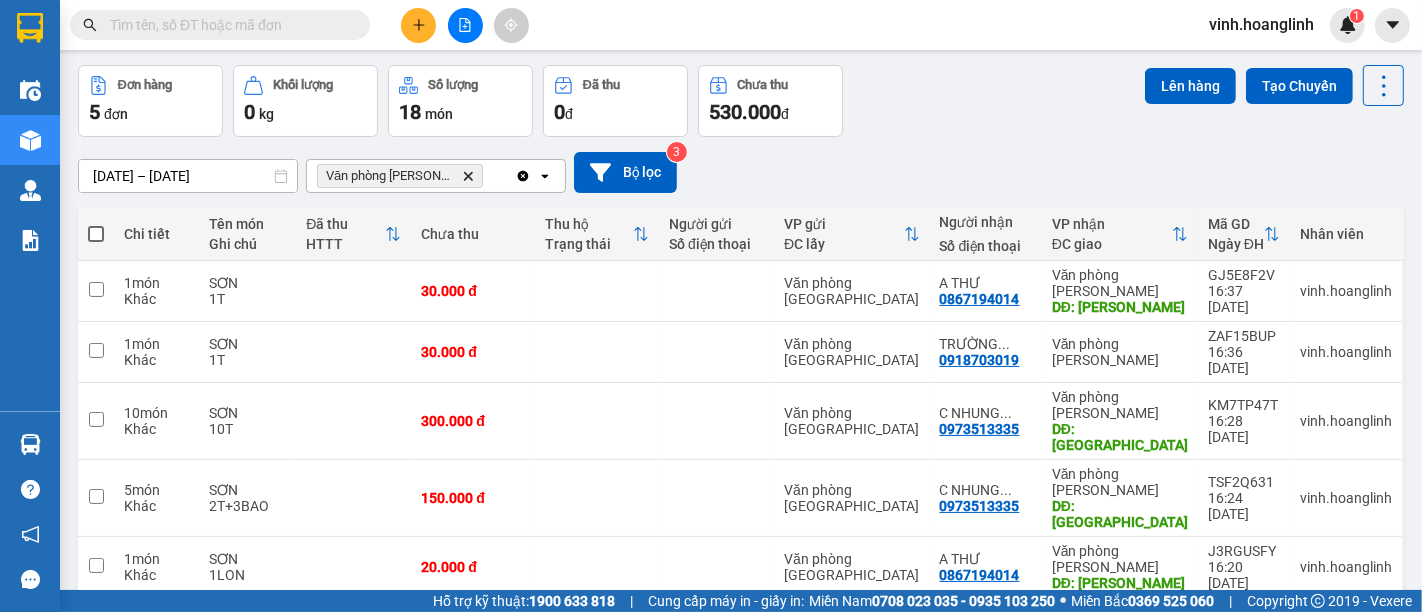 click at bounding box center [96, 234] 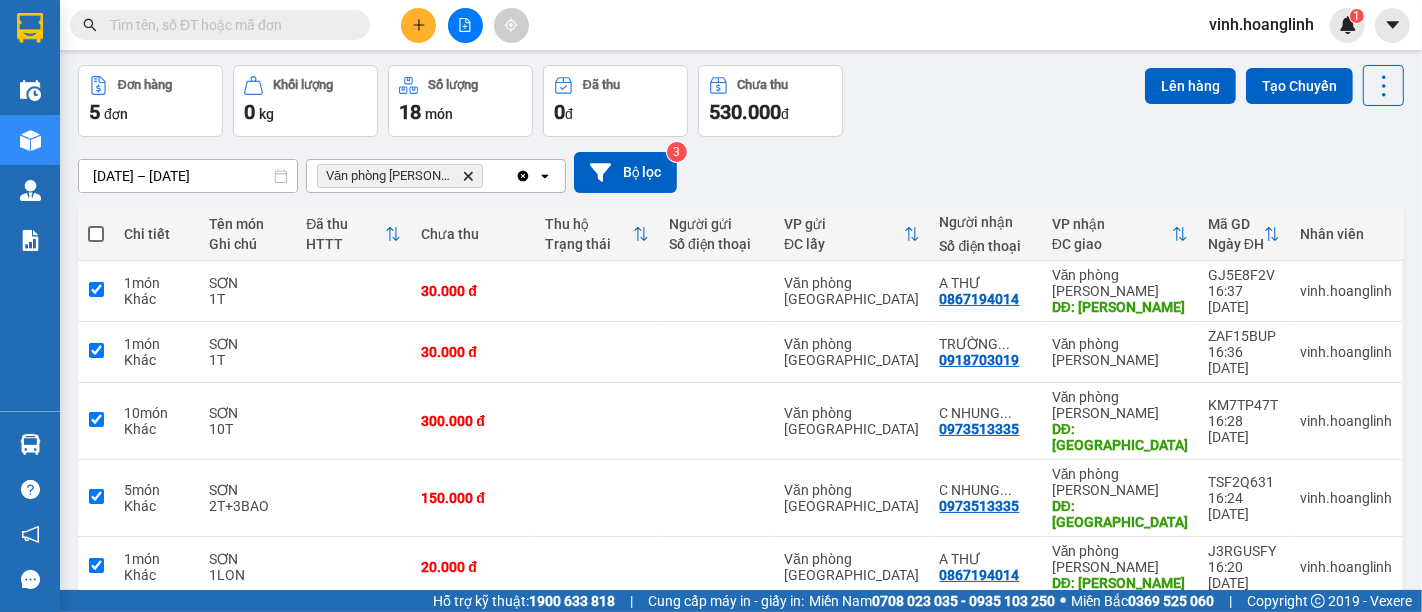 checkbox on "true" 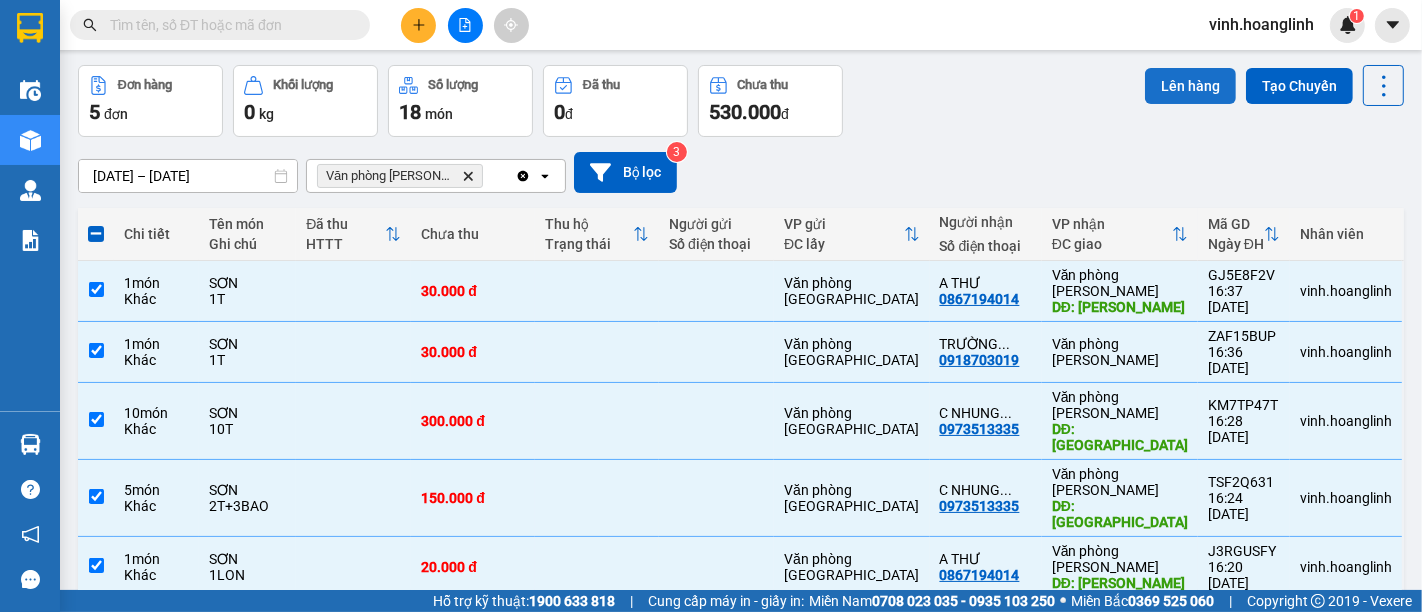 click on "Lên hàng" at bounding box center [1190, 86] 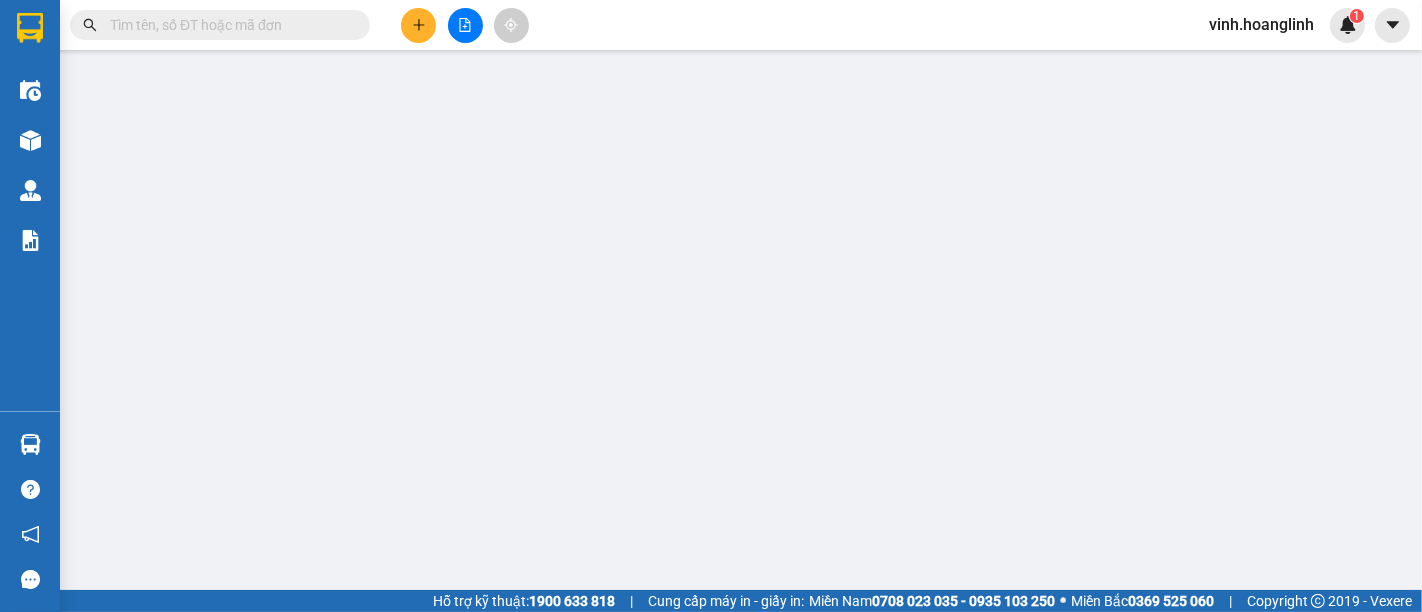 scroll, scrollTop: 0, scrollLeft: 0, axis: both 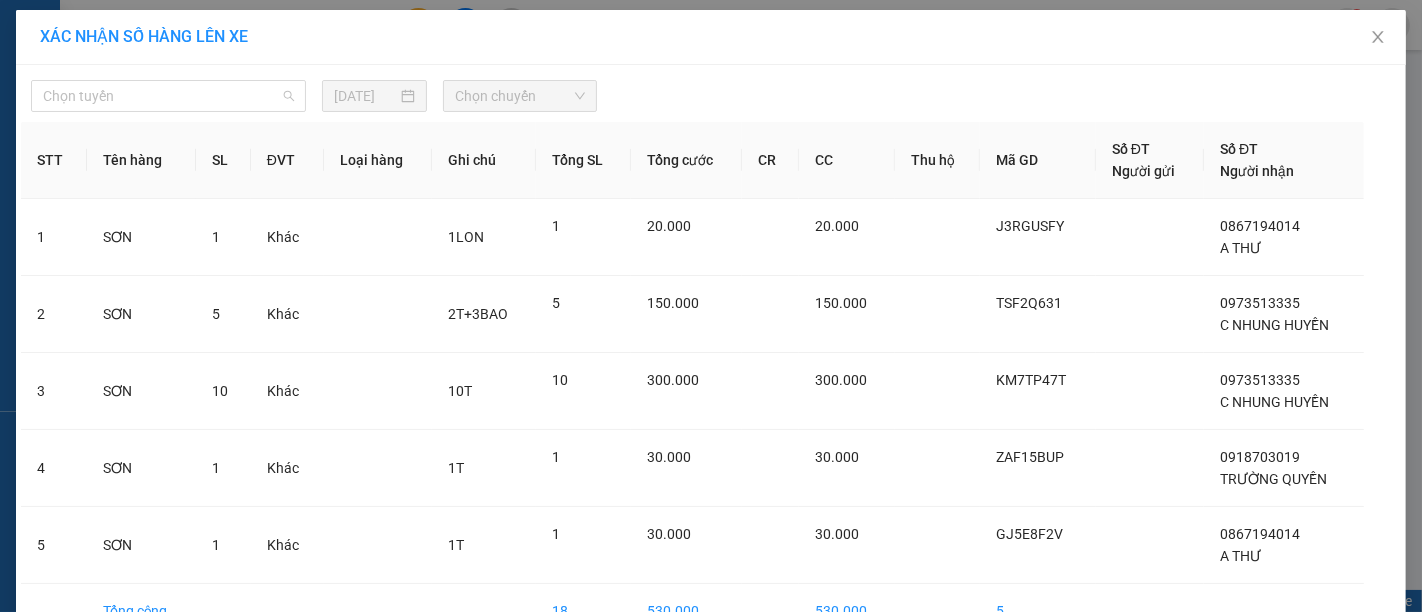 drag, startPoint x: 170, startPoint y: 87, endPoint x: 152, endPoint y: 146, distance: 61.68468 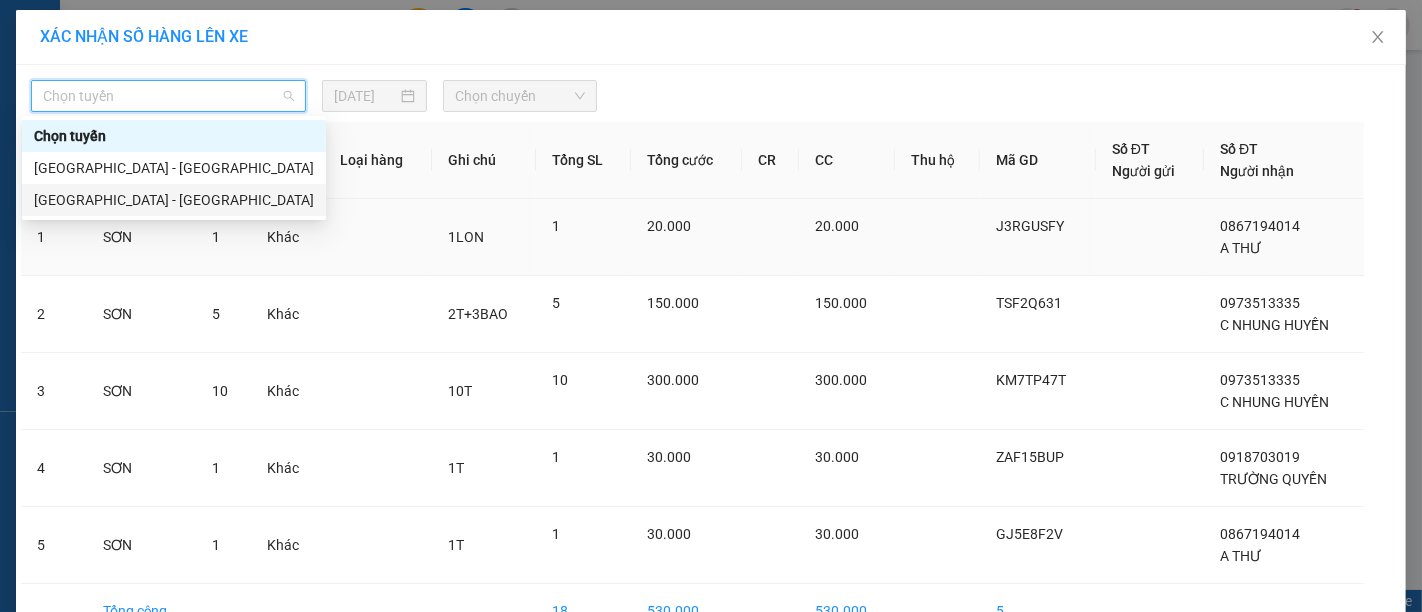 drag, startPoint x: 120, startPoint y: 212, endPoint x: 137, endPoint y: 207, distance: 17.720045 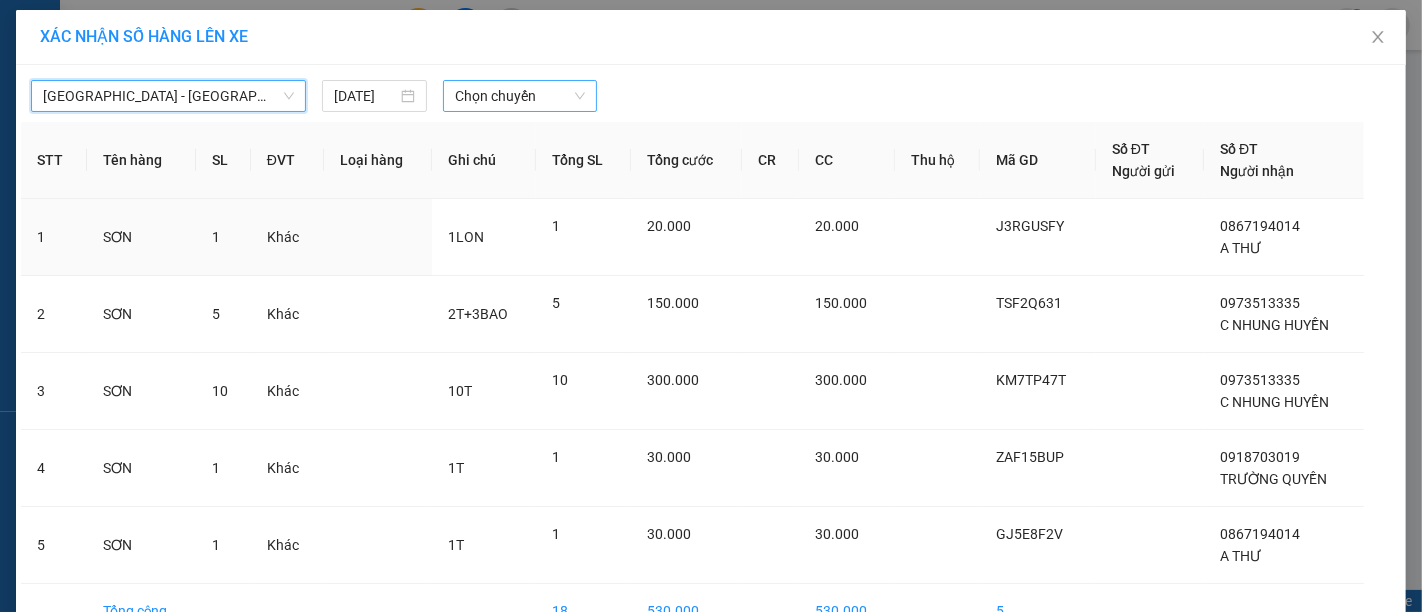 click on "Chọn chuyến" at bounding box center (520, 96) 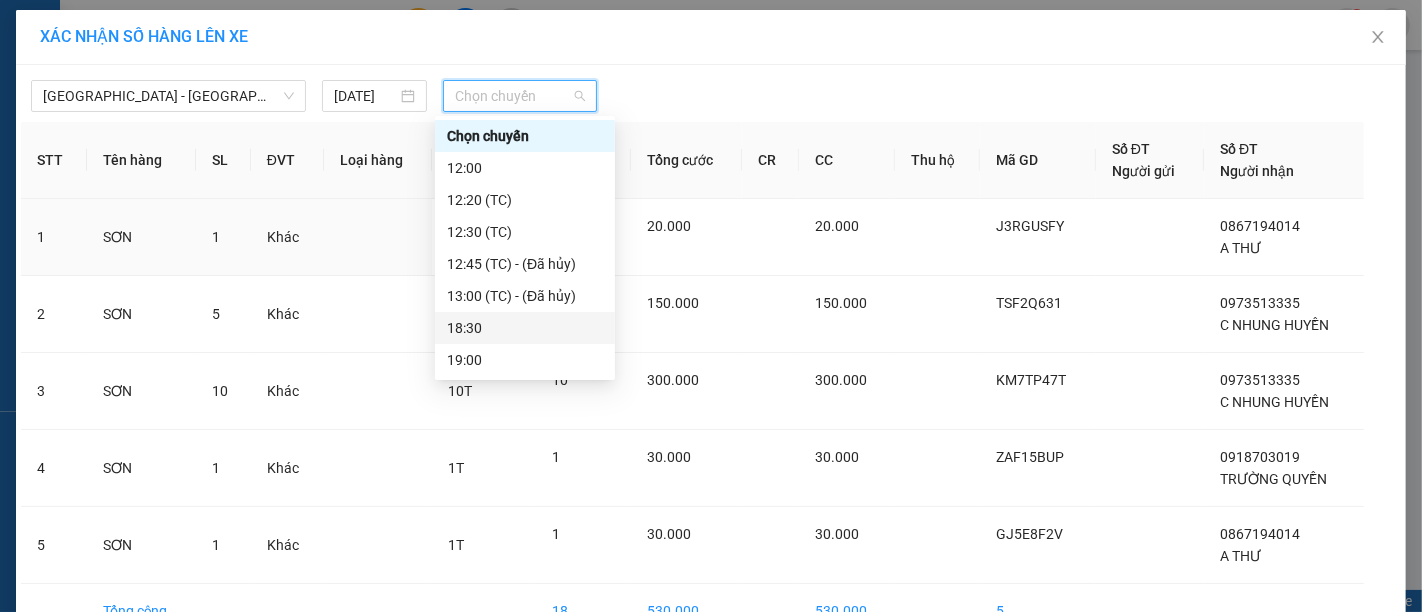 scroll, scrollTop: 127, scrollLeft: 0, axis: vertical 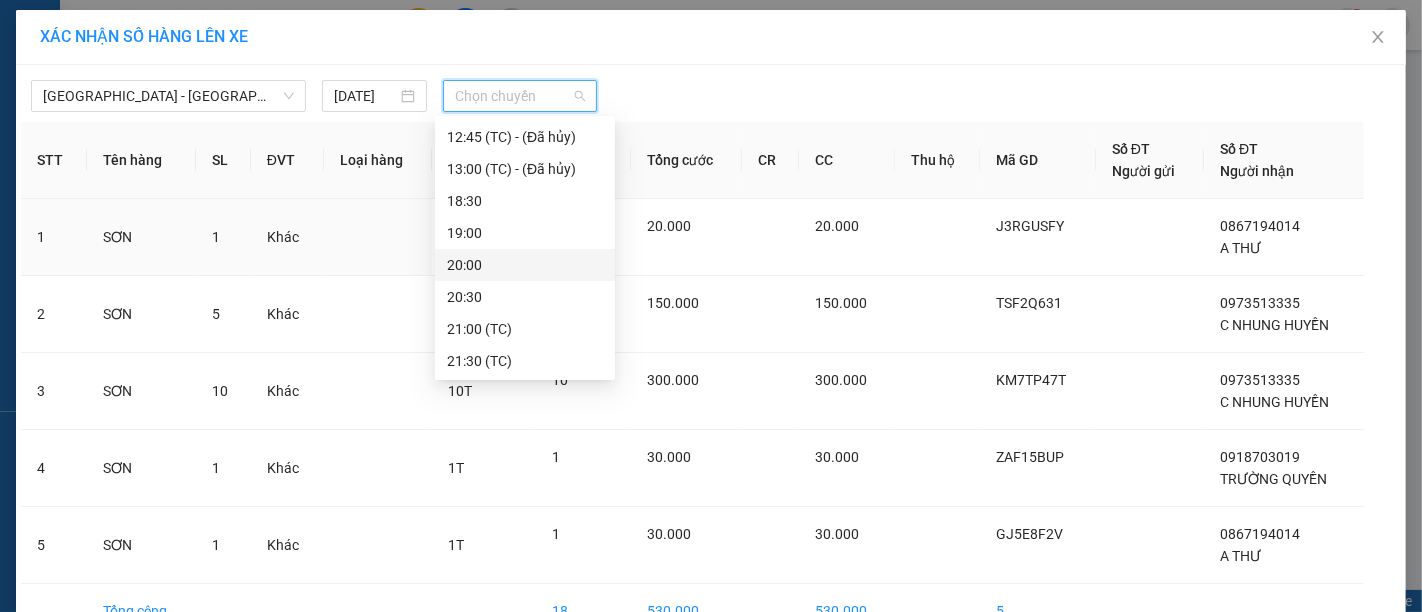 click on "20:00" at bounding box center (525, 265) 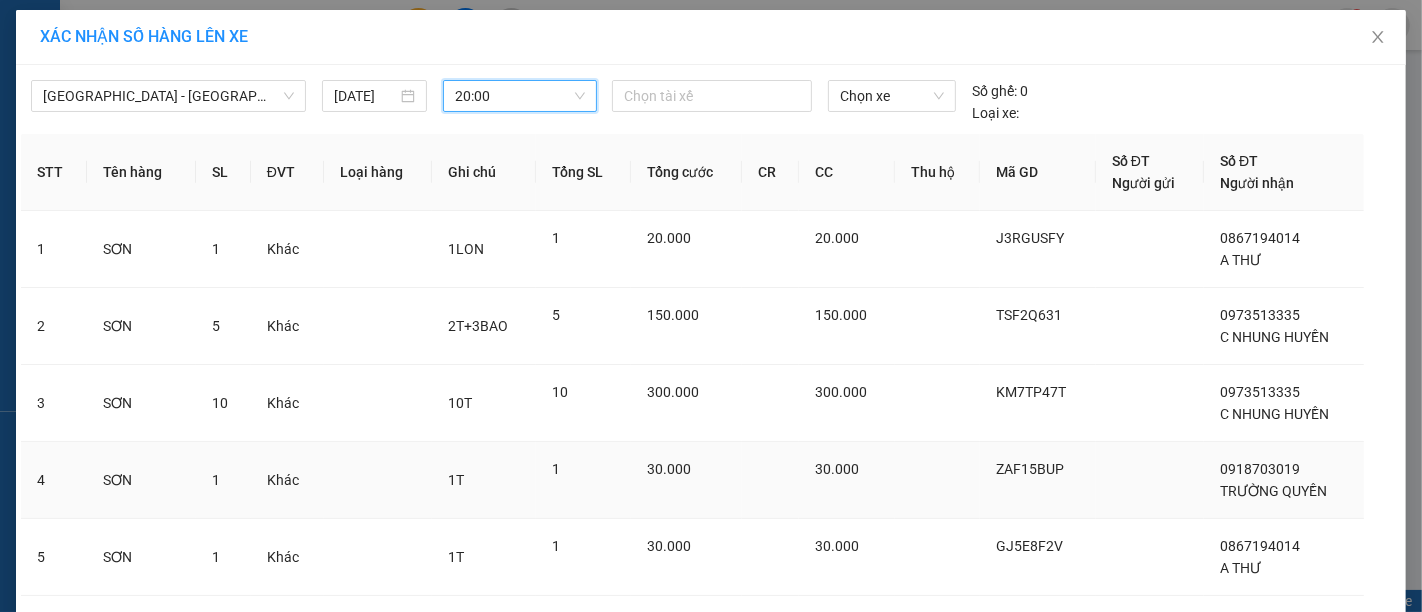 scroll, scrollTop: 127, scrollLeft: 0, axis: vertical 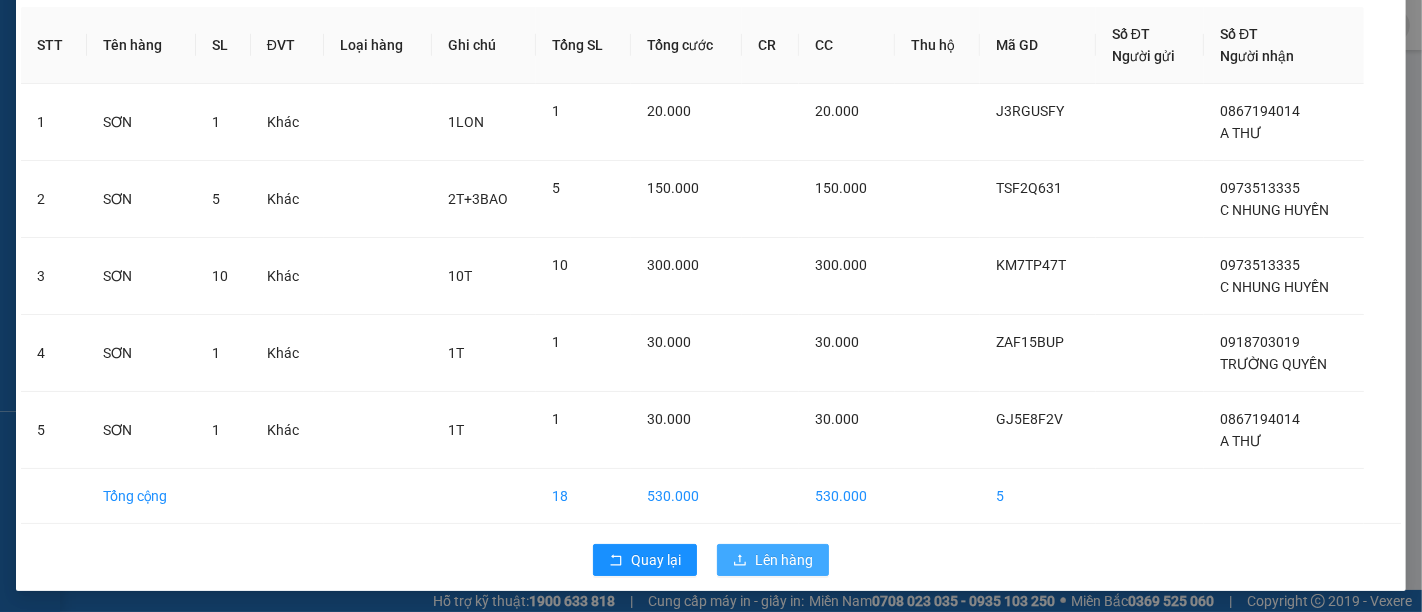 click on "Lên hàng" at bounding box center (784, 560) 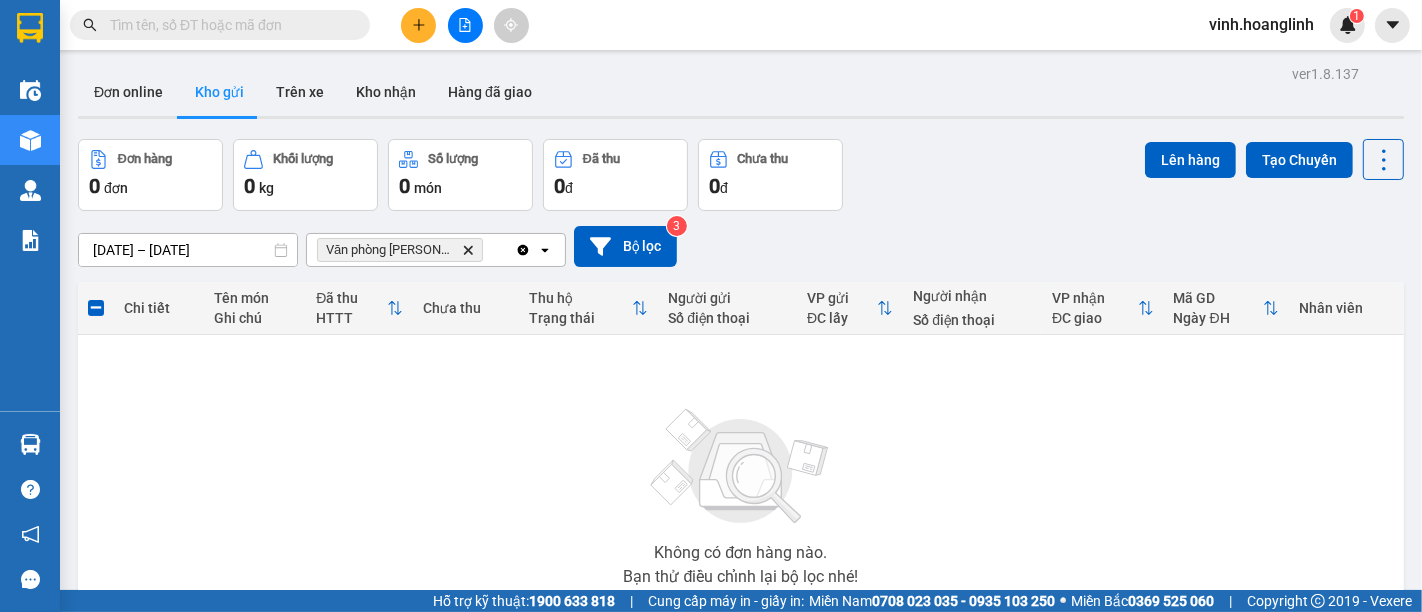 click on "Delete" 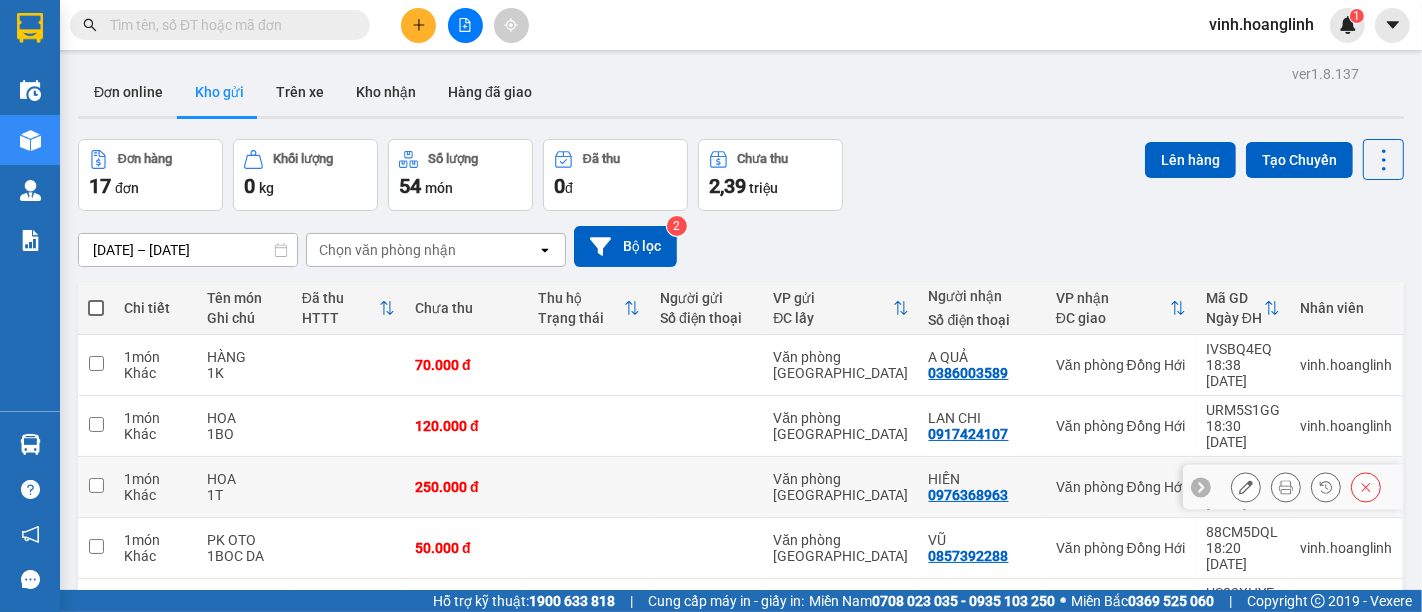 scroll, scrollTop: 296, scrollLeft: 0, axis: vertical 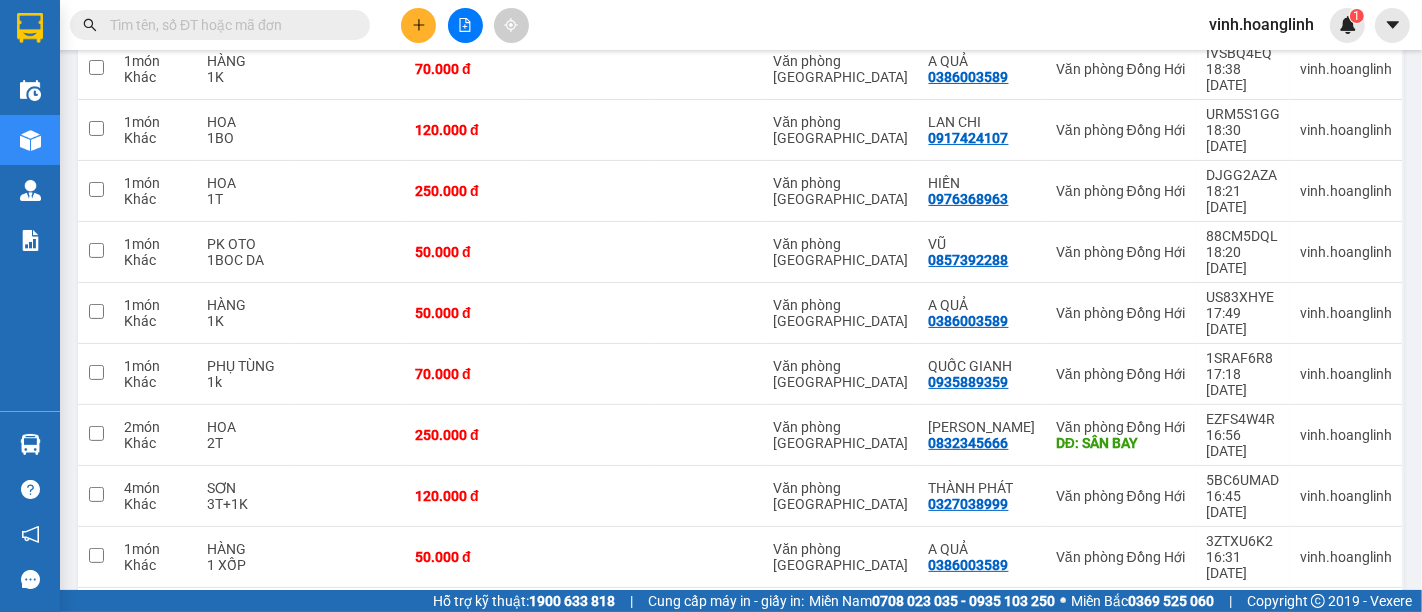 click on "2" at bounding box center (1186, 681) 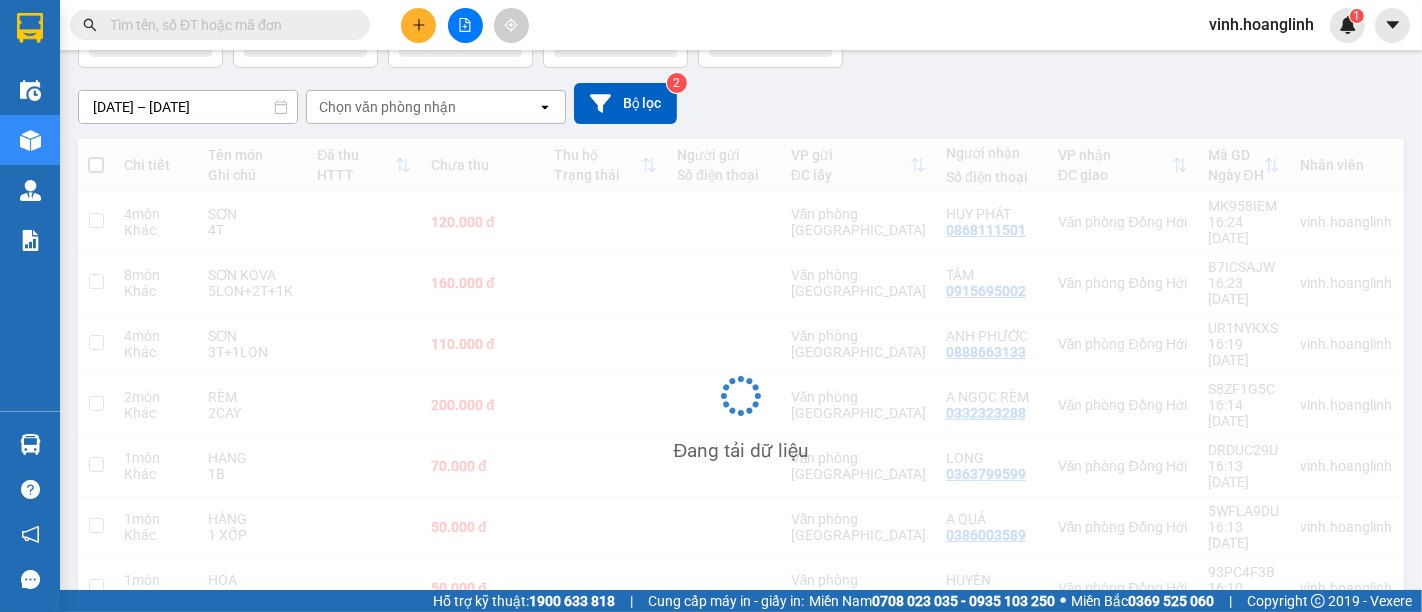 scroll, scrollTop: 143, scrollLeft: 0, axis: vertical 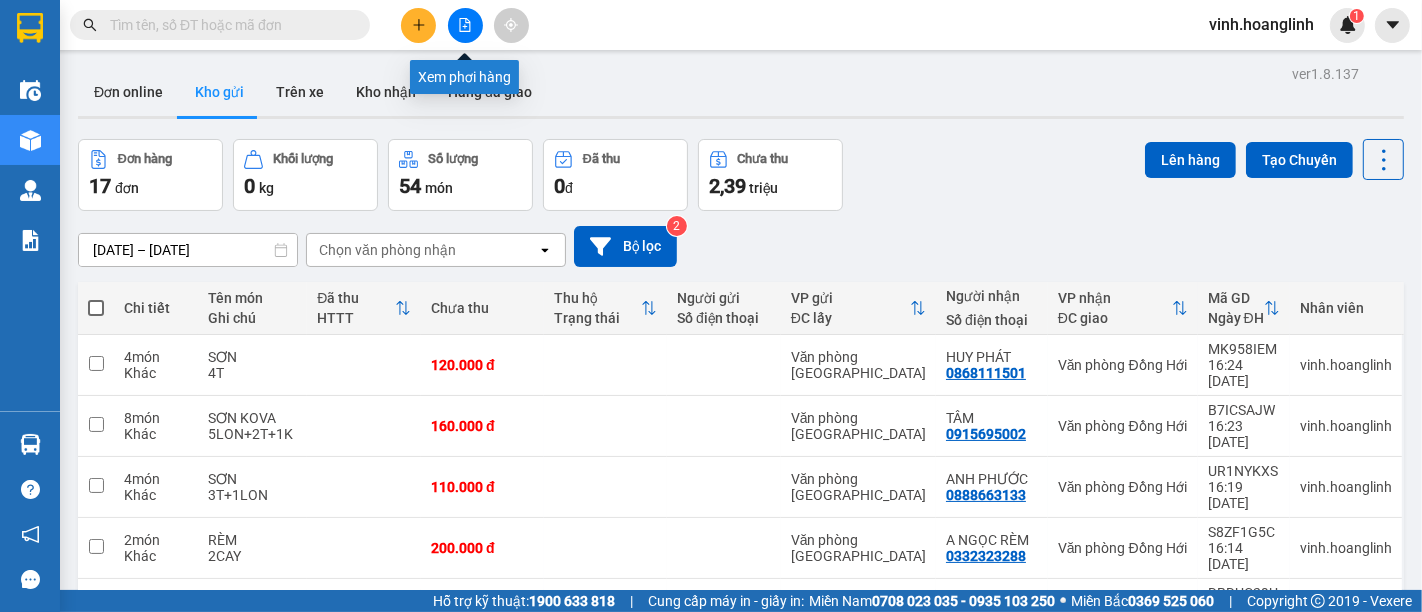 click 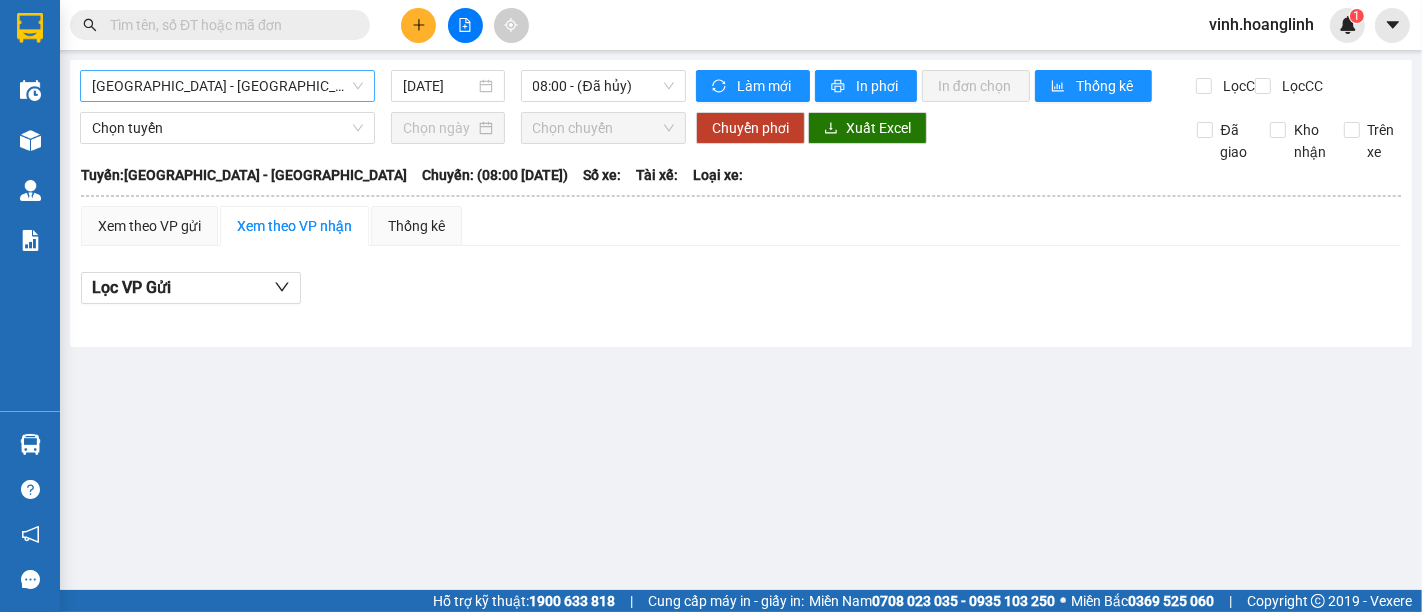 click on "[GEOGRAPHIC_DATA] - [GEOGRAPHIC_DATA]" at bounding box center [227, 86] 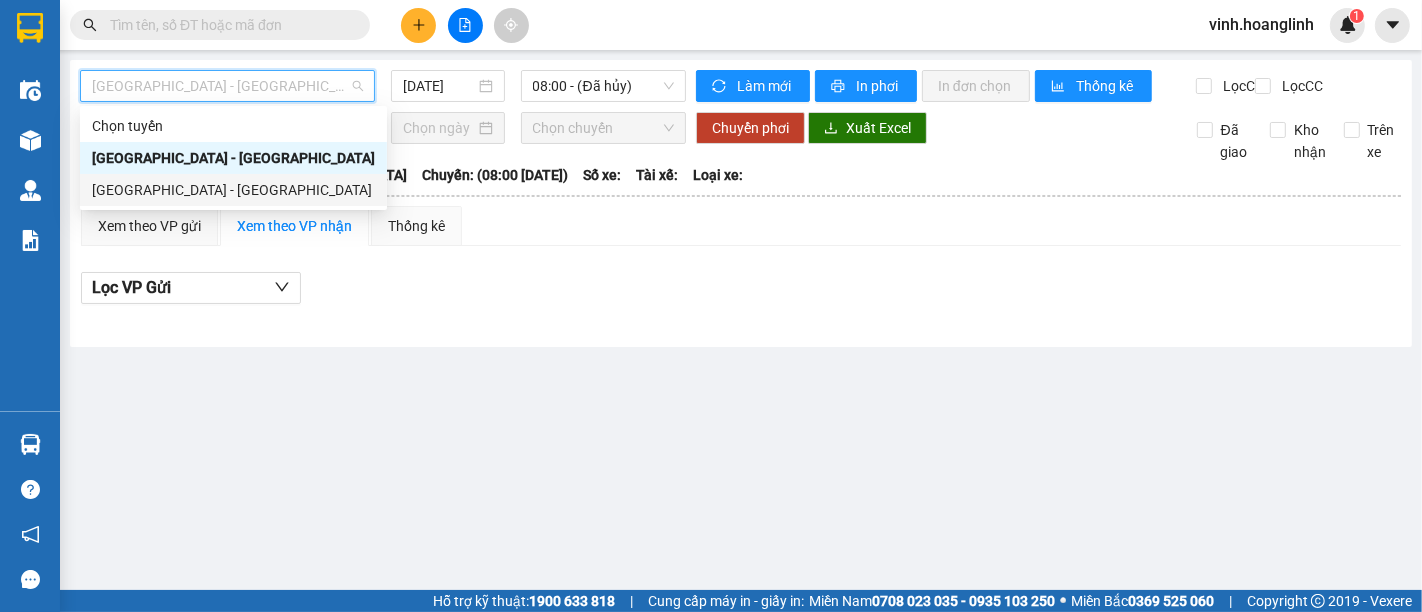 click on "[GEOGRAPHIC_DATA] - [GEOGRAPHIC_DATA]" at bounding box center (233, 190) 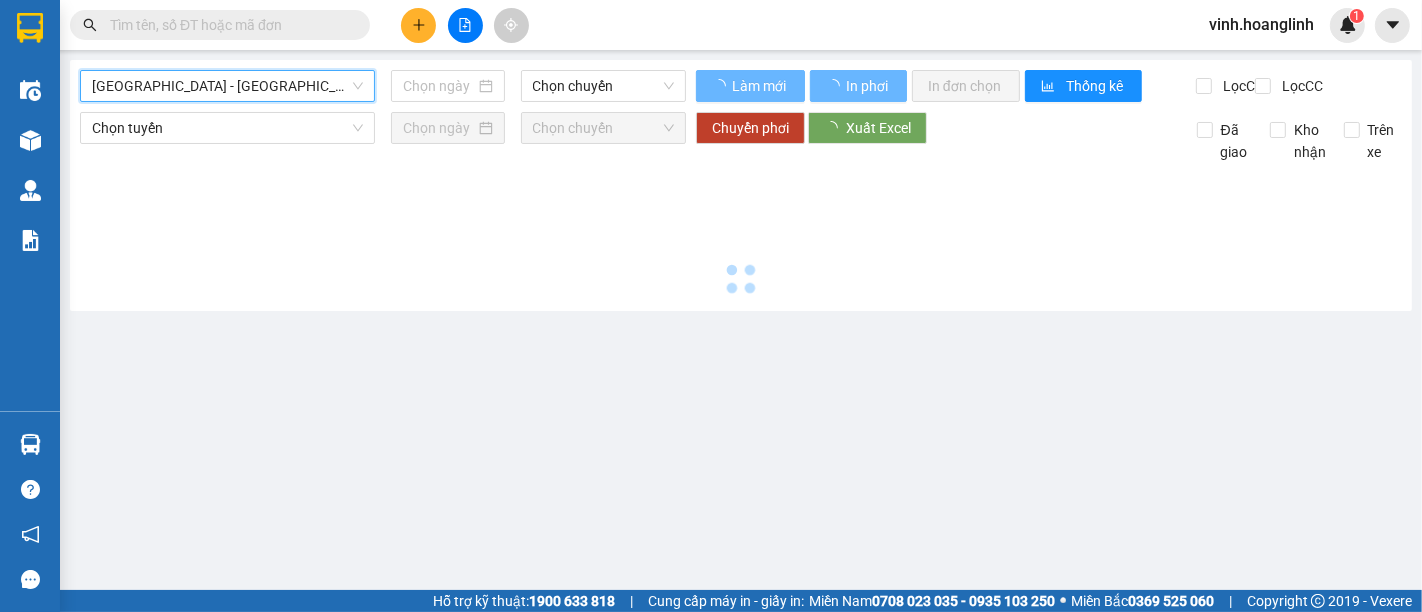 type on "[DATE]" 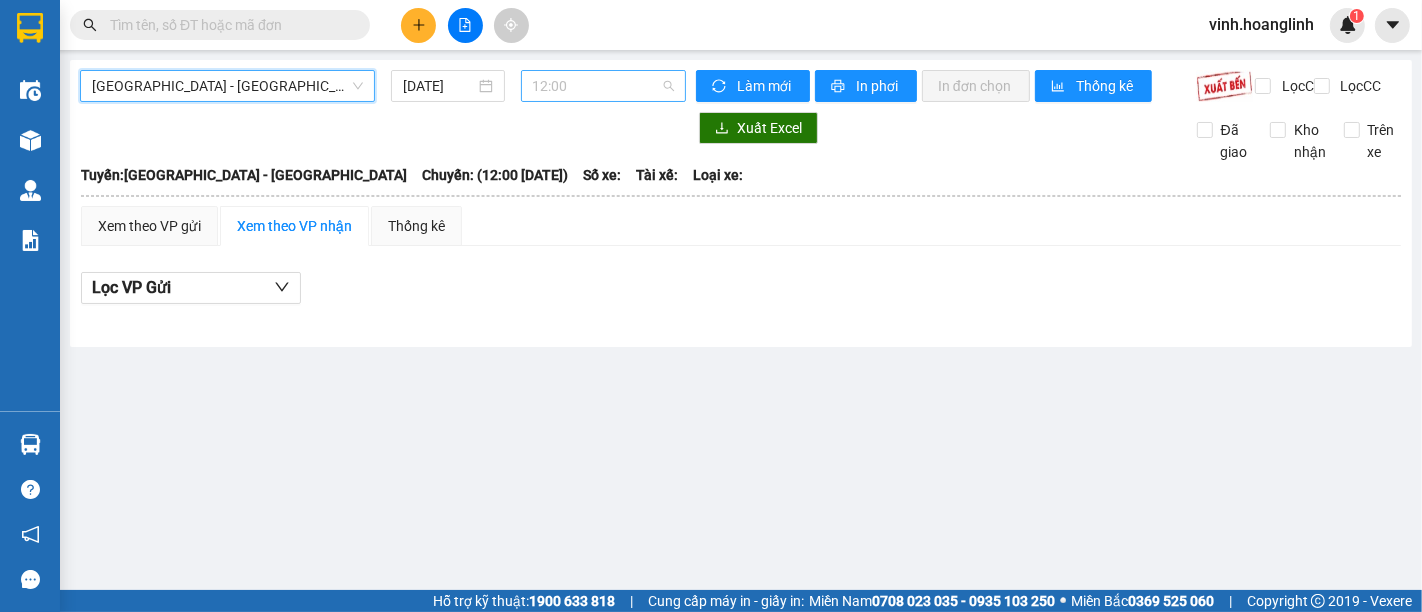 drag, startPoint x: 568, startPoint y: 73, endPoint x: 571, endPoint y: 111, distance: 38.118237 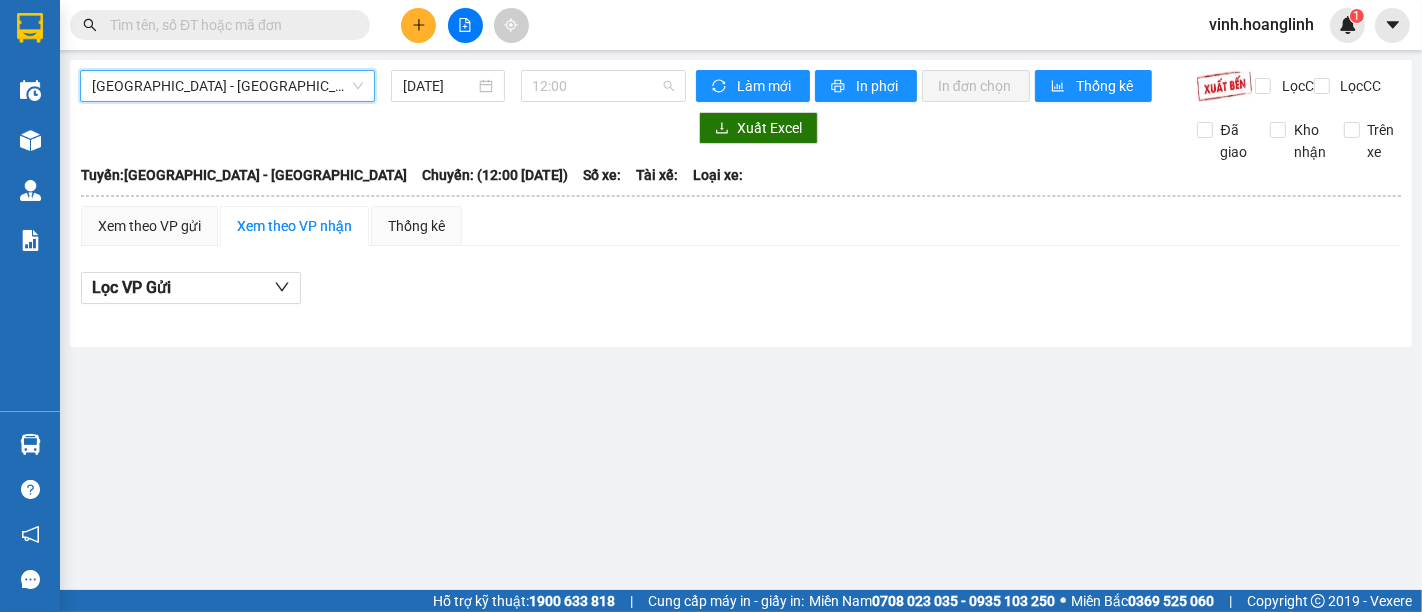 click on "12:00" at bounding box center (603, 86) 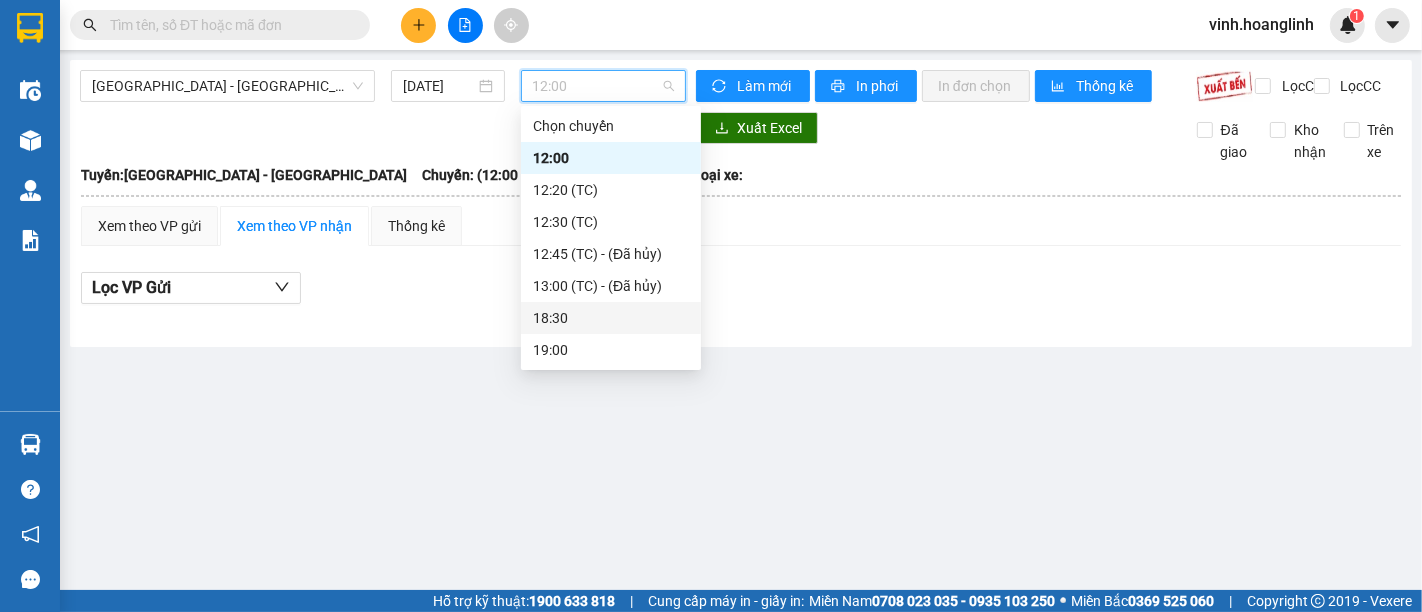 scroll, scrollTop: 127, scrollLeft: 0, axis: vertical 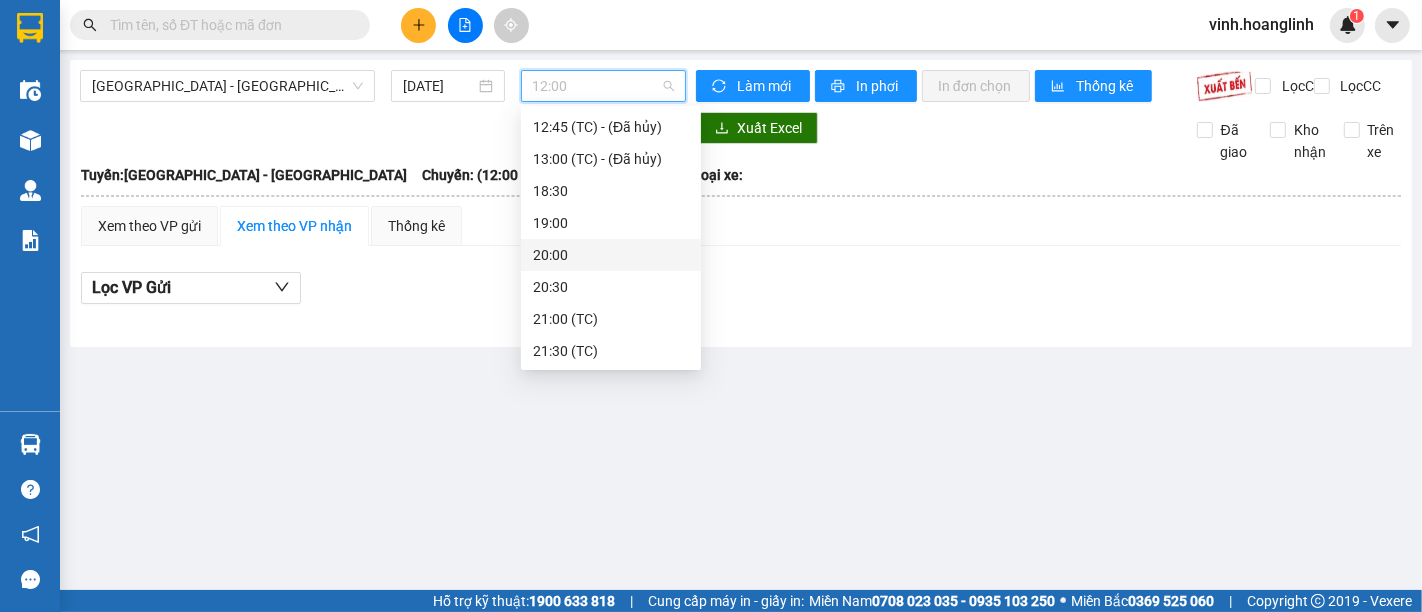 click on "20:00" at bounding box center [611, 255] 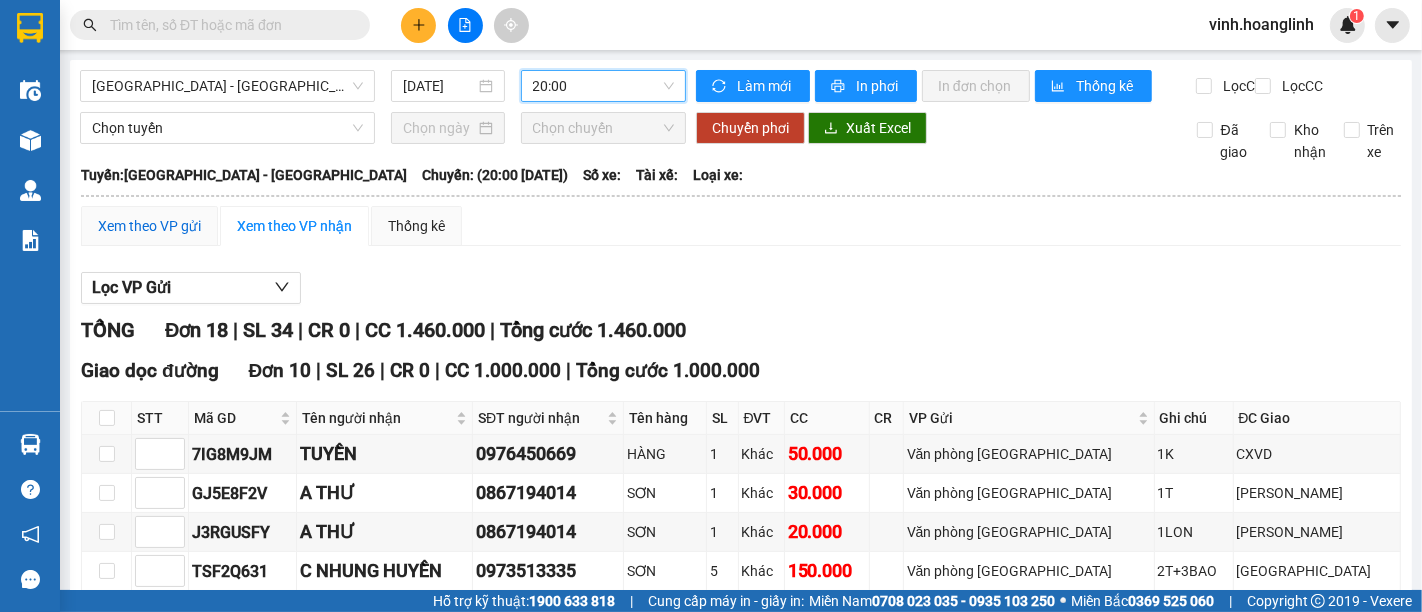 click on "Xem theo VP gửi" at bounding box center [149, 226] 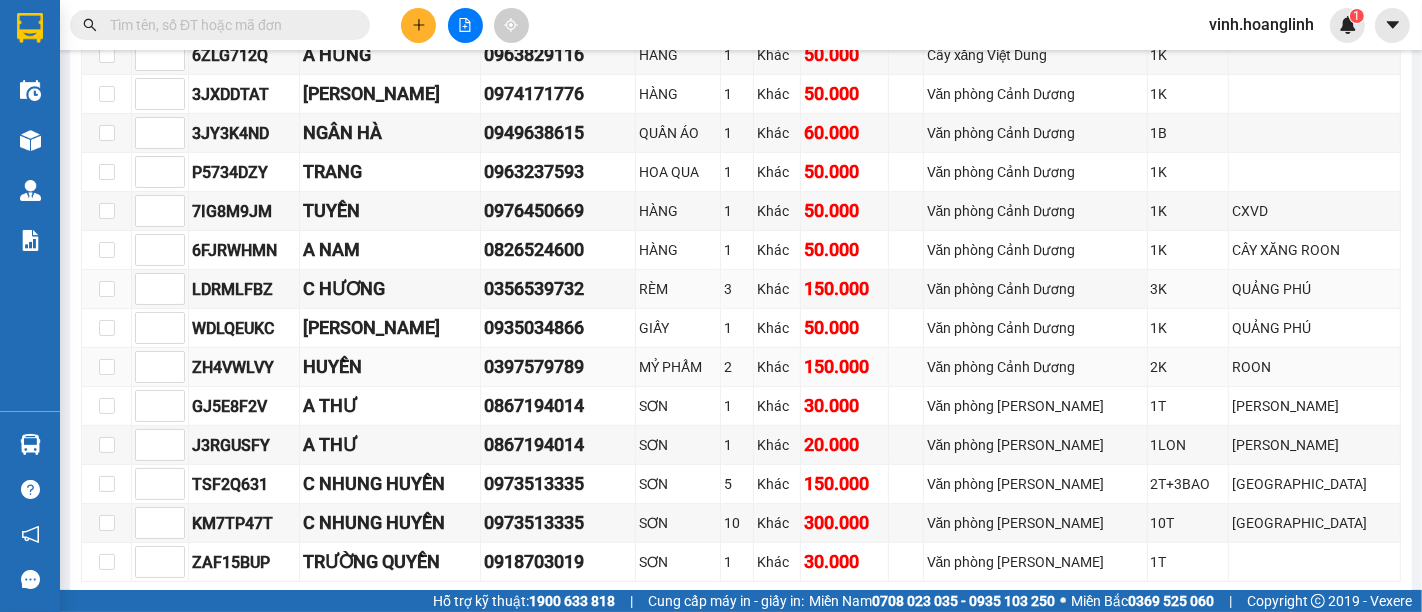 scroll, scrollTop: 651, scrollLeft: 0, axis: vertical 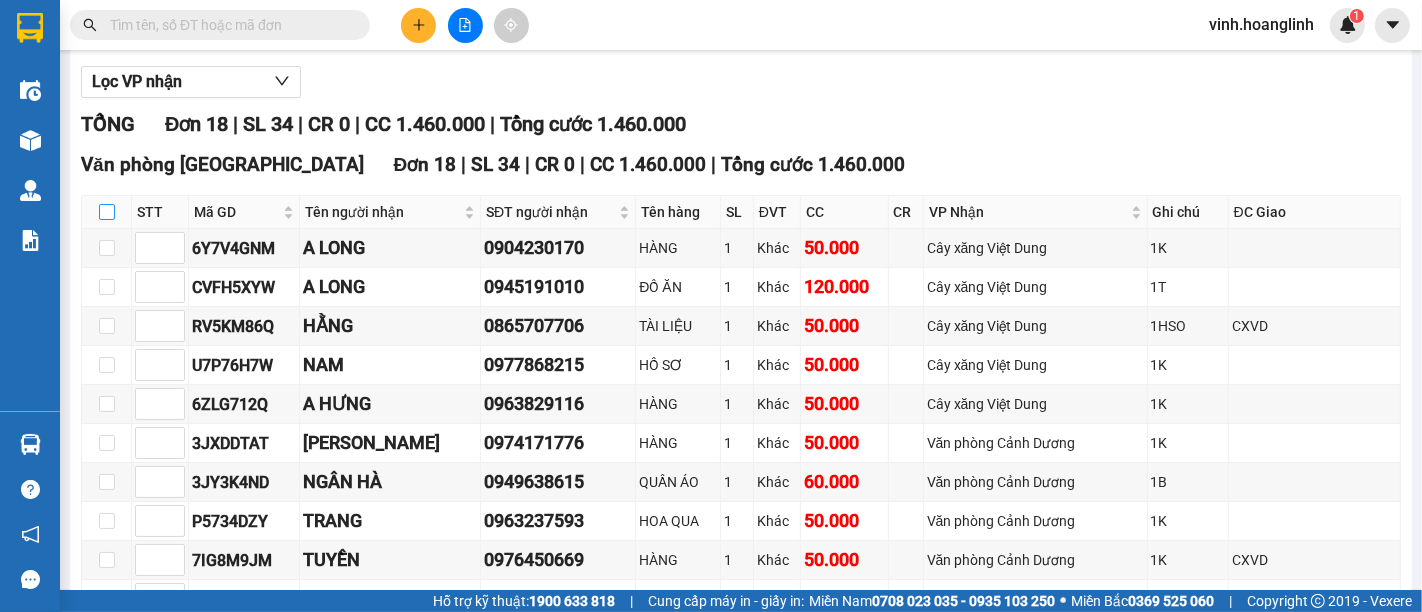 click at bounding box center (107, 212) 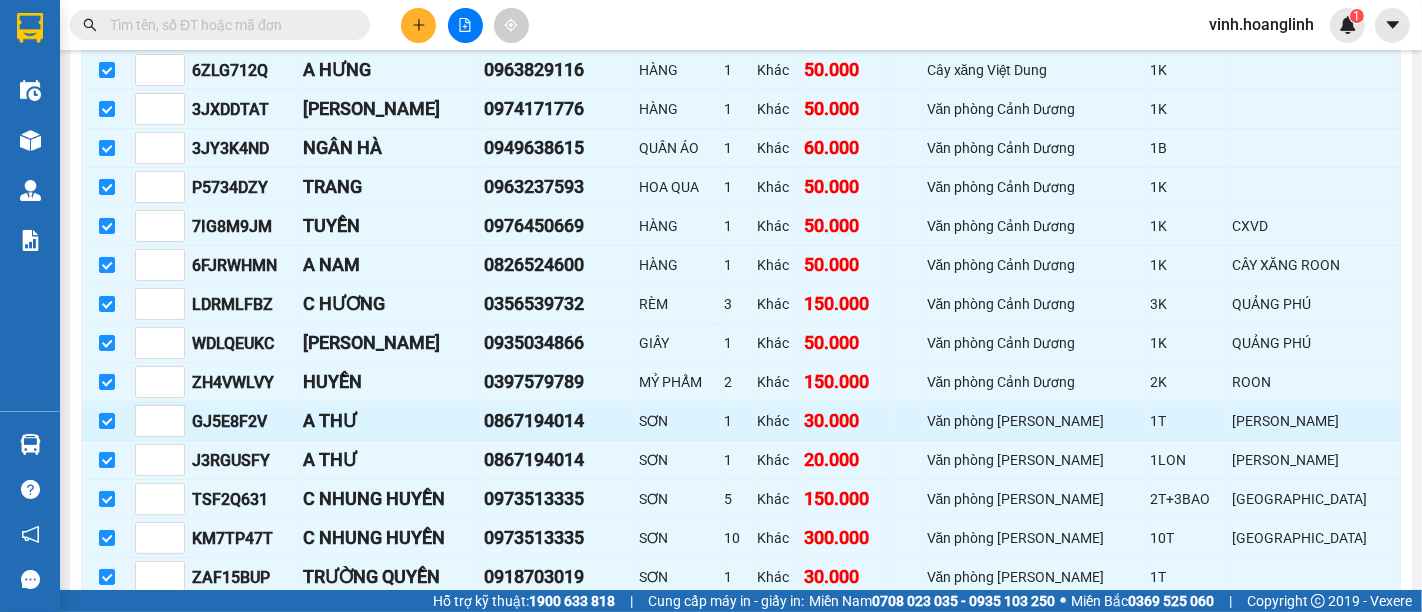 scroll, scrollTop: 651, scrollLeft: 0, axis: vertical 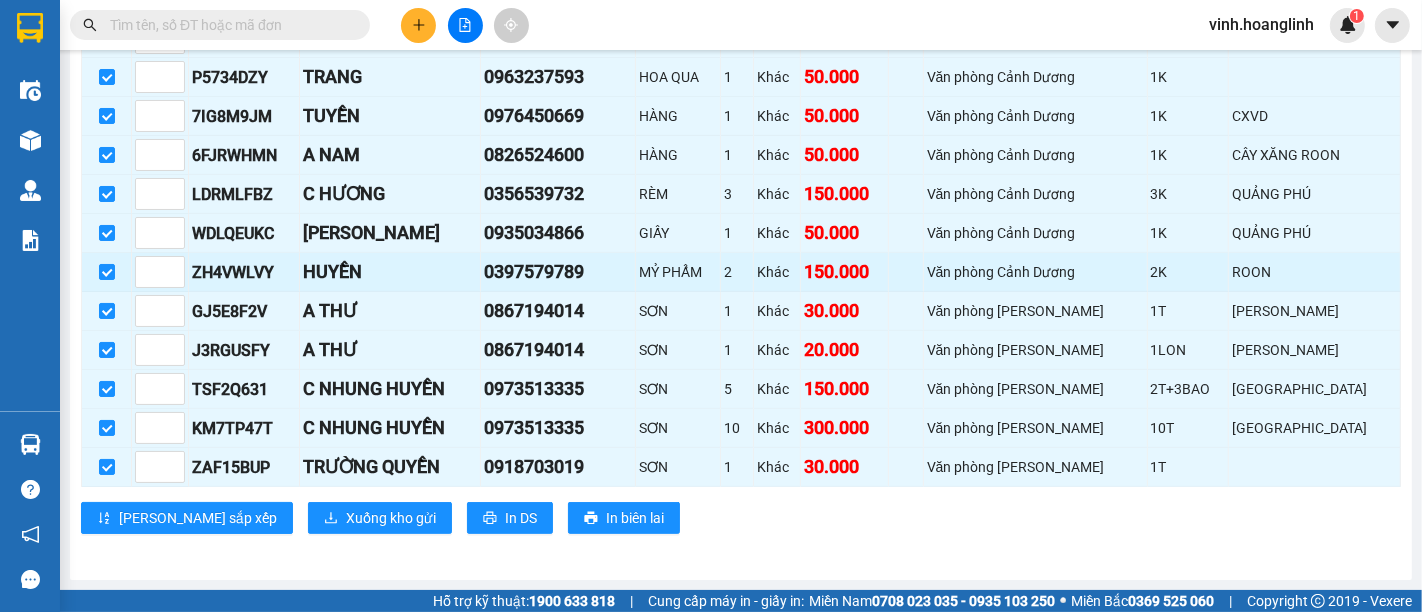 drag, startPoint x: 109, startPoint y: 272, endPoint x: 118, endPoint y: 295, distance: 24.698177 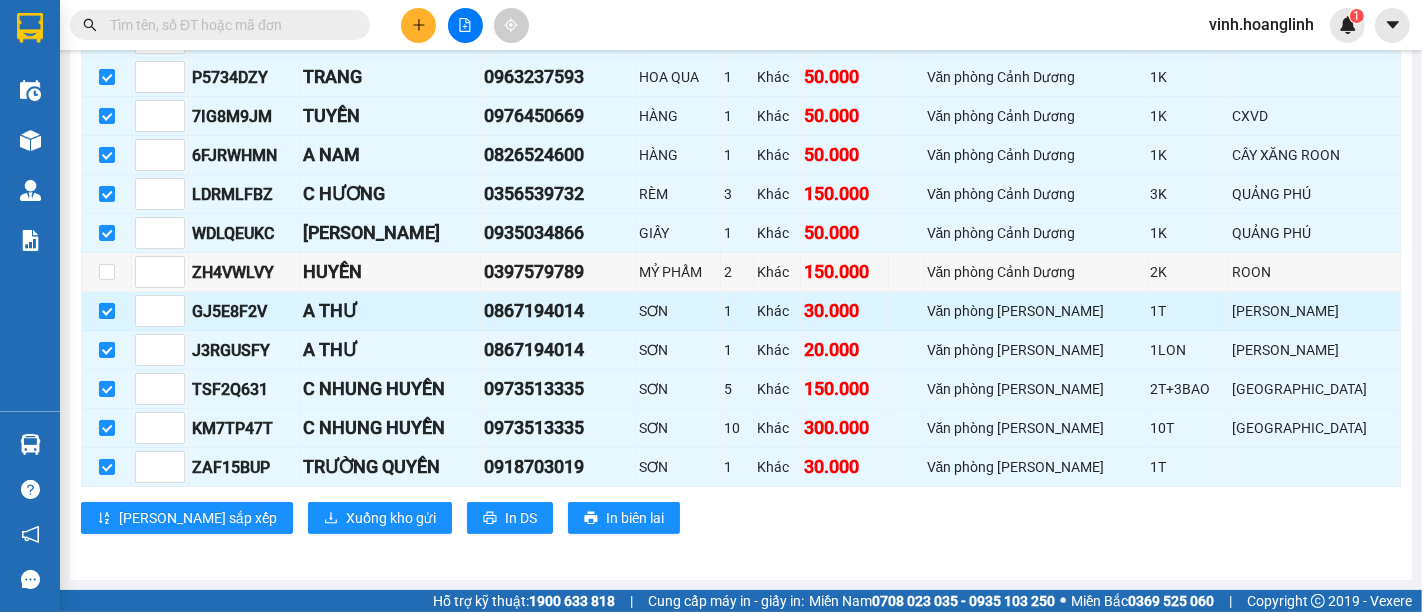 click at bounding box center [107, 311] 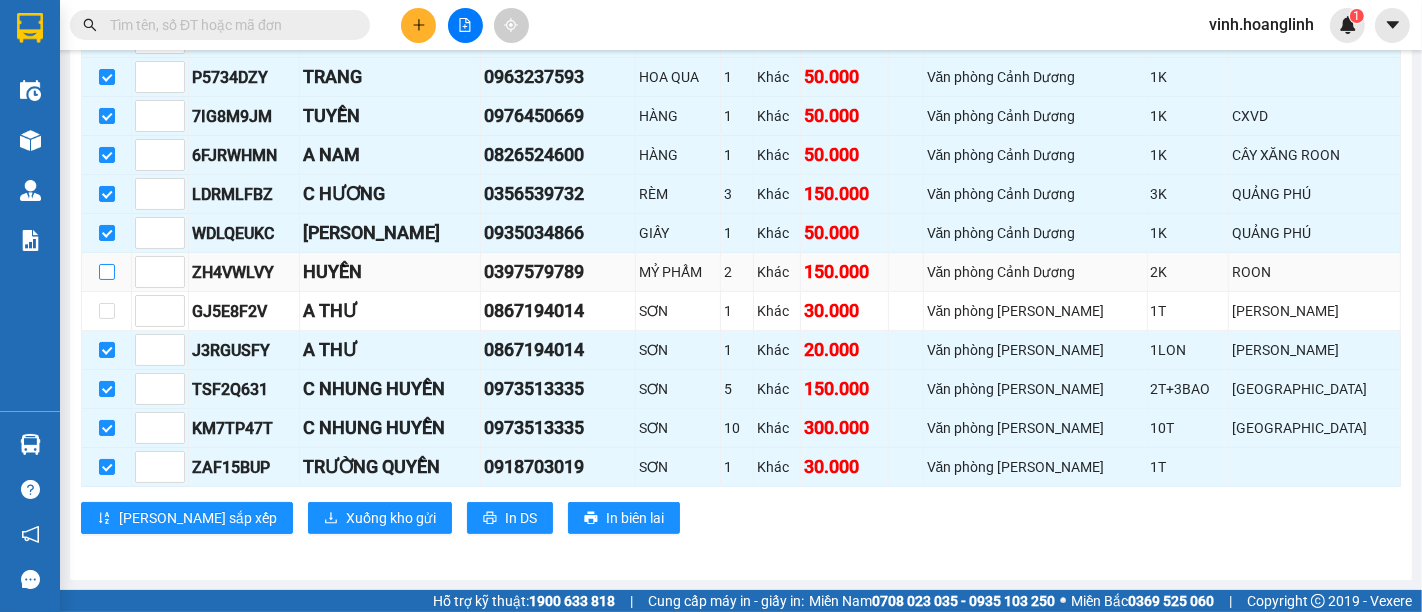 click at bounding box center (107, 272) 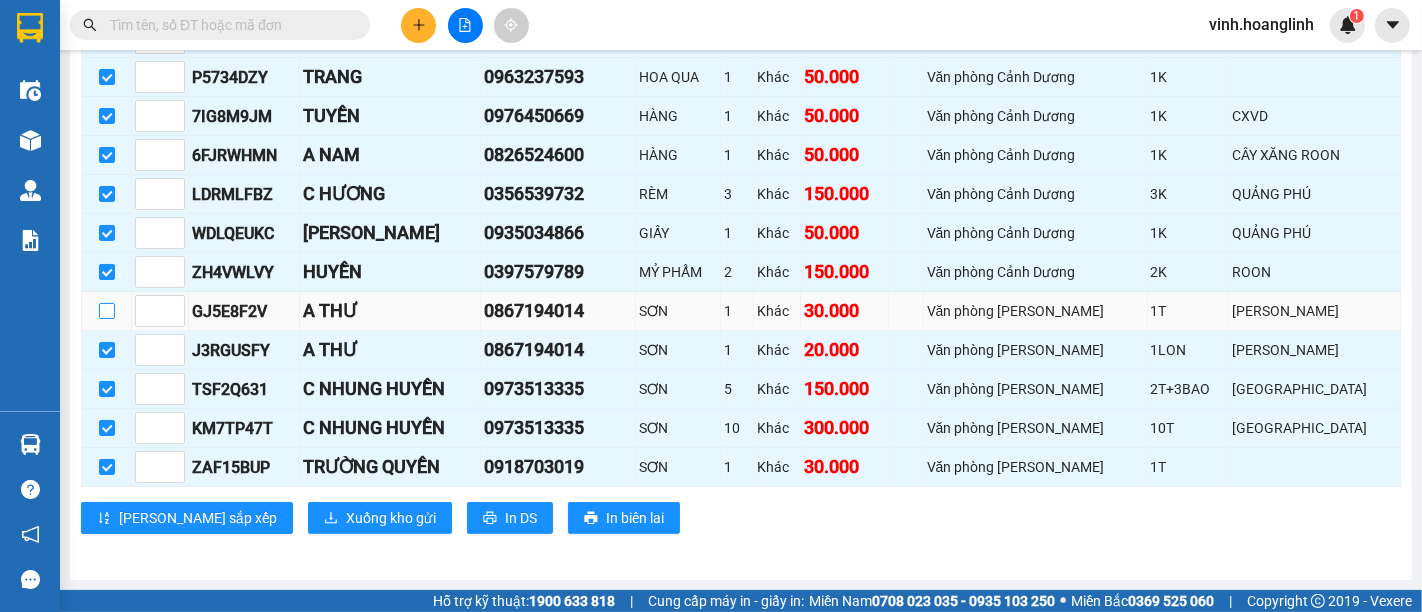 drag, startPoint x: 102, startPoint y: 310, endPoint x: 103, endPoint y: 323, distance: 13.038404 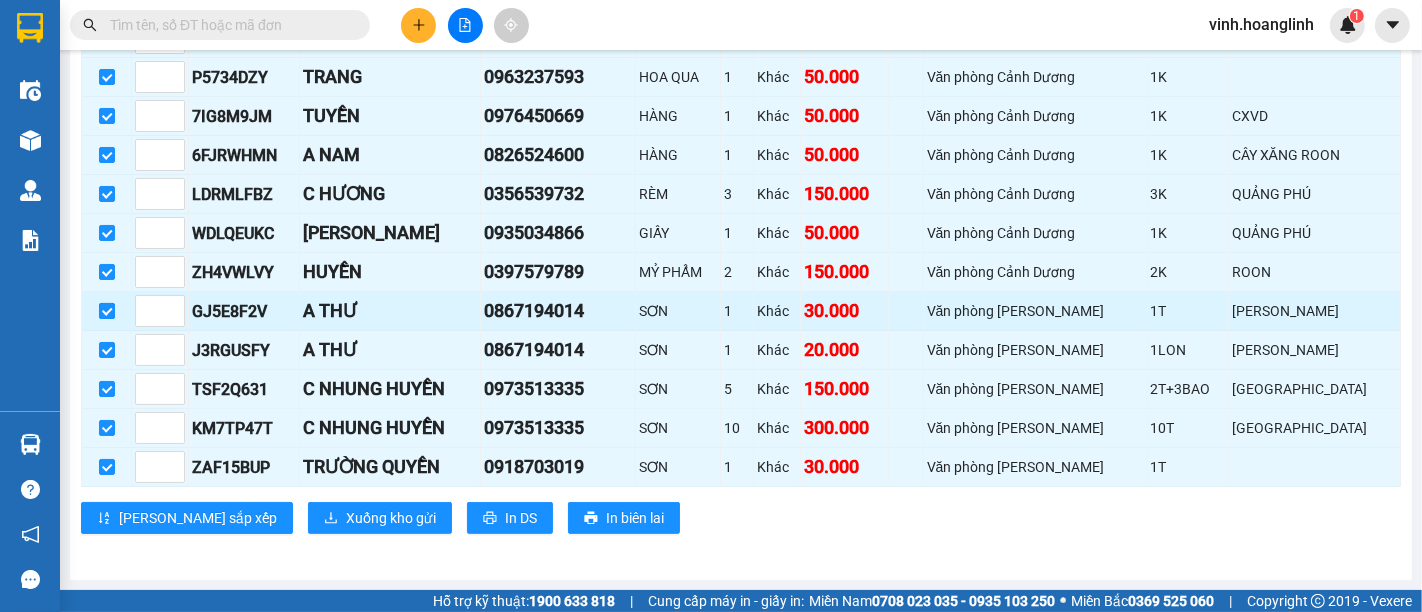 drag, startPoint x: 111, startPoint y: 350, endPoint x: 107, endPoint y: 323, distance: 27.294687 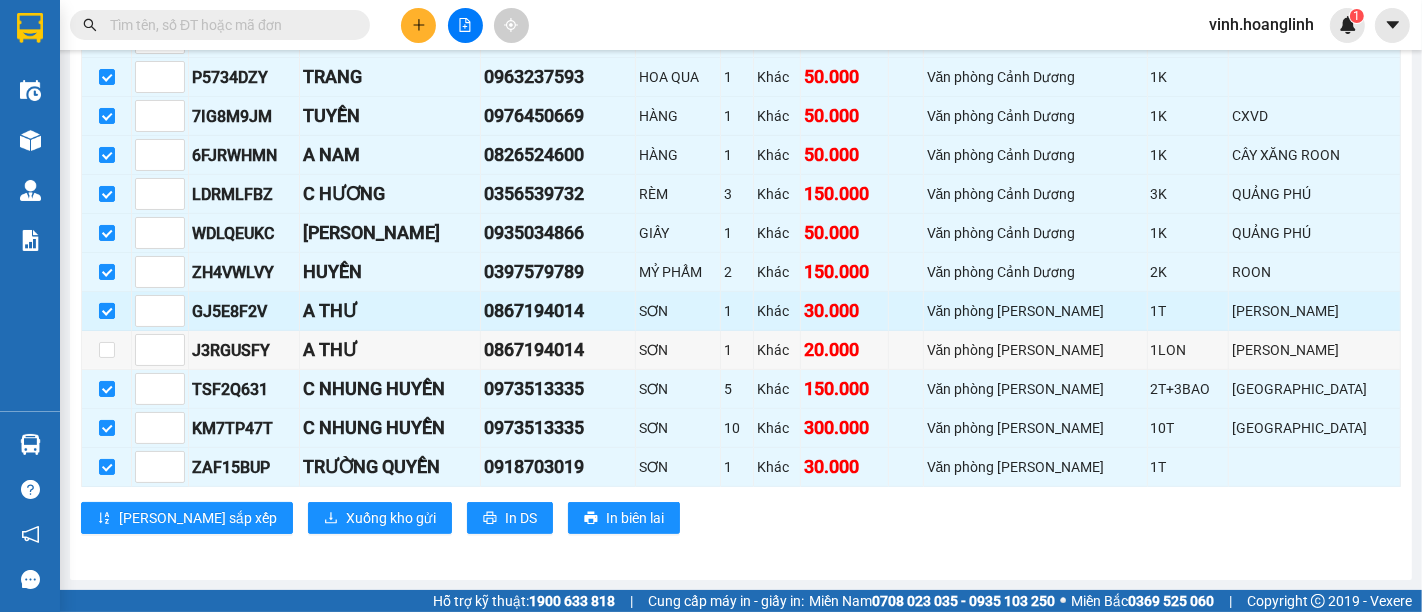 click at bounding box center [107, 311] 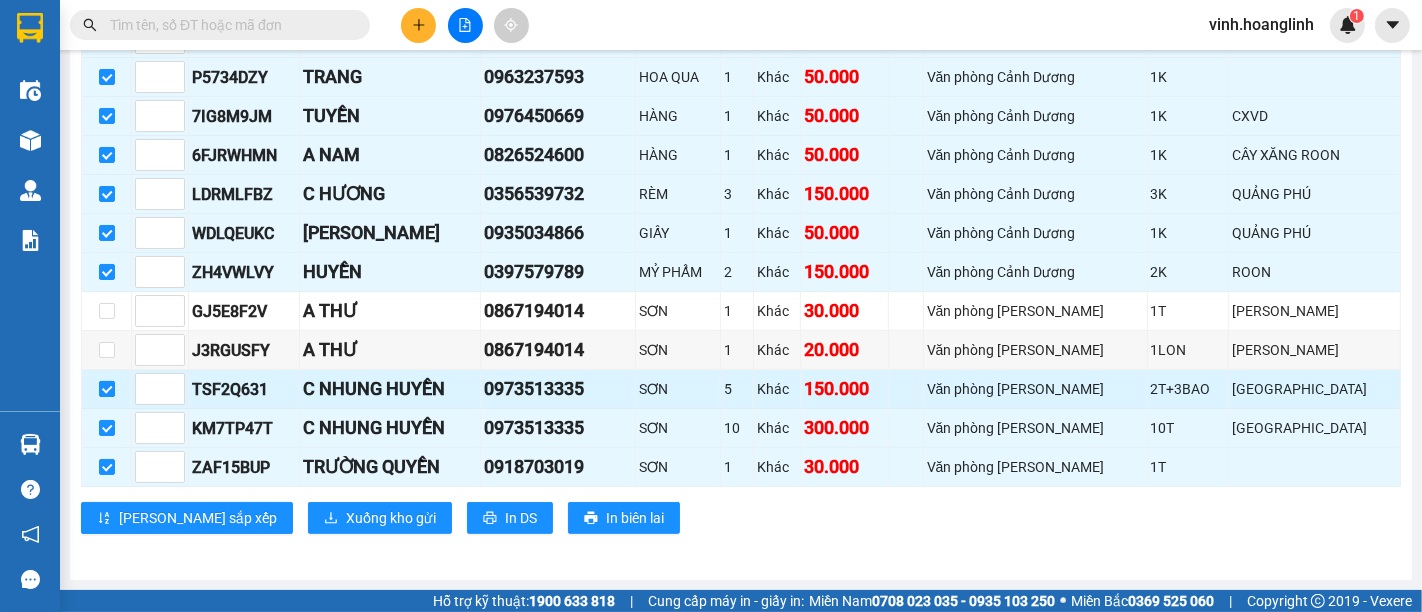 click at bounding box center [107, 389] 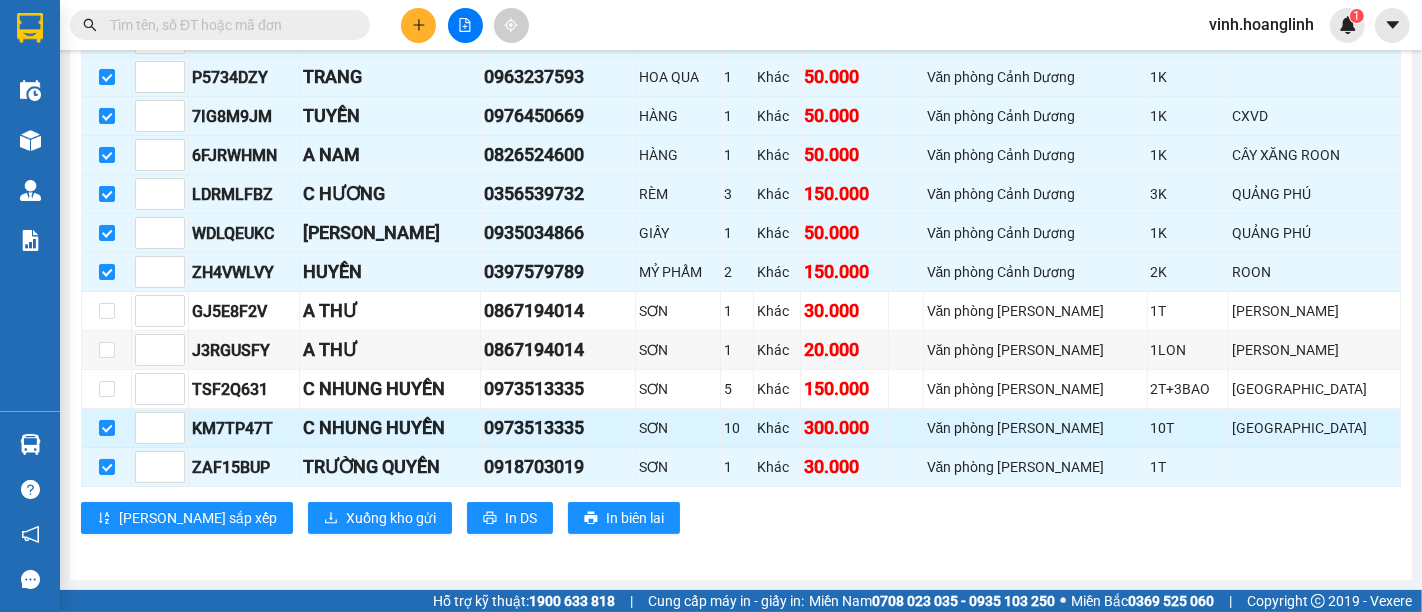 drag, startPoint x: 111, startPoint y: 424, endPoint x: 110, endPoint y: 444, distance: 20.024984 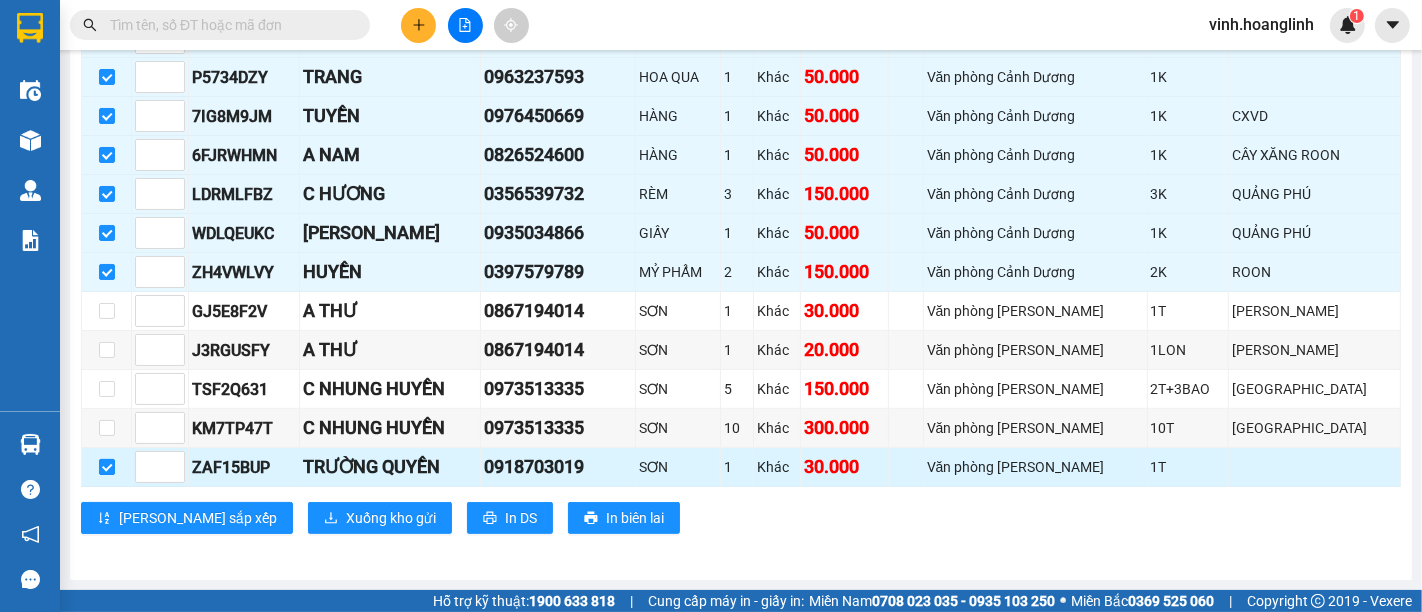 click at bounding box center (107, 467) 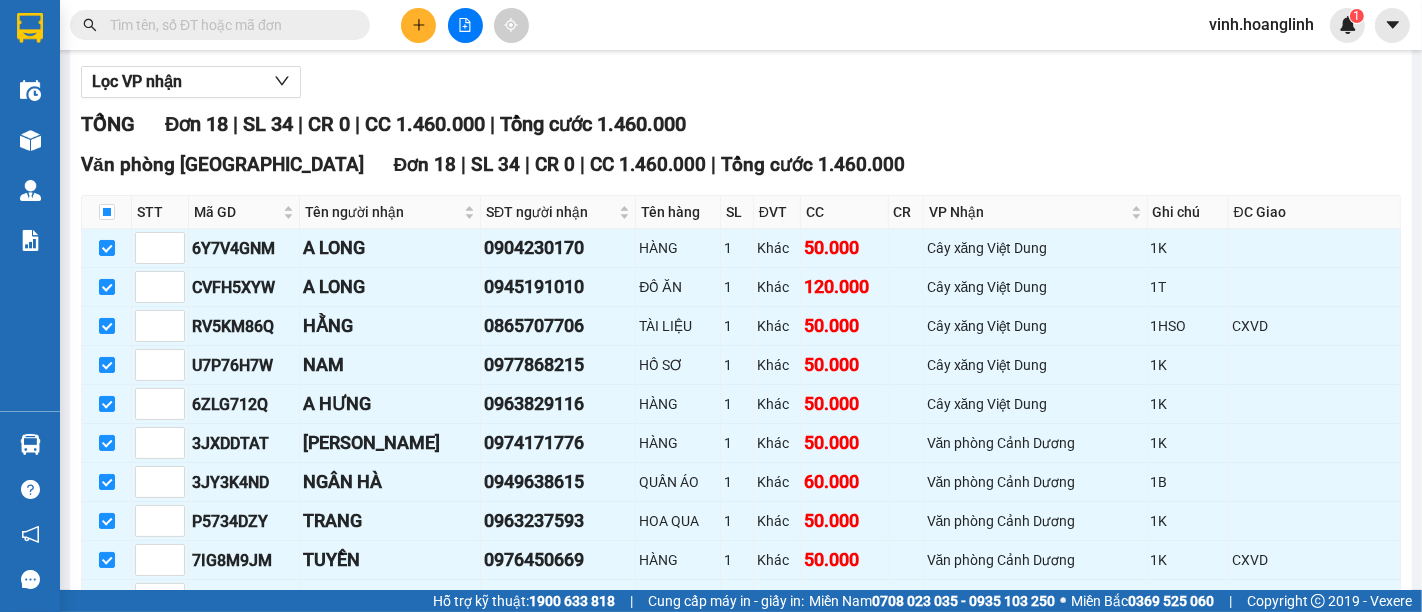 scroll, scrollTop: 651, scrollLeft: 0, axis: vertical 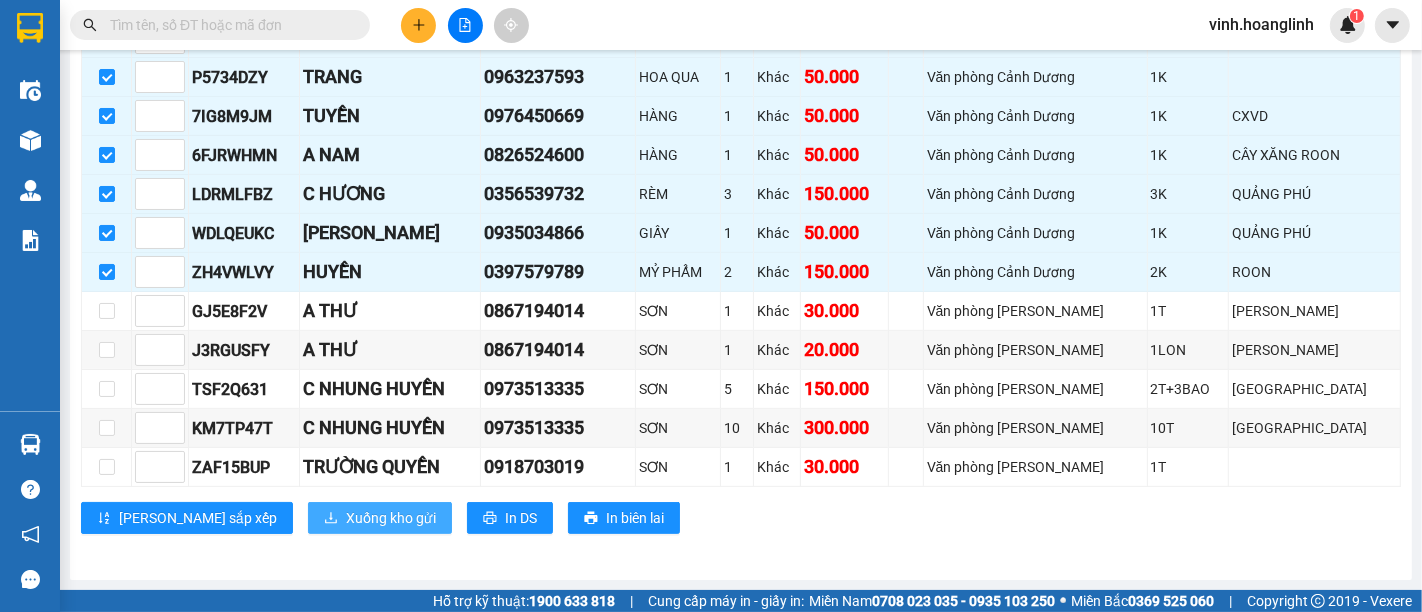 click on "Xuống kho gửi" at bounding box center (391, 518) 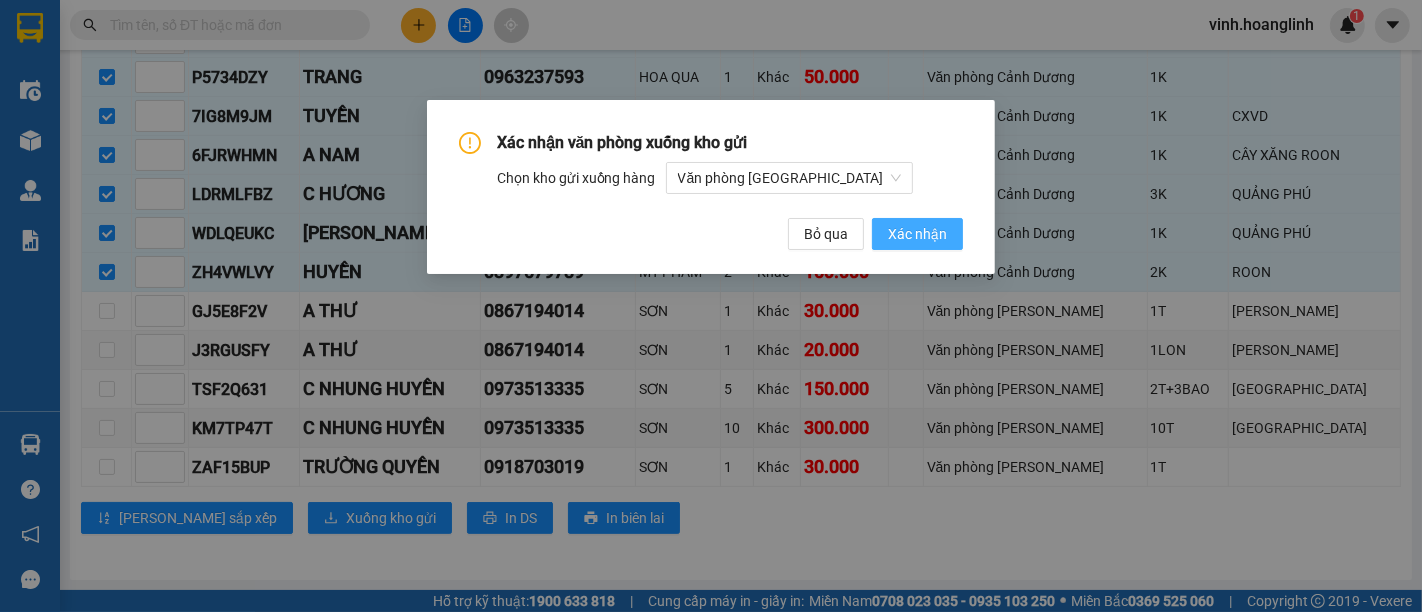 click on "Xác nhận" at bounding box center (917, 234) 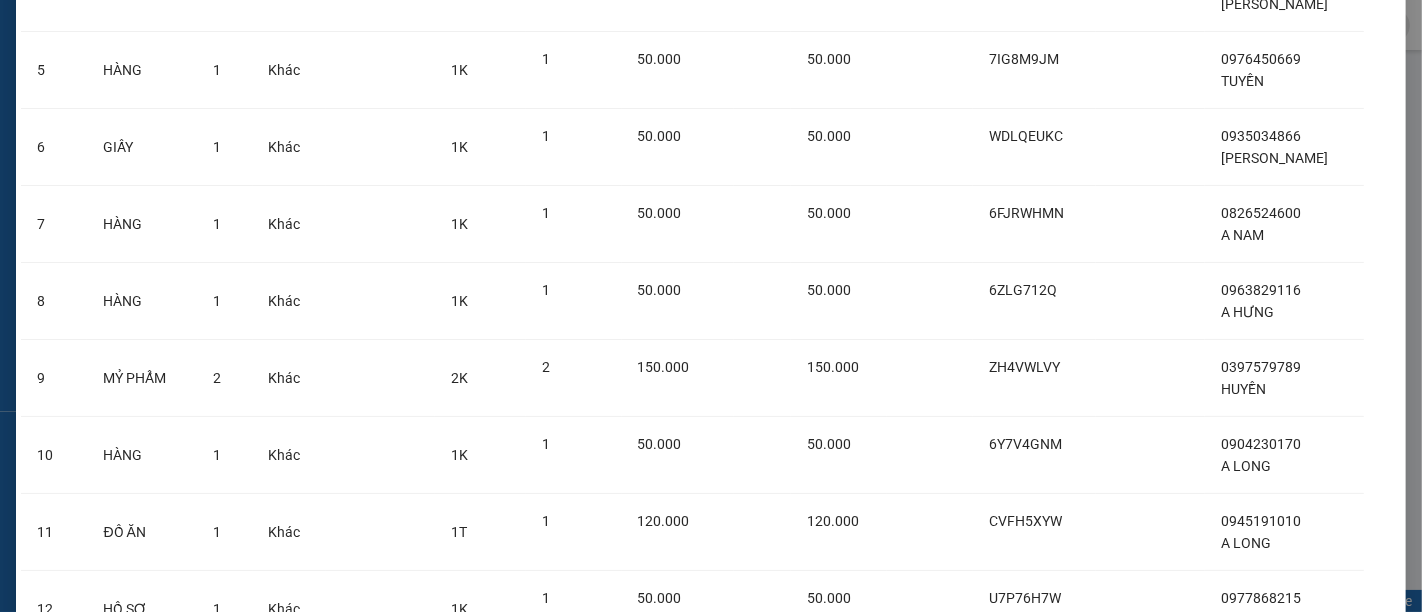 scroll, scrollTop: 697, scrollLeft: 0, axis: vertical 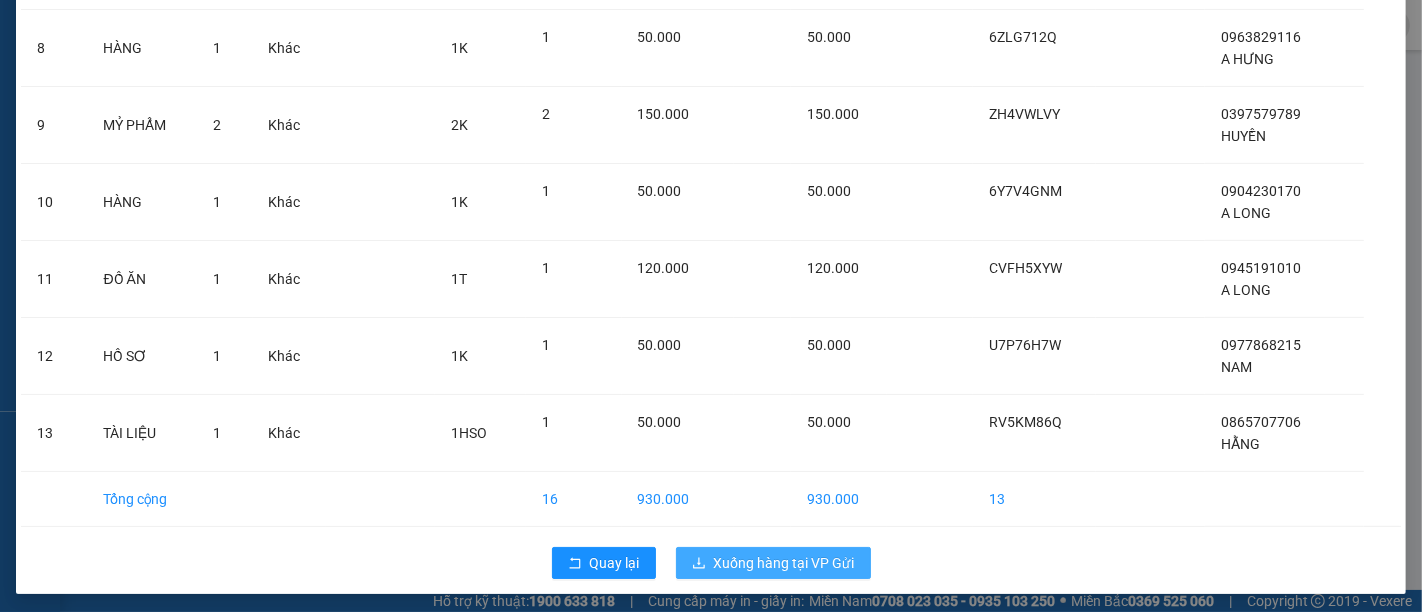 click on "Xuống hàng tại VP Gửi" at bounding box center [784, 563] 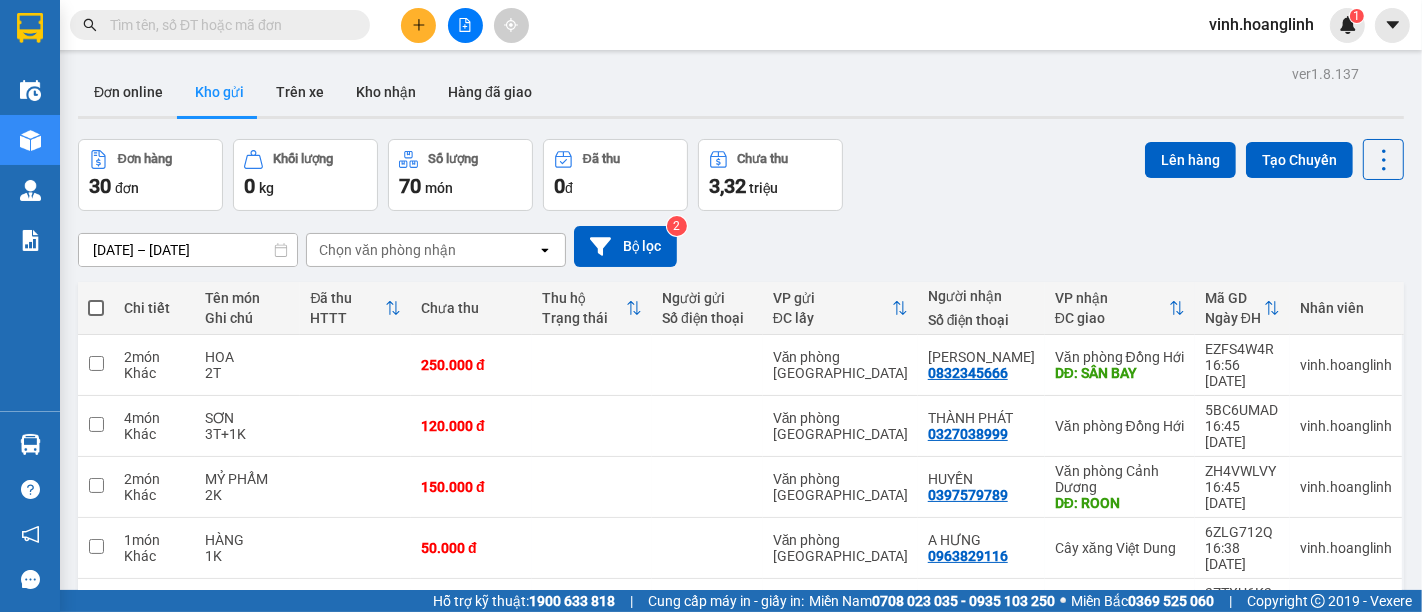 click on "Chọn văn phòng nhận" at bounding box center [387, 250] 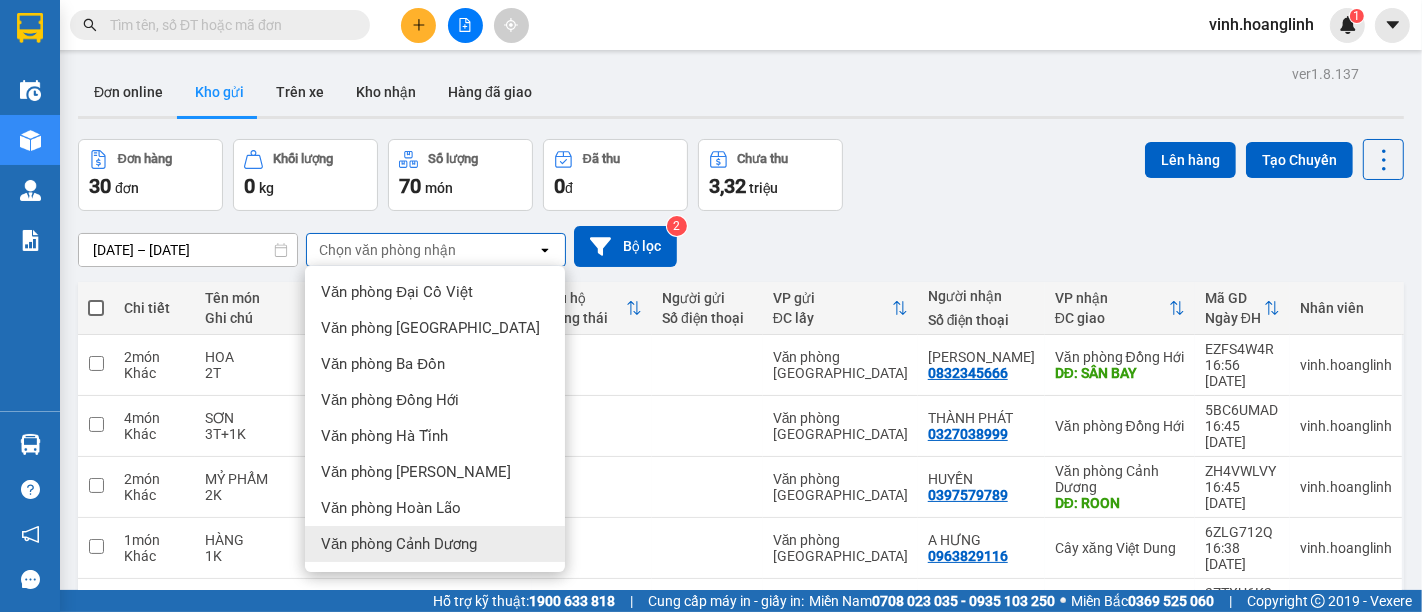 drag, startPoint x: 430, startPoint y: 538, endPoint x: 437, endPoint y: 512, distance: 26.925823 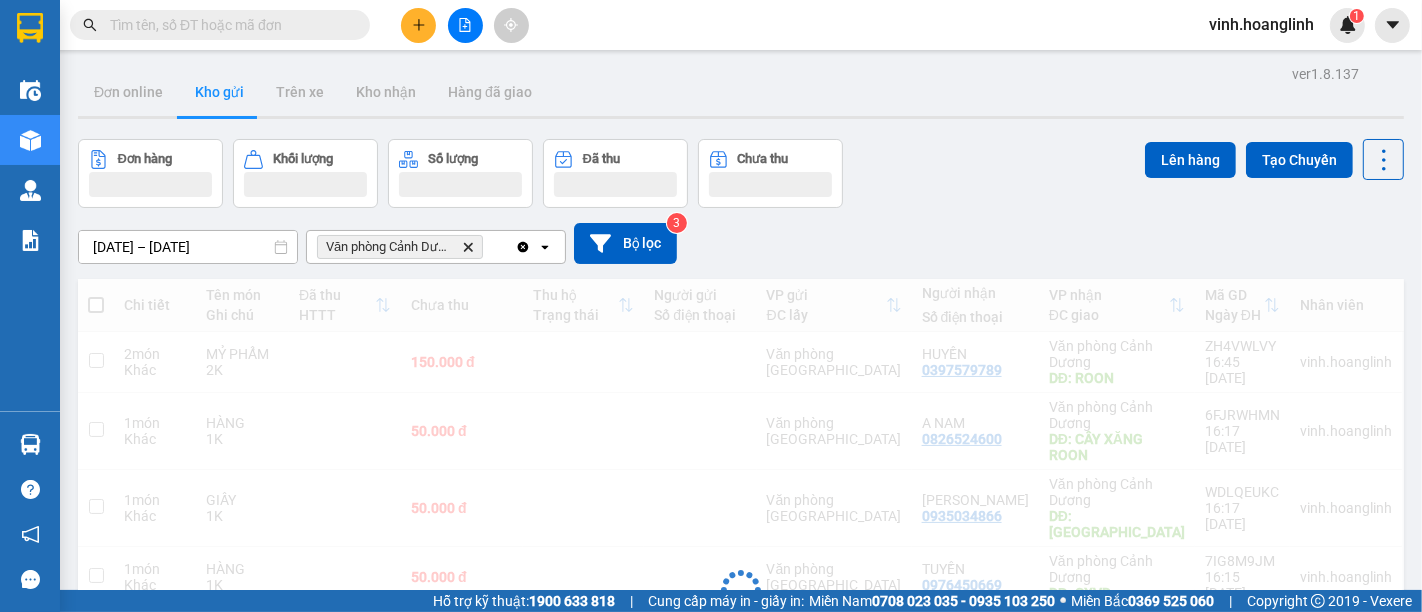click on "open" 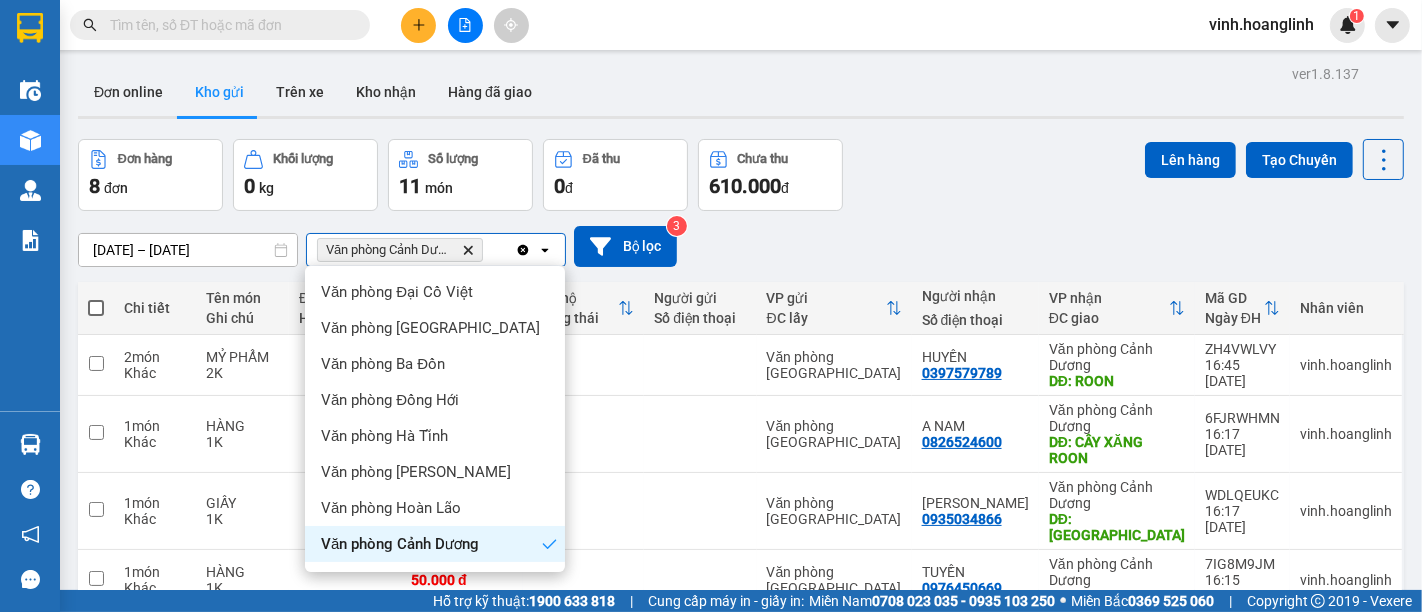 scroll, scrollTop: 105, scrollLeft: 0, axis: vertical 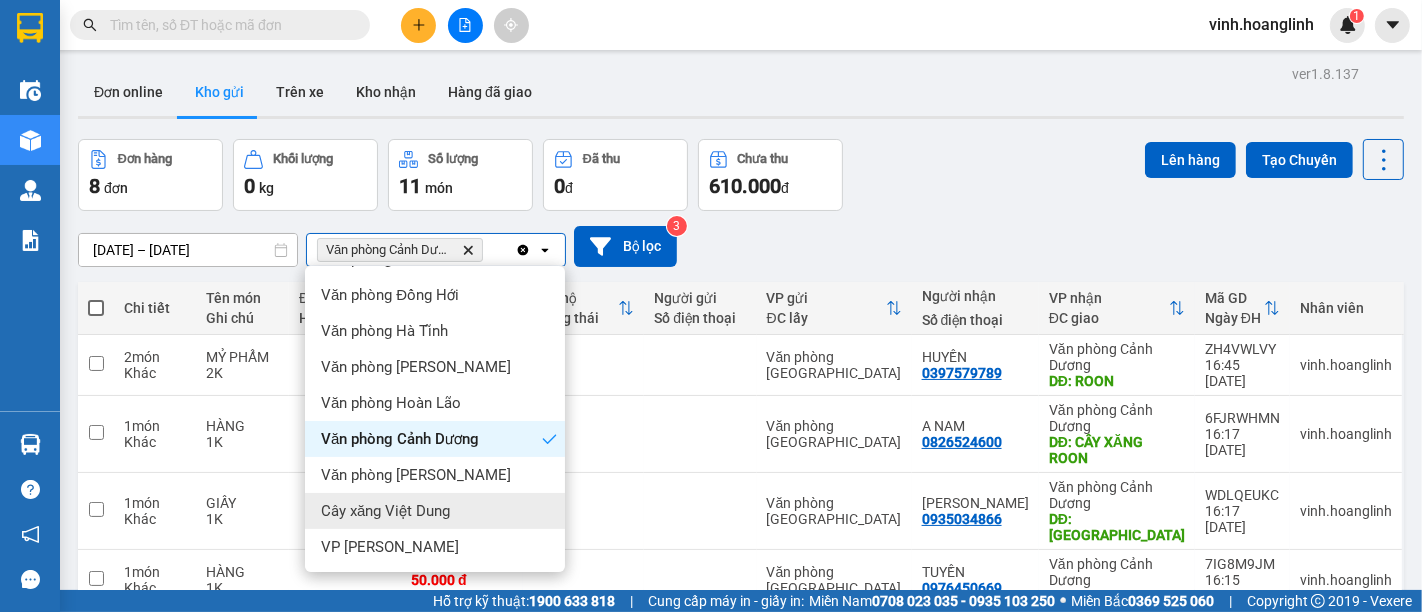 click on "Cây xăng Việt Dung" at bounding box center (385, 511) 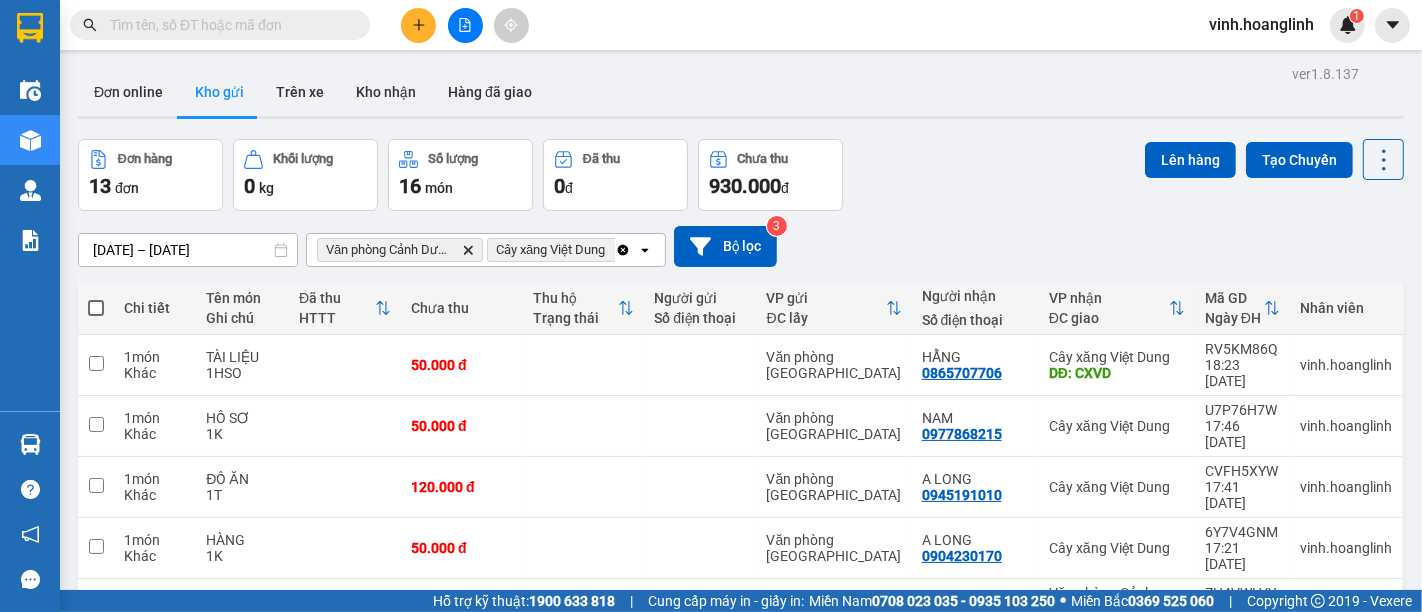 click at bounding box center [96, 308] 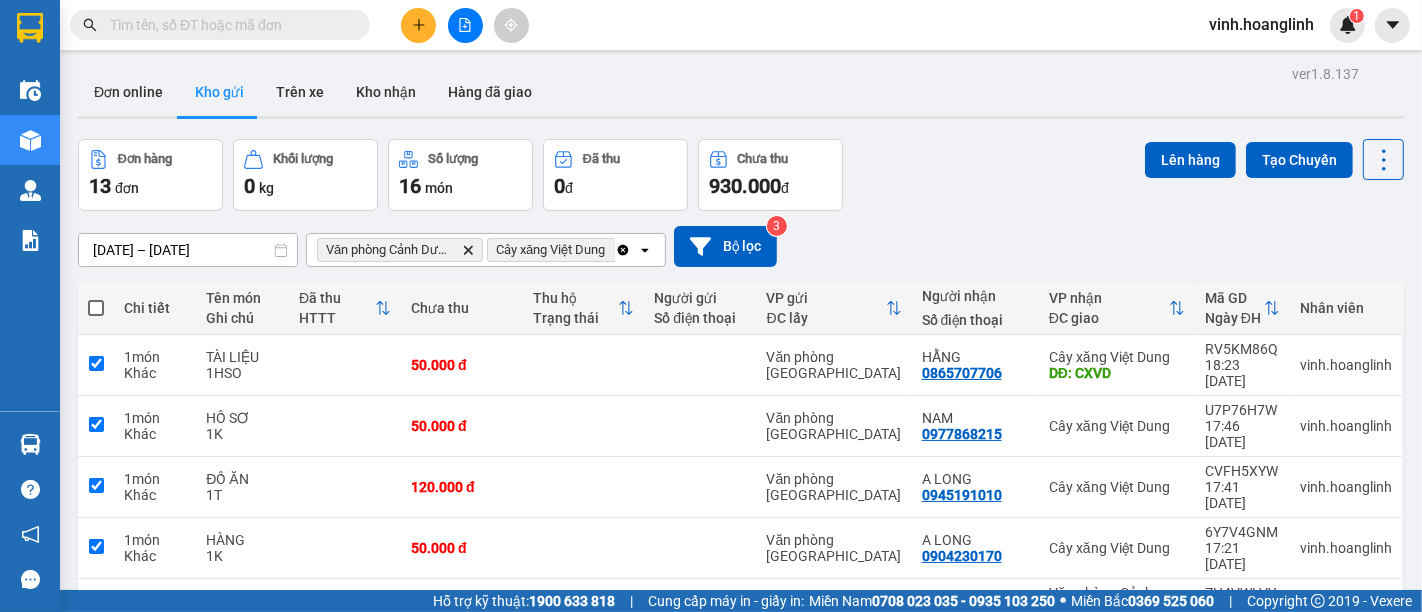 checkbox on "true" 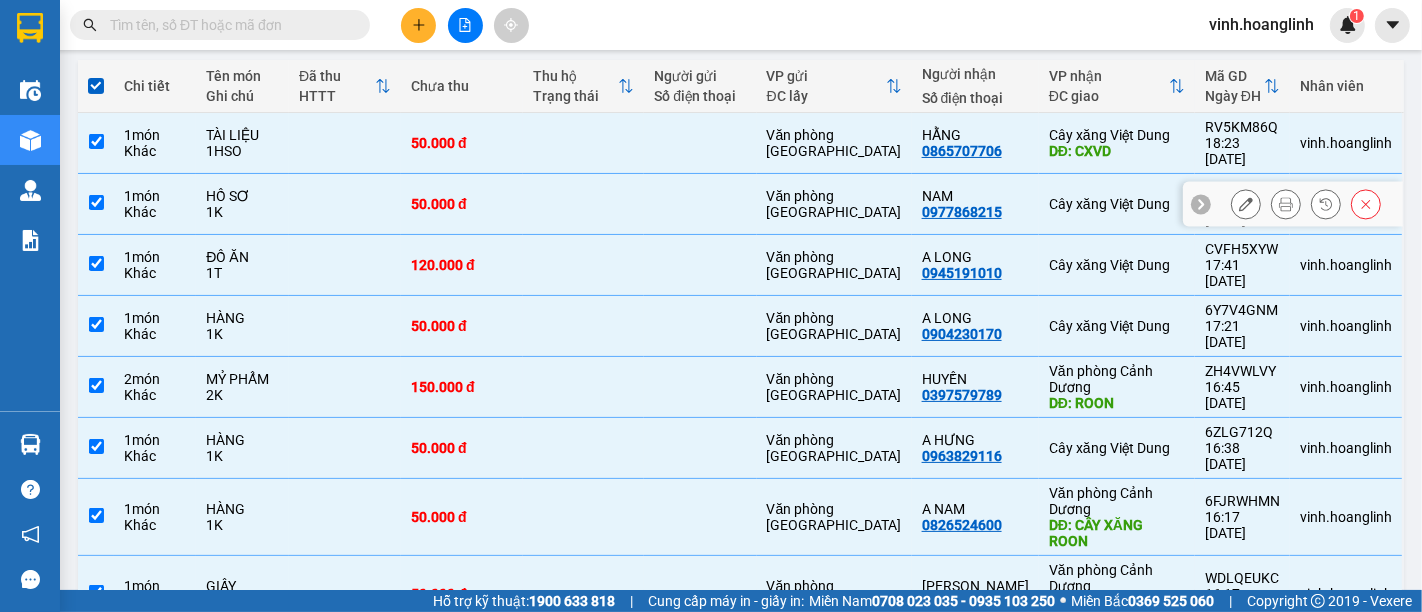 scroll, scrollTop: 0, scrollLeft: 0, axis: both 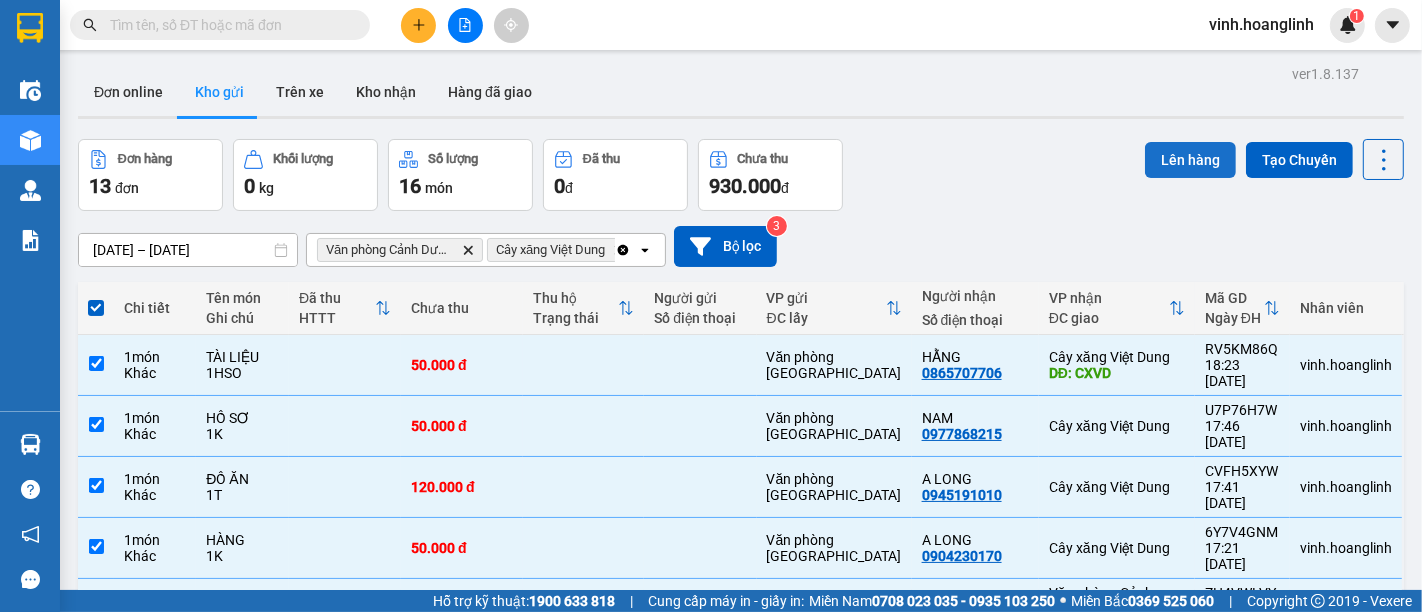 click on "Lên hàng" at bounding box center [1190, 160] 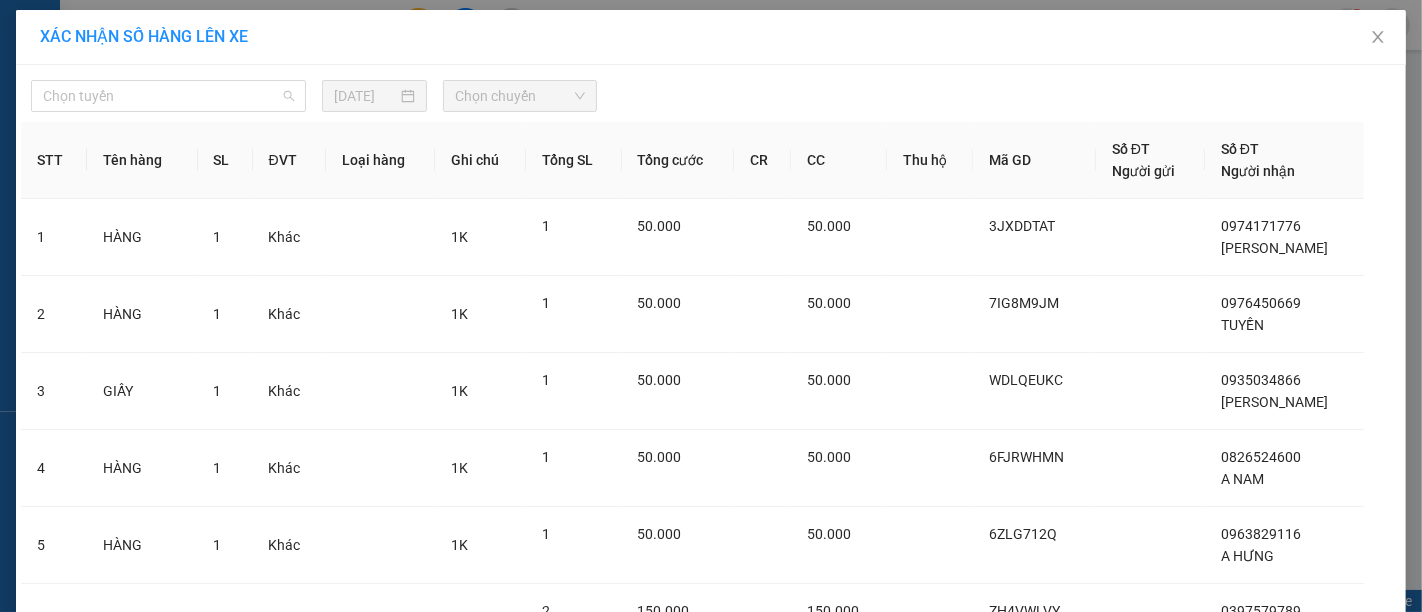 drag, startPoint x: 120, startPoint y: 90, endPoint x: 107, endPoint y: 176, distance: 86.977005 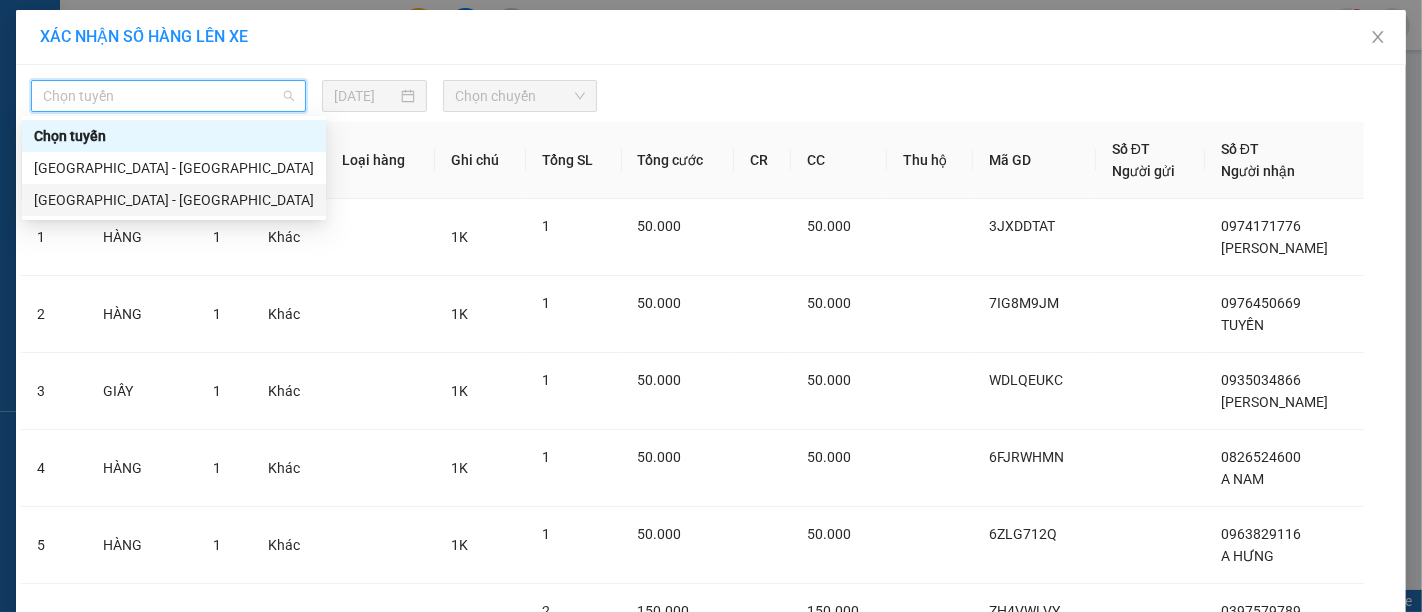click on "[GEOGRAPHIC_DATA] - [GEOGRAPHIC_DATA]" at bounding box center [174, 200] 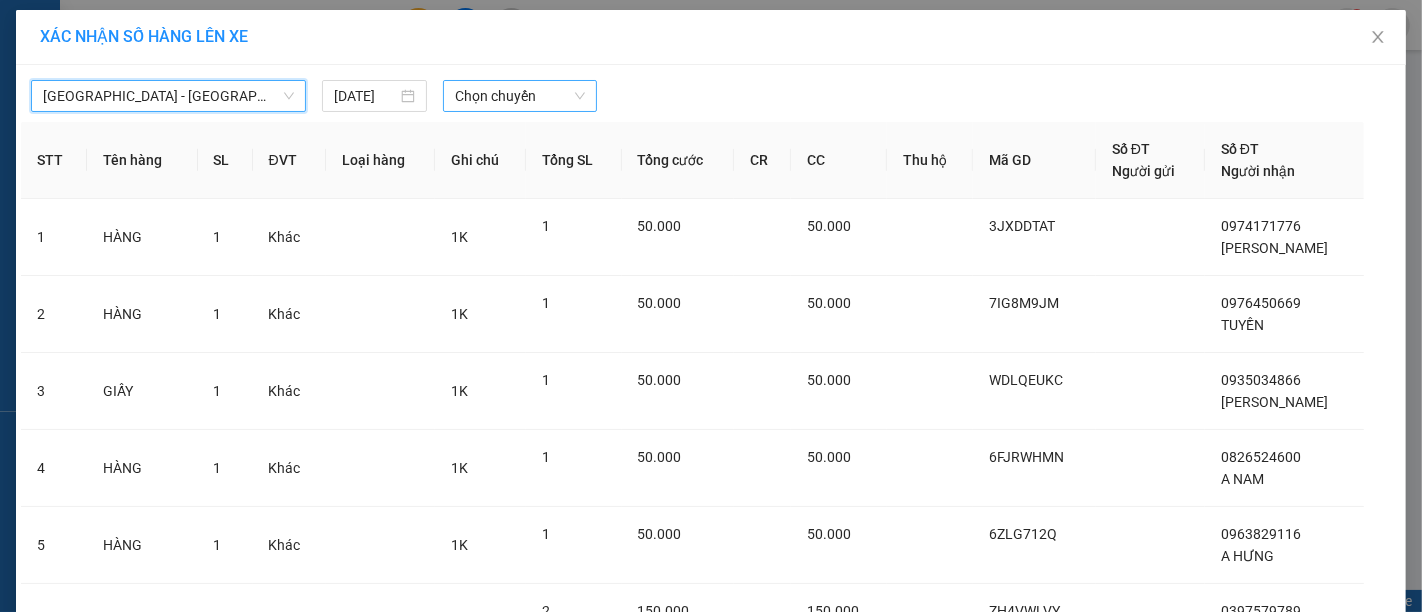 click on "Chọn chuyến" at bounding box center [520, 96] 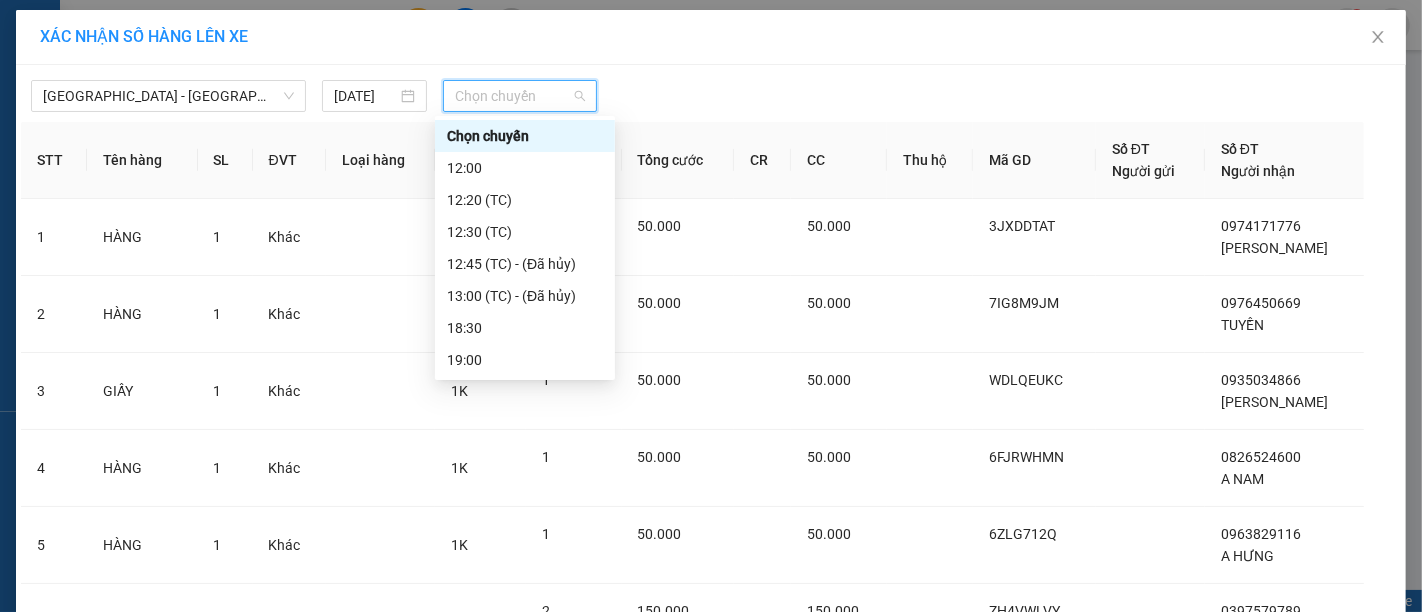 scroll, scrollTop: 127, scrollLeft: 0, axis: vertical 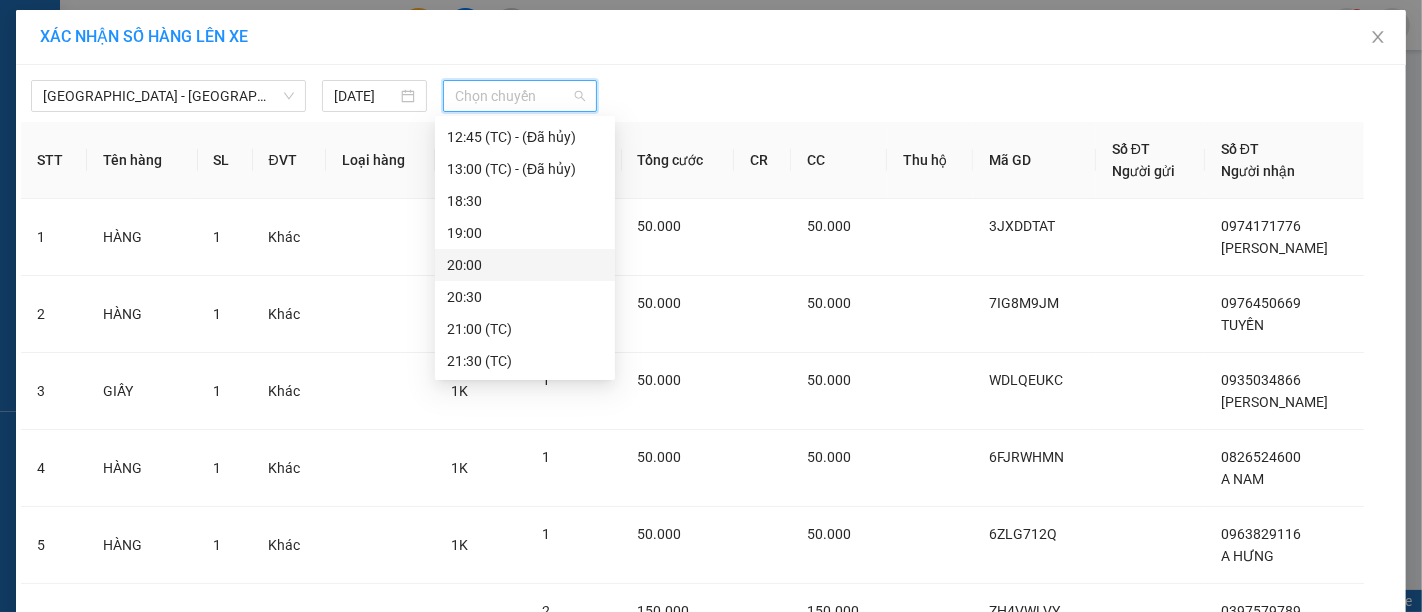click on "20:00" at bounding box center (525, 265) 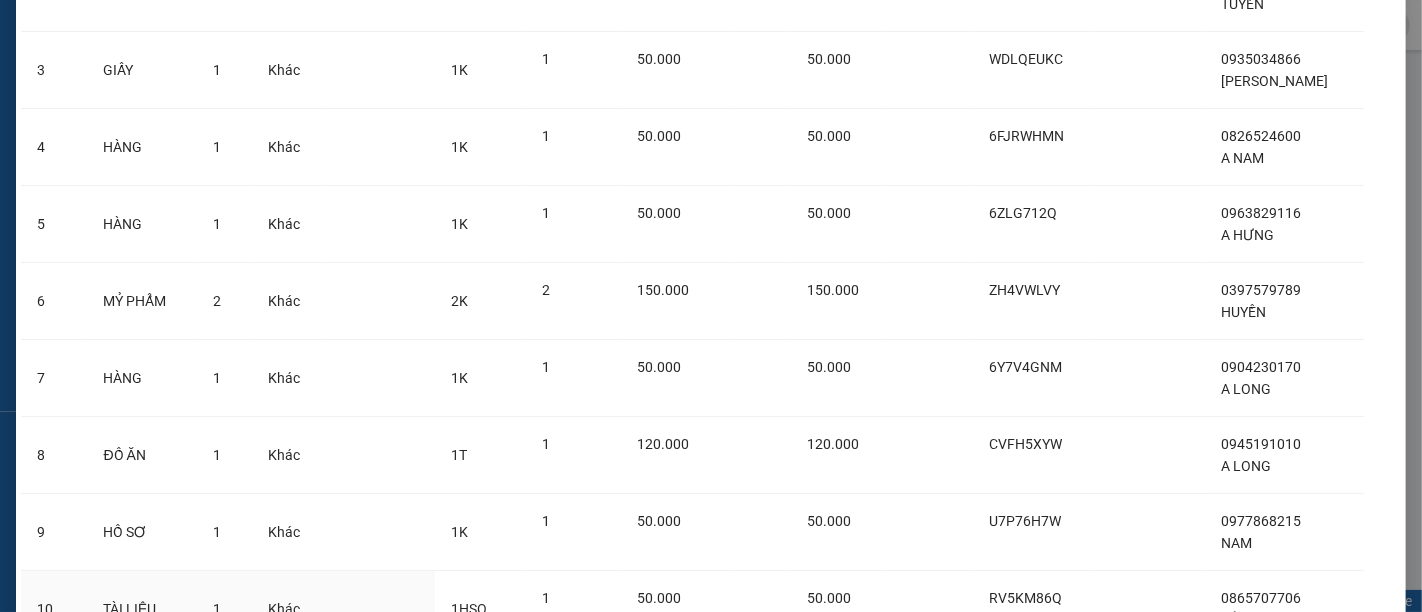 scroll, scrollTop: 511, scrollLeft: 0, axis: vertical 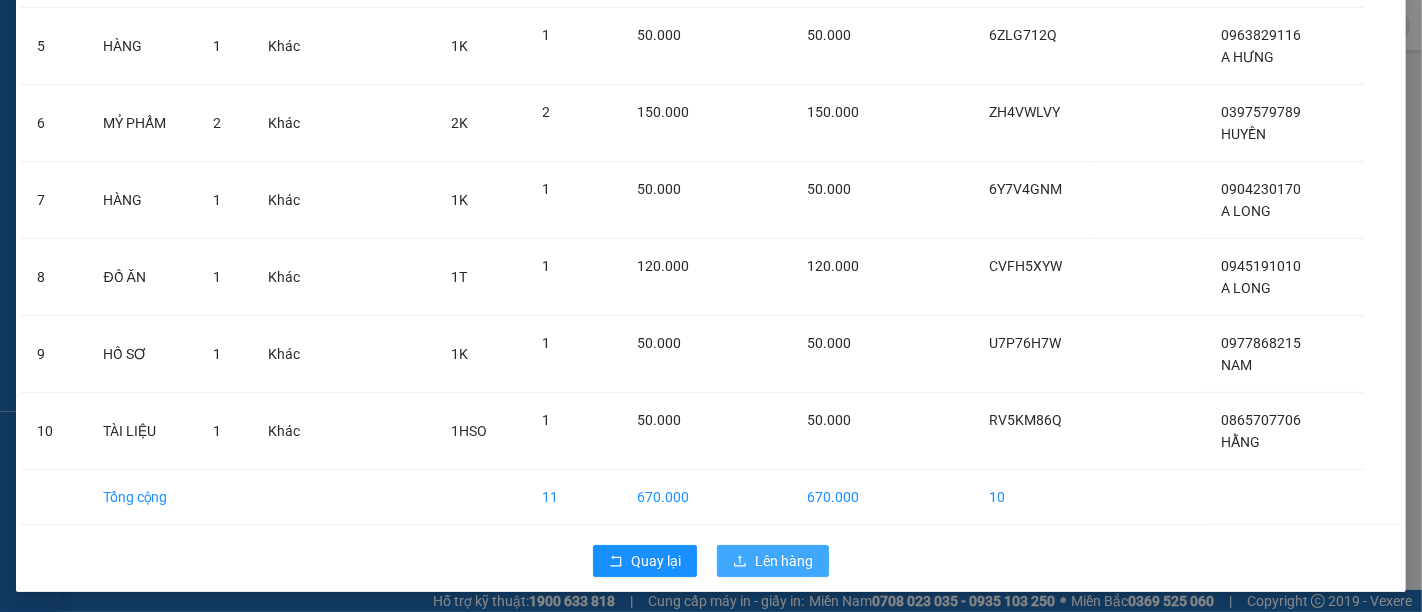 click on "Lên hàng" at bounding box center [784, 561] 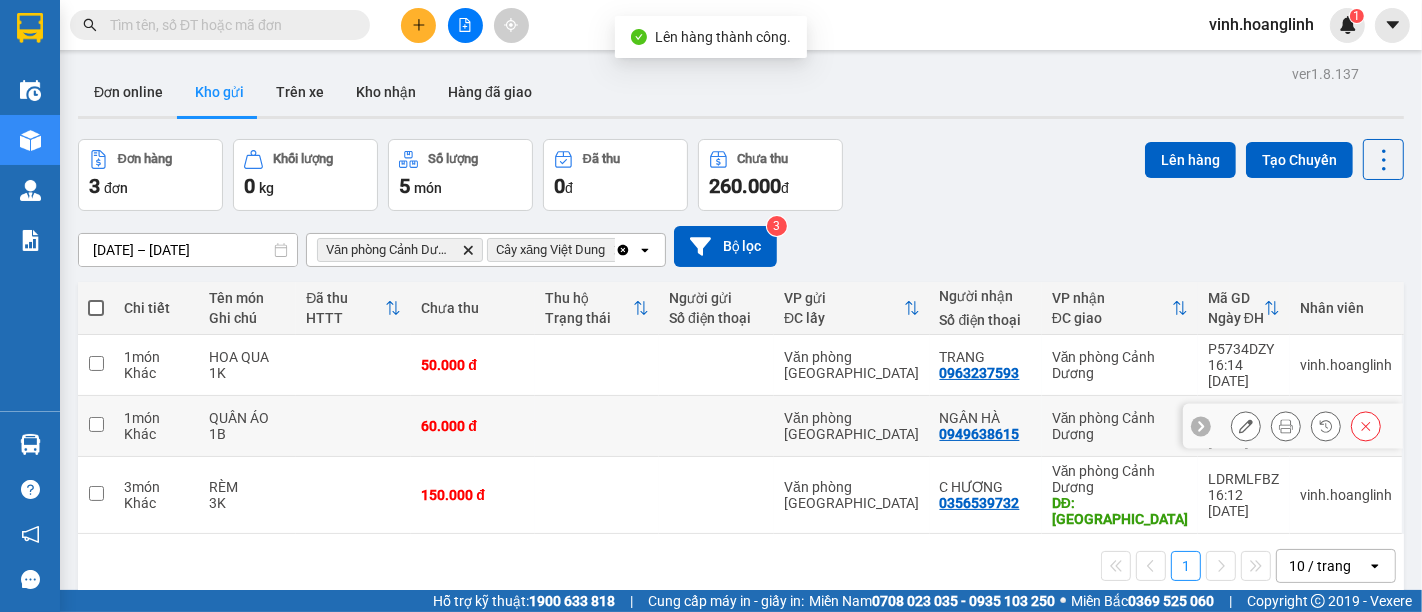 scroll, scrollTop: 91, scrollLeft: 0, axis: vertical 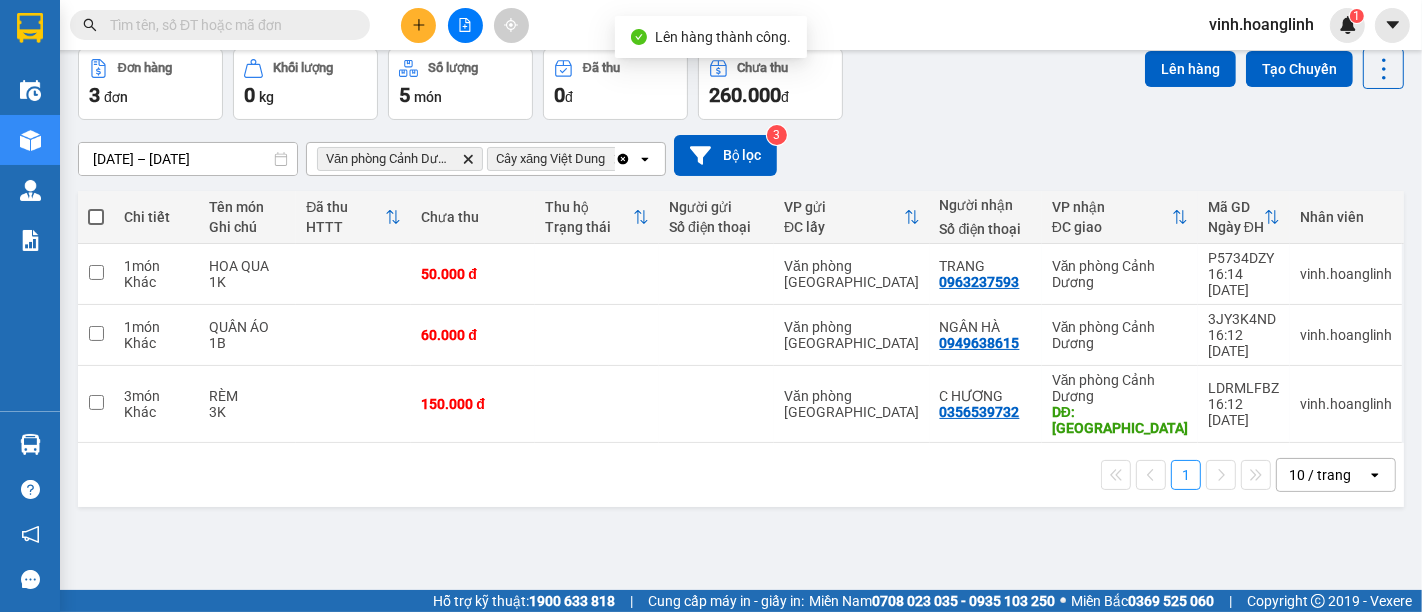 click at bounding box center (96, 217) 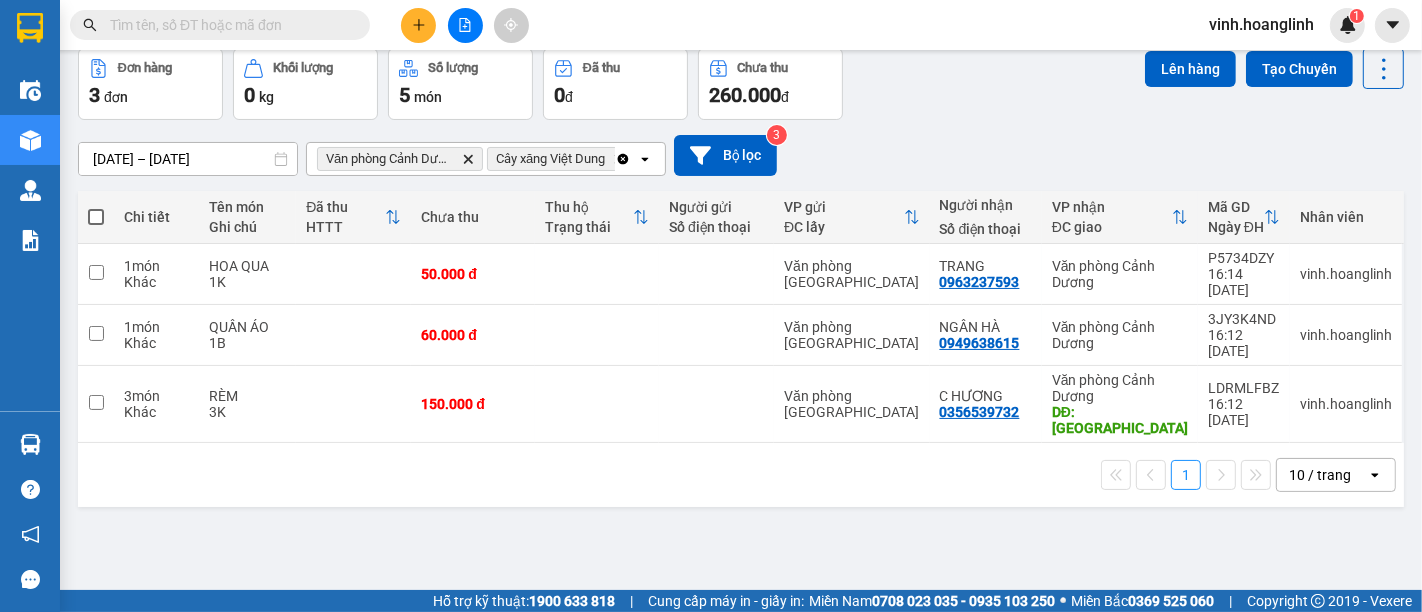 click at bounding box center (96, 217) 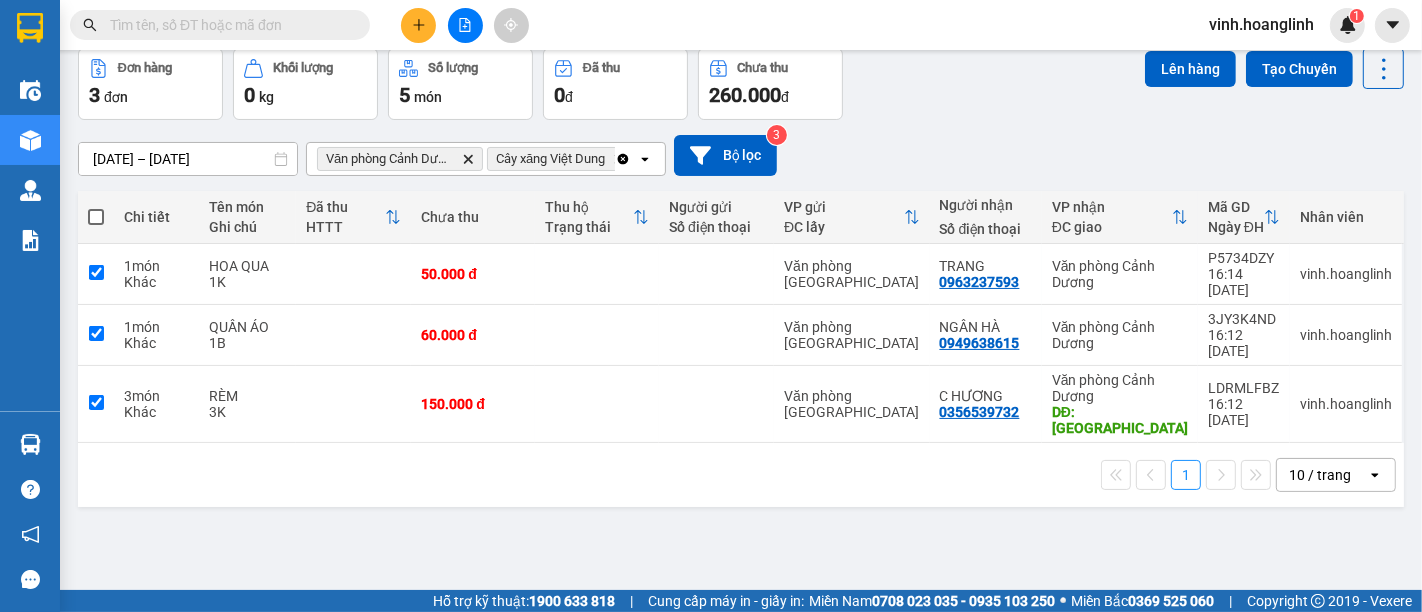 checkbox on "true" 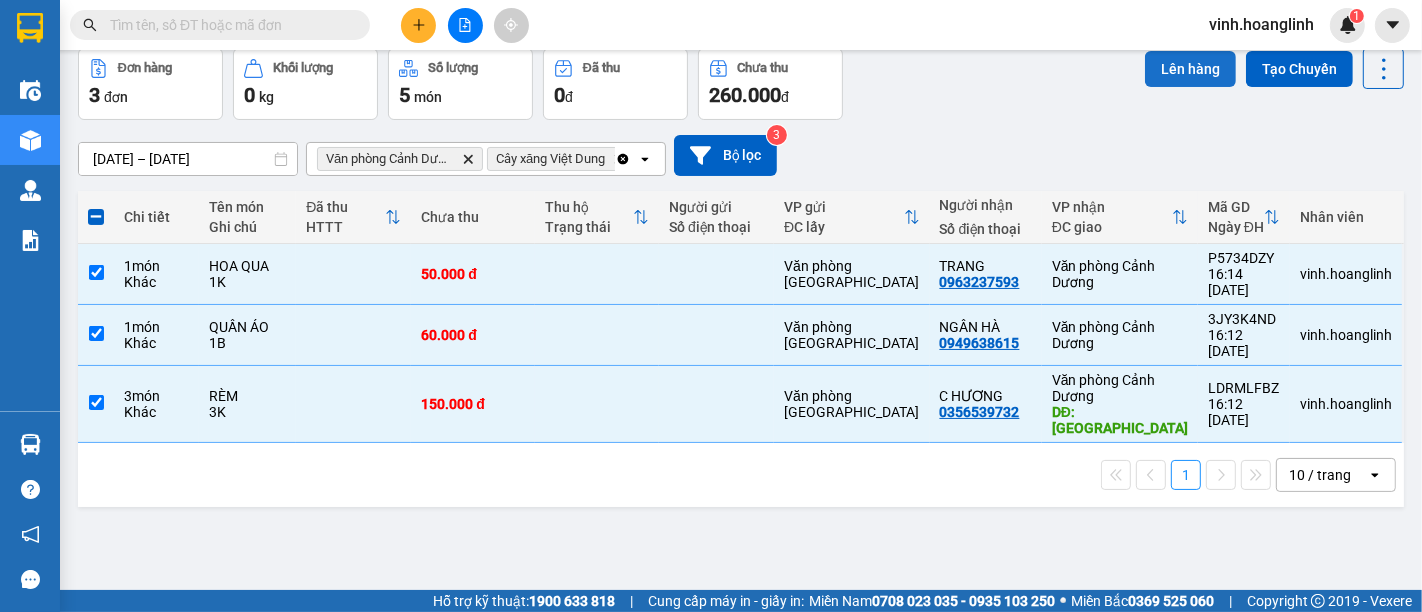 click on "Lên hàng" at bounding box center (1190, 69) 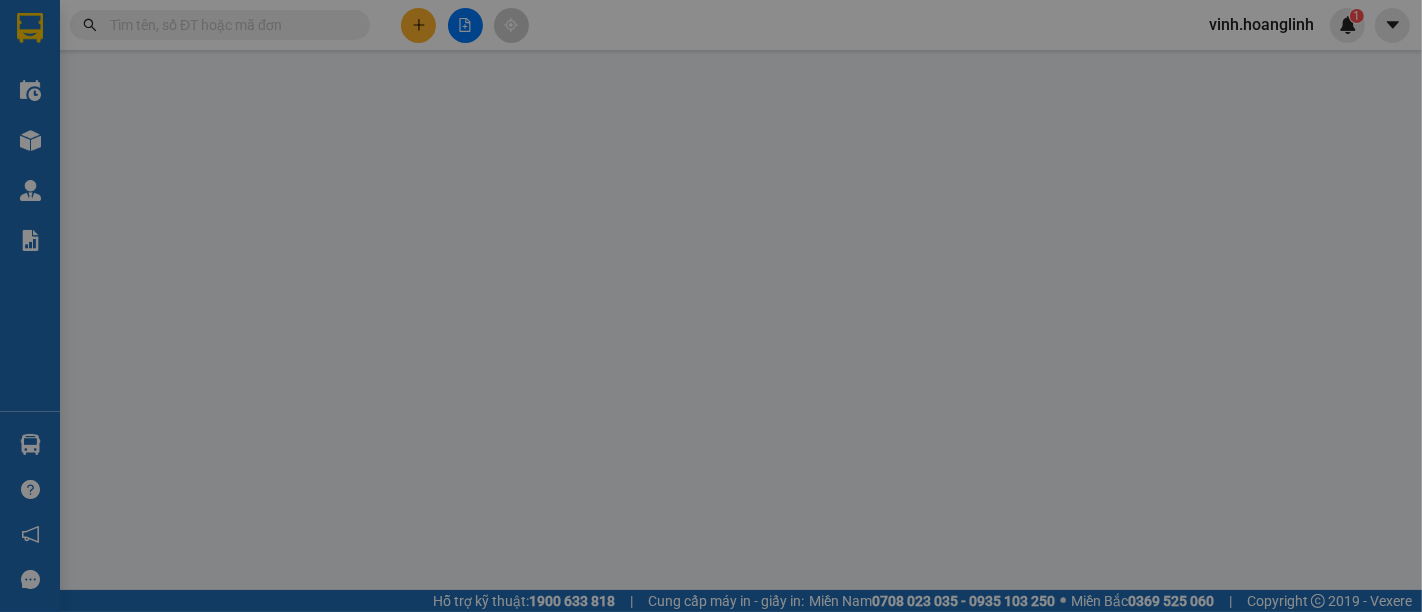 scroll, scrollTop: 0, scrollLeft: 0, axis: both 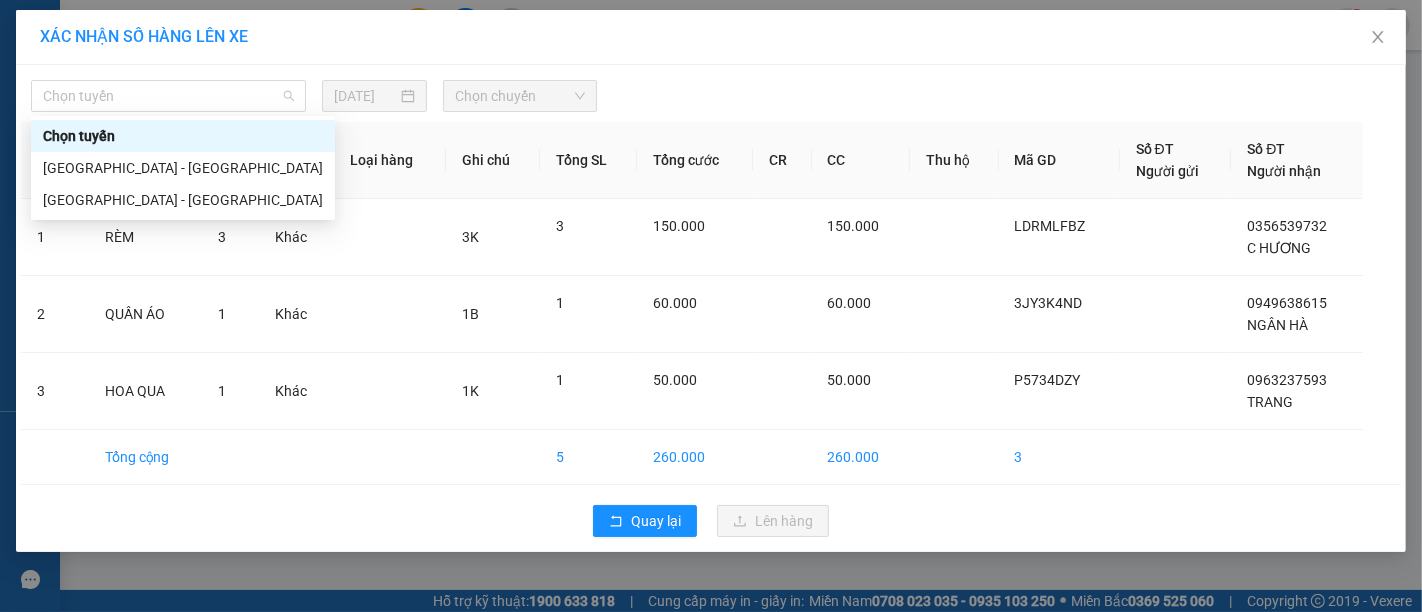drag, startPoint x: 245, startPoint y: 98, endPoint x: 214, endPoint y: 180, distance: 87.66413 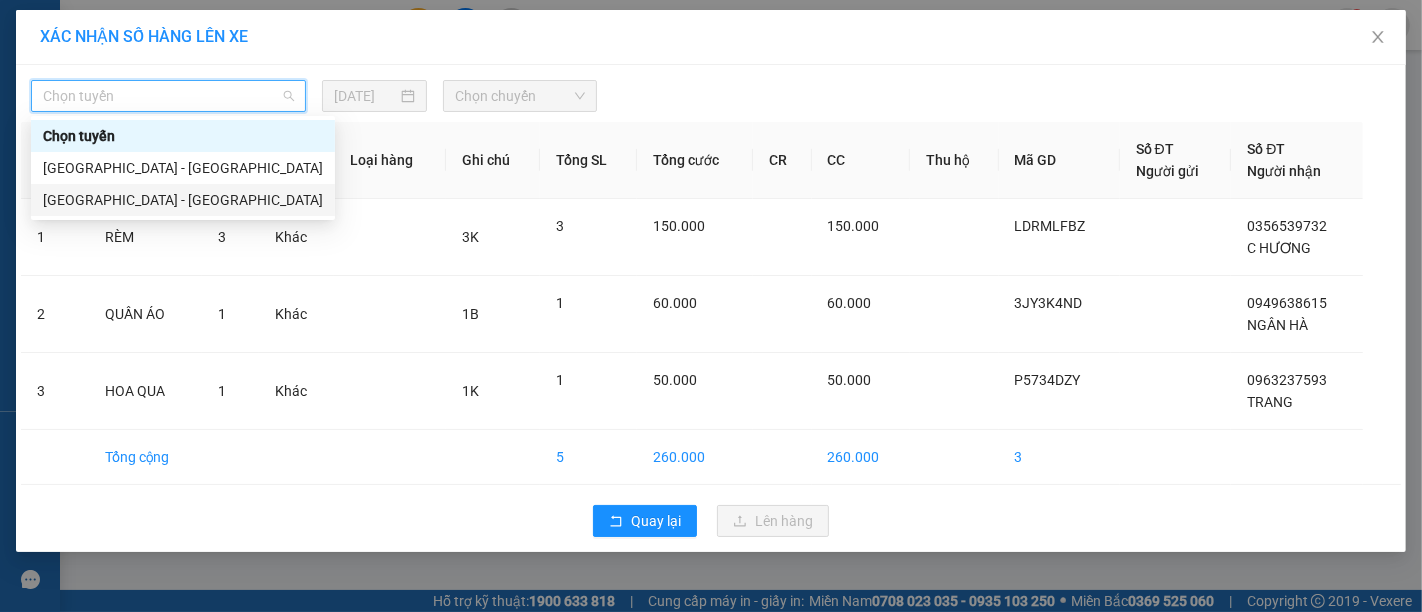 click on "[GEOGRAPHIC_DATA] - [GEOGRAPHIC_DATA]" at bounding box center [183, 200] 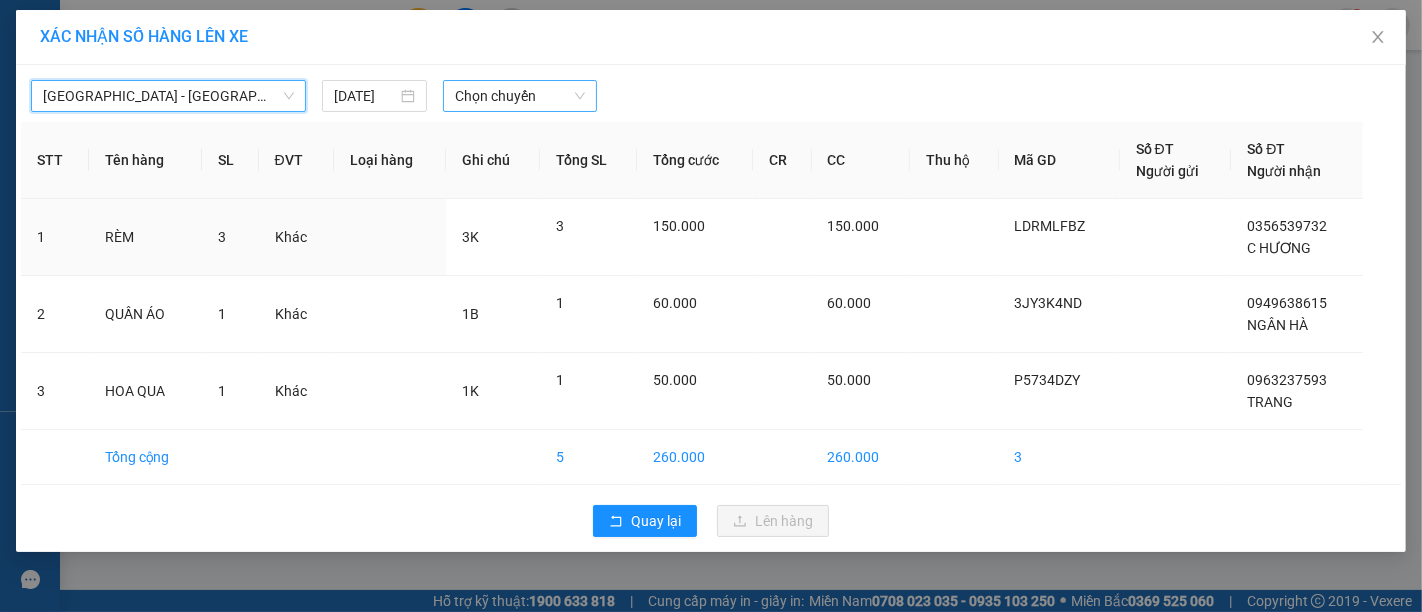drag, startPoint x: 520, startPoint y: 97, endPoint x: 531, endPoint y: 104, distance: 13.038404 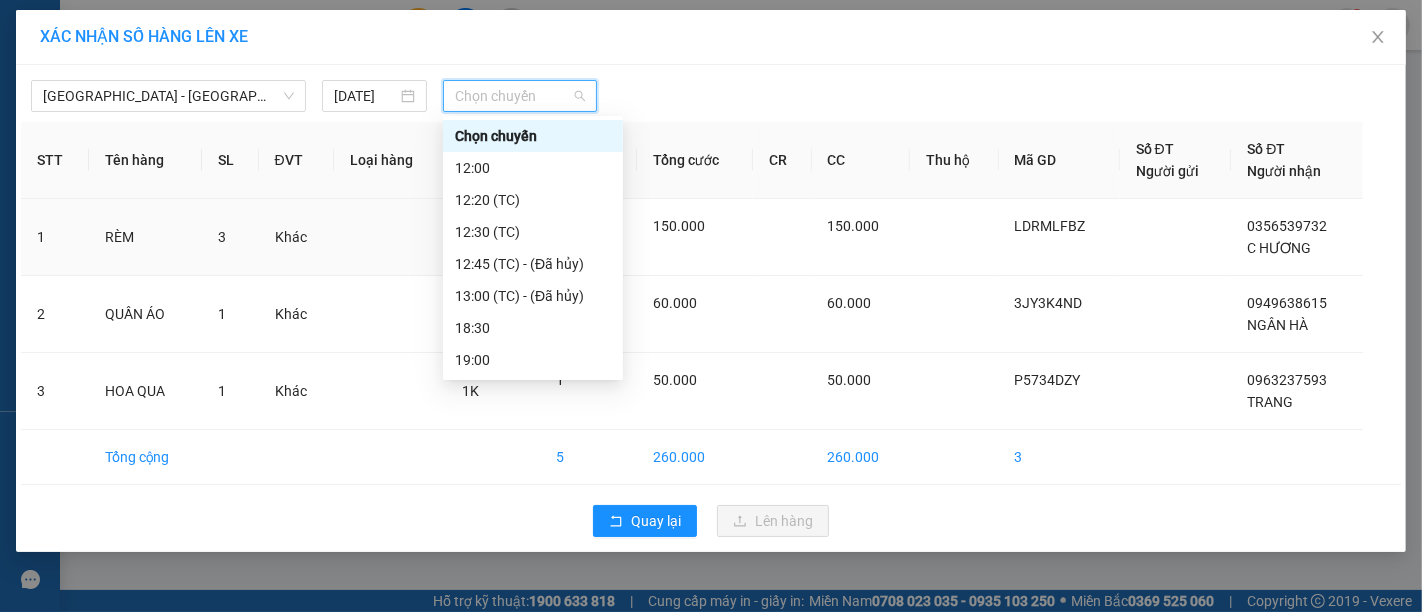 scroll, scrollTop: 111, scrollLeft: 0, axis: vertical 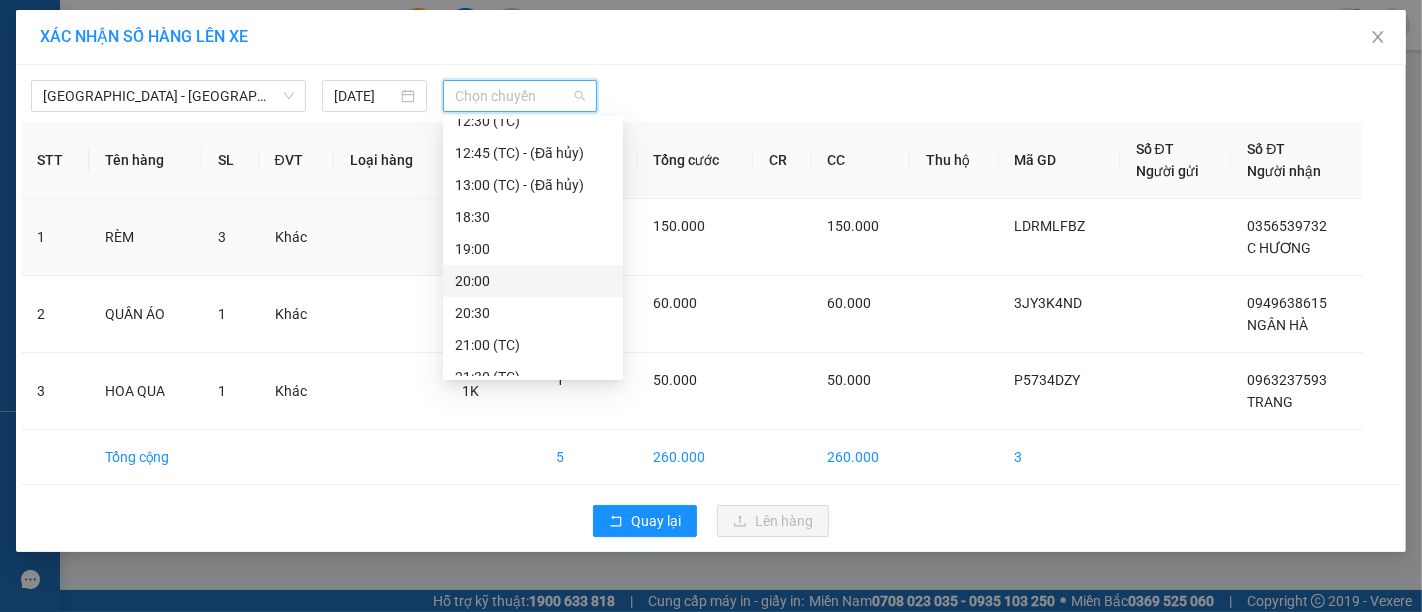 click on "20:00" at bounding box center [533, 281] 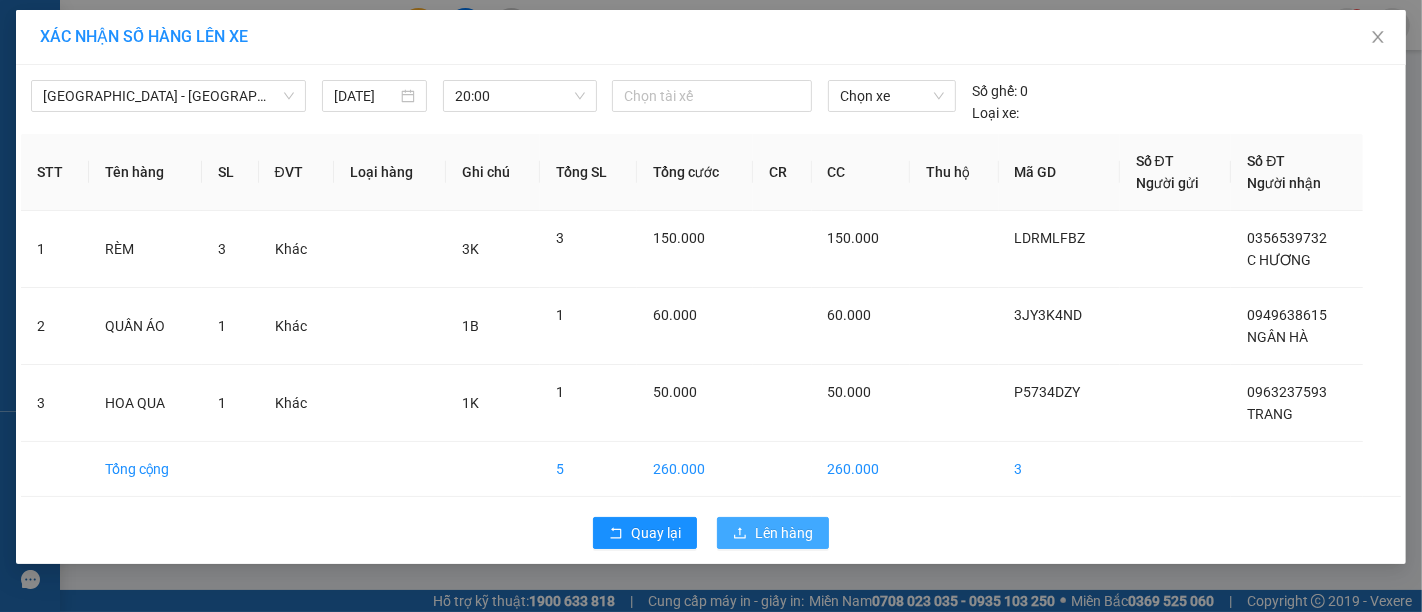 drag, startPoint x: 742, startPoint y: 520, endPoint x: 752, endPoint y: 515, distance: 11.18034 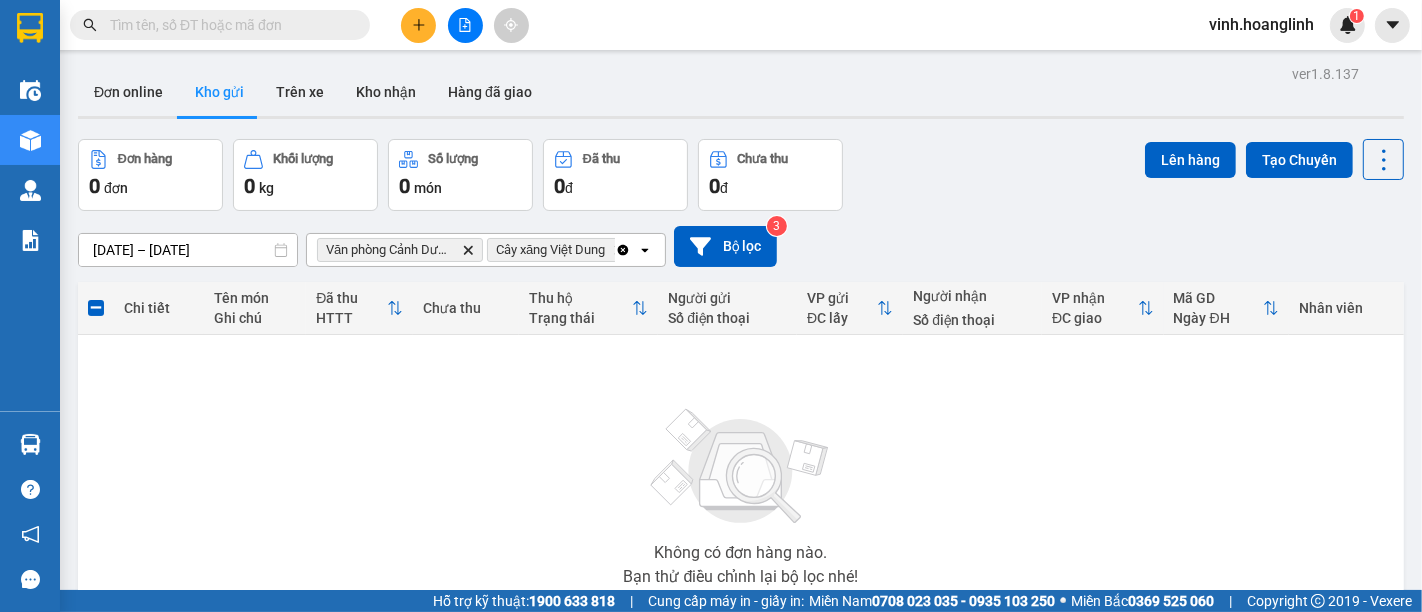 click at bounding box center [418, 25] 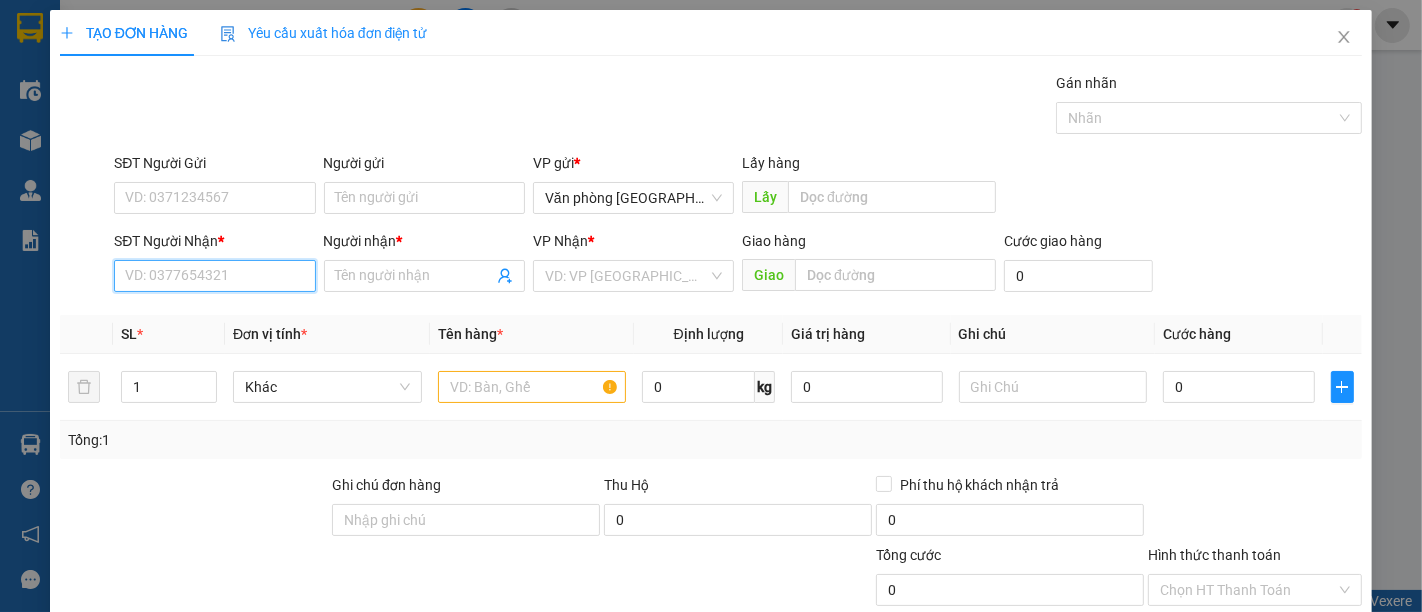 click on "SĐT Người Nhận  *" at bounding box center [214, 276] 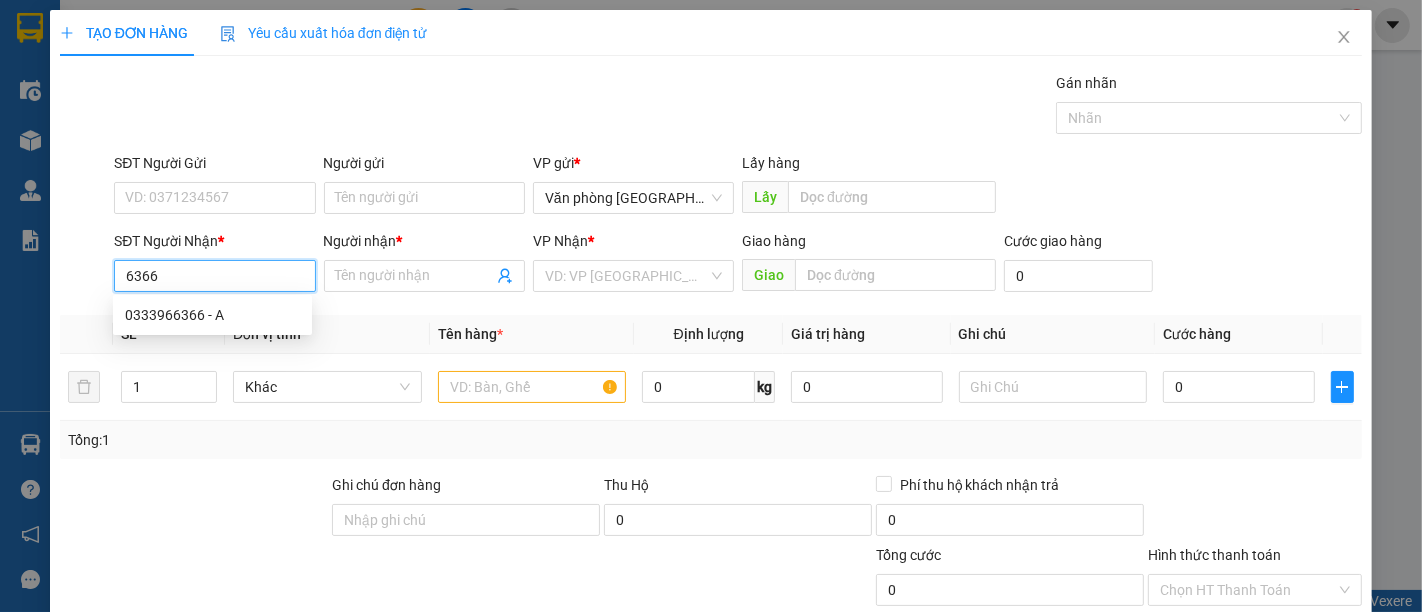 click on "6366" at bounding box center (214, 276) 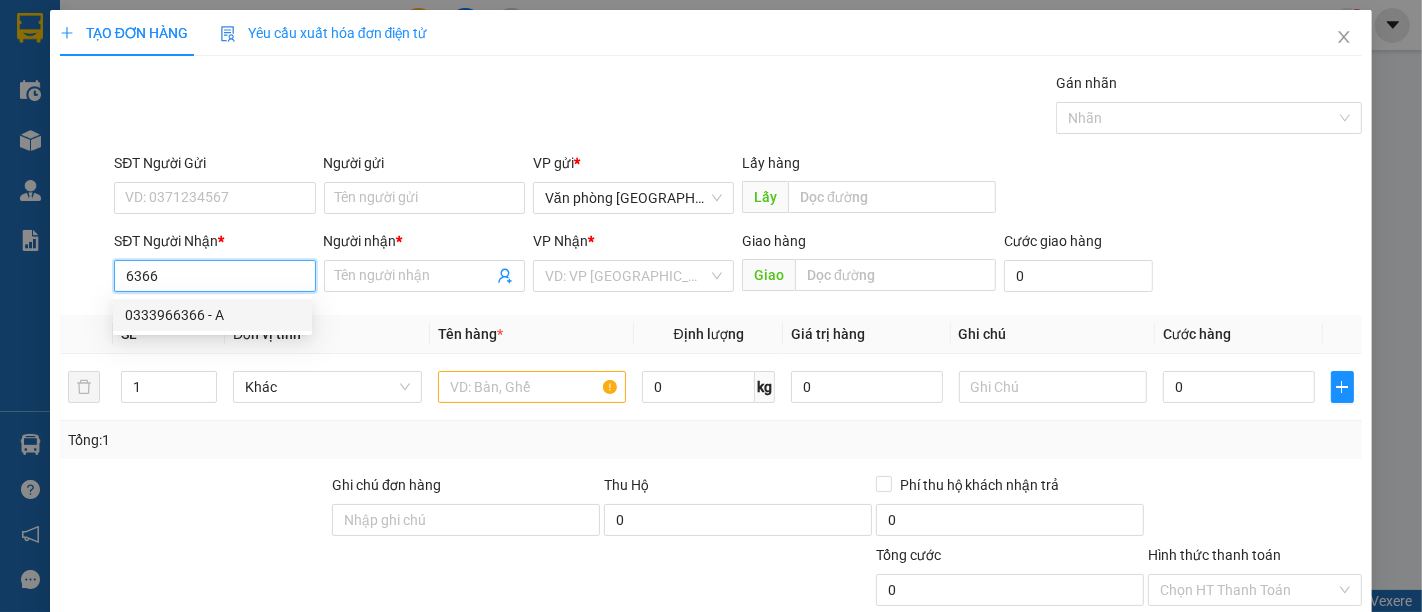 click on "0333966366 - A" at bounding box center [212, 315] 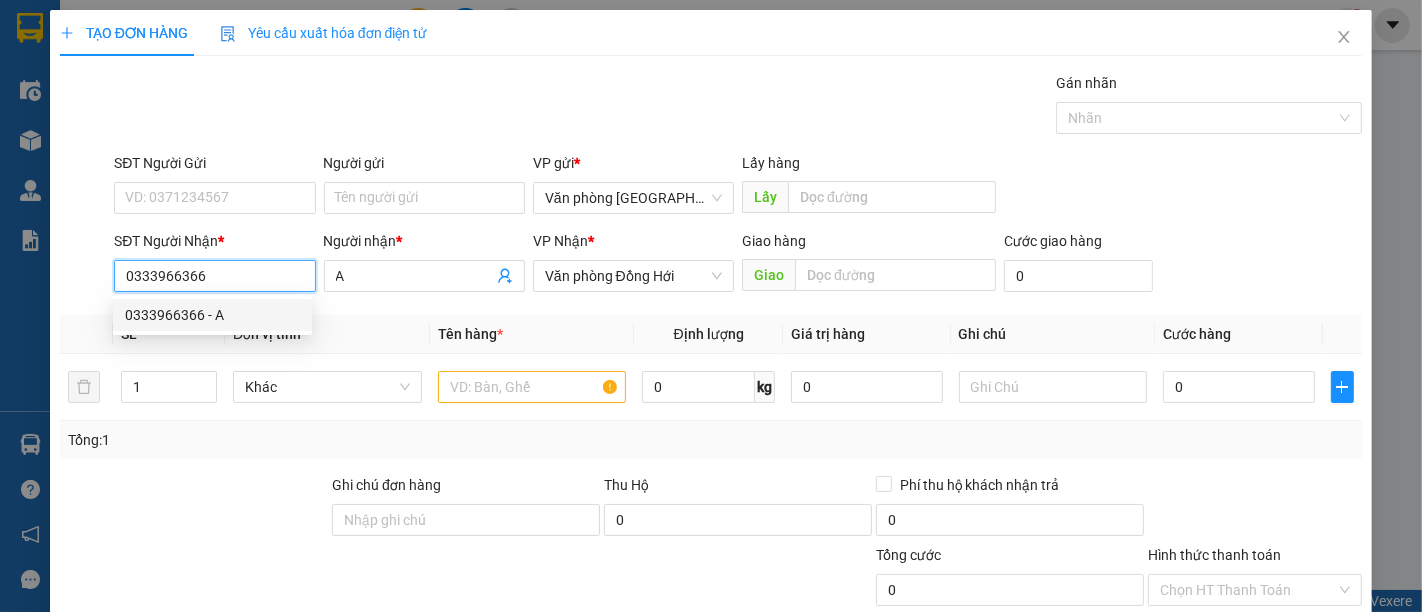 type on "50.000" 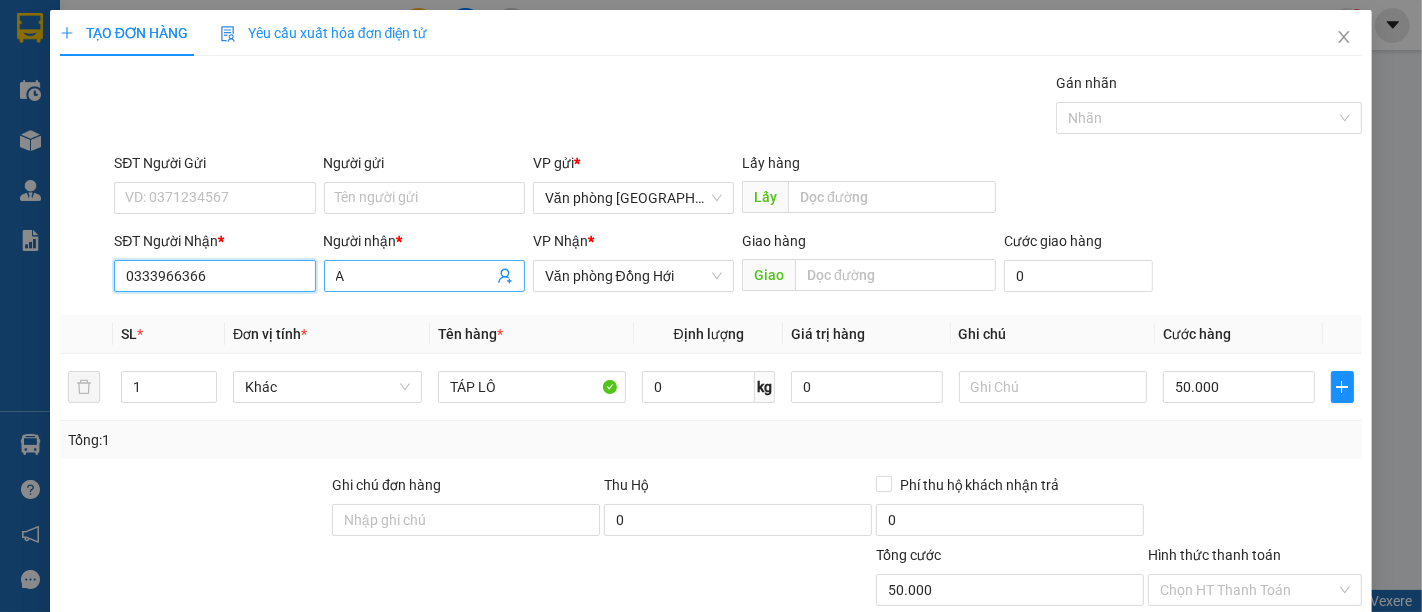 type on "0333966366" 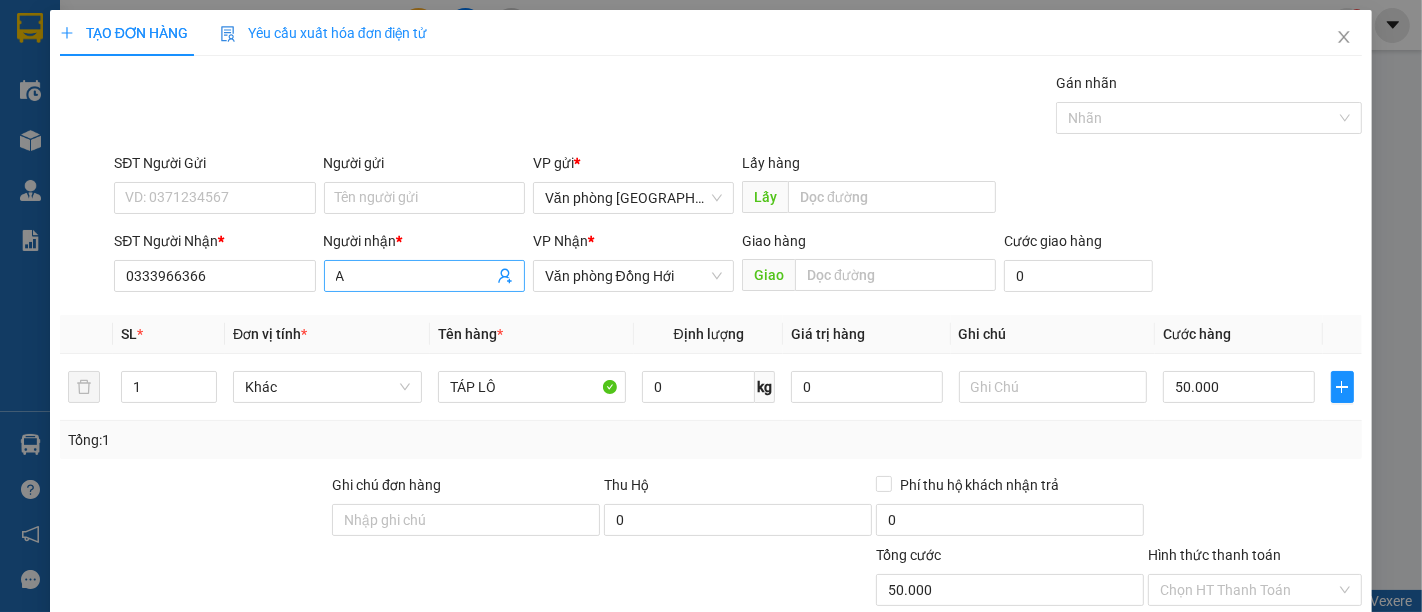click on "A" at bounding box center (414, 276) 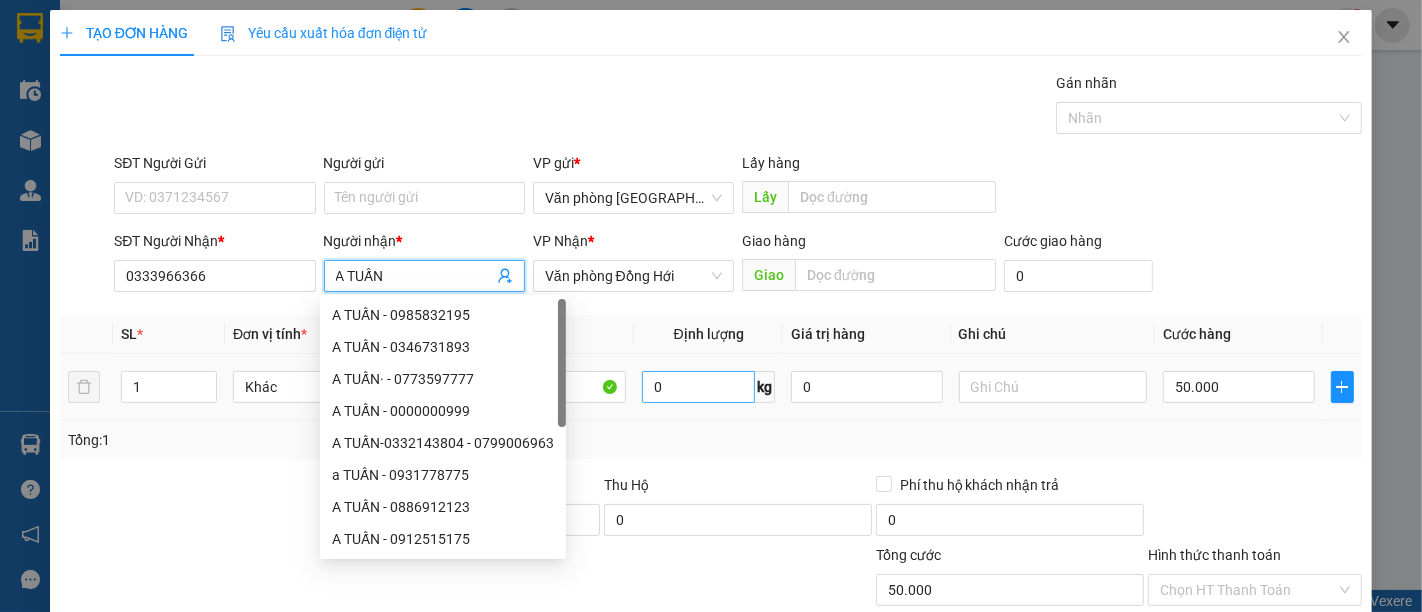 type on "A TUẤN" 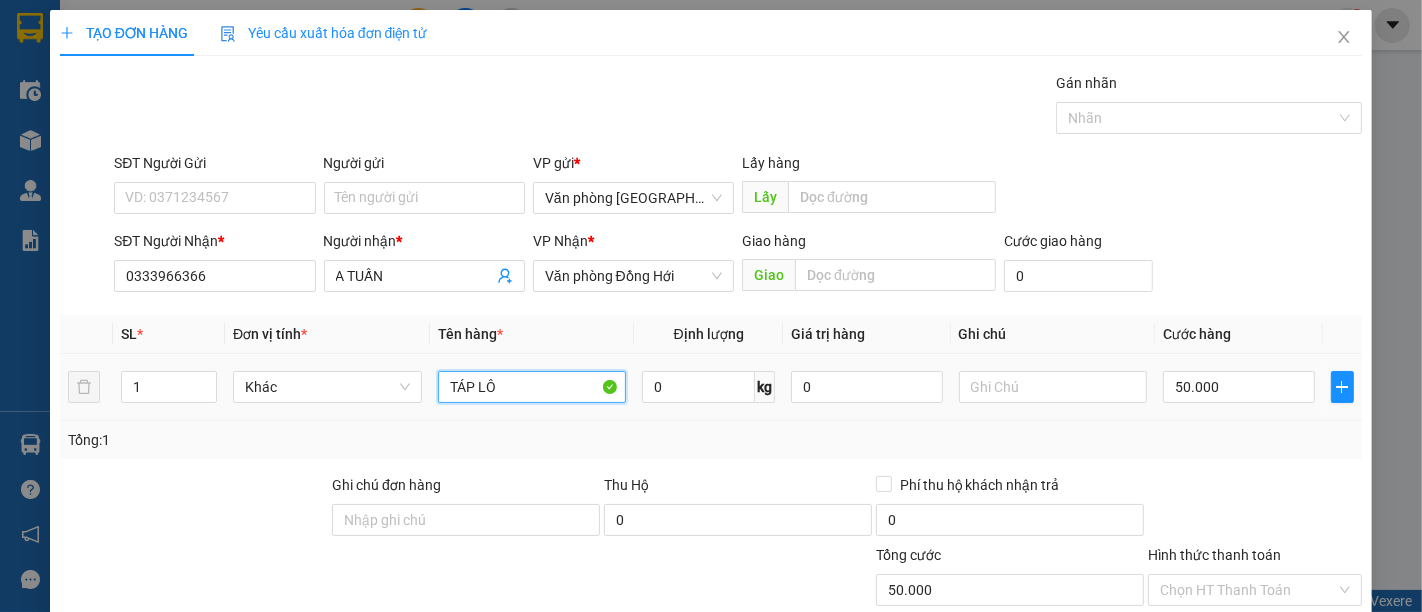 drag, startPoint x: 538, startPoint y: 389, endPoint x: 582, endPoint y: 387, distance: 44.04543 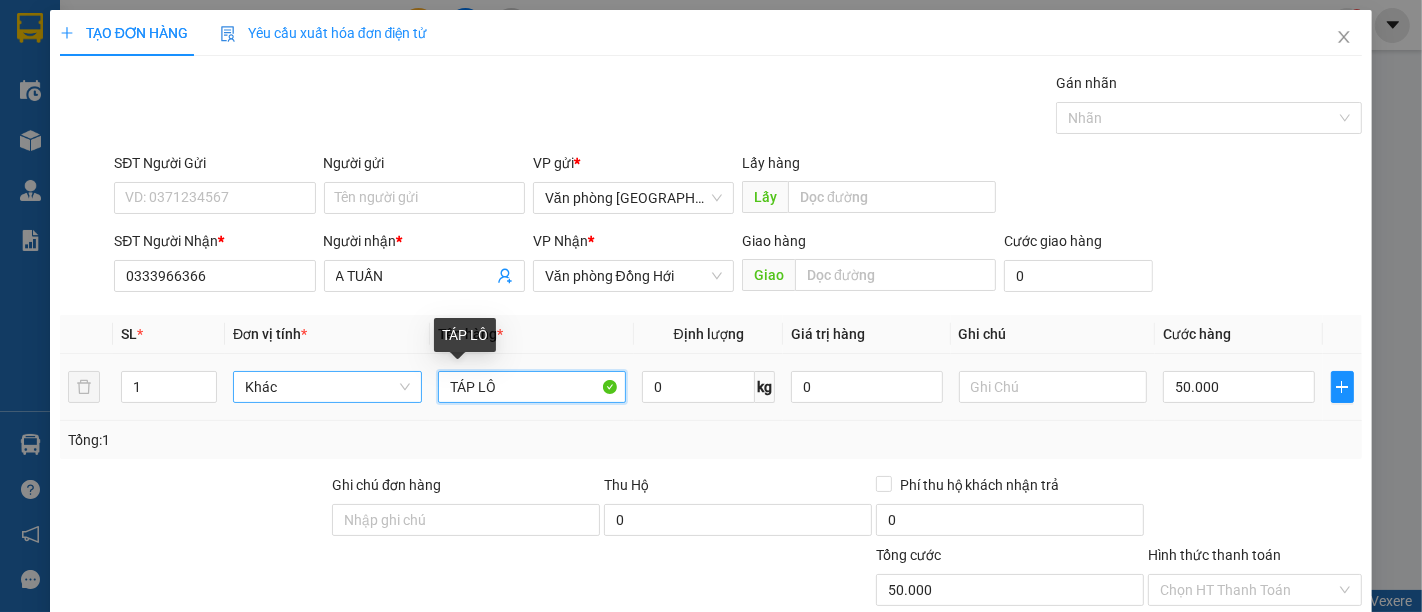 drag, startPoint x: 559, startPoint y: 389, endPoint x: 335, endPoint y: 394, distance: 224.0558 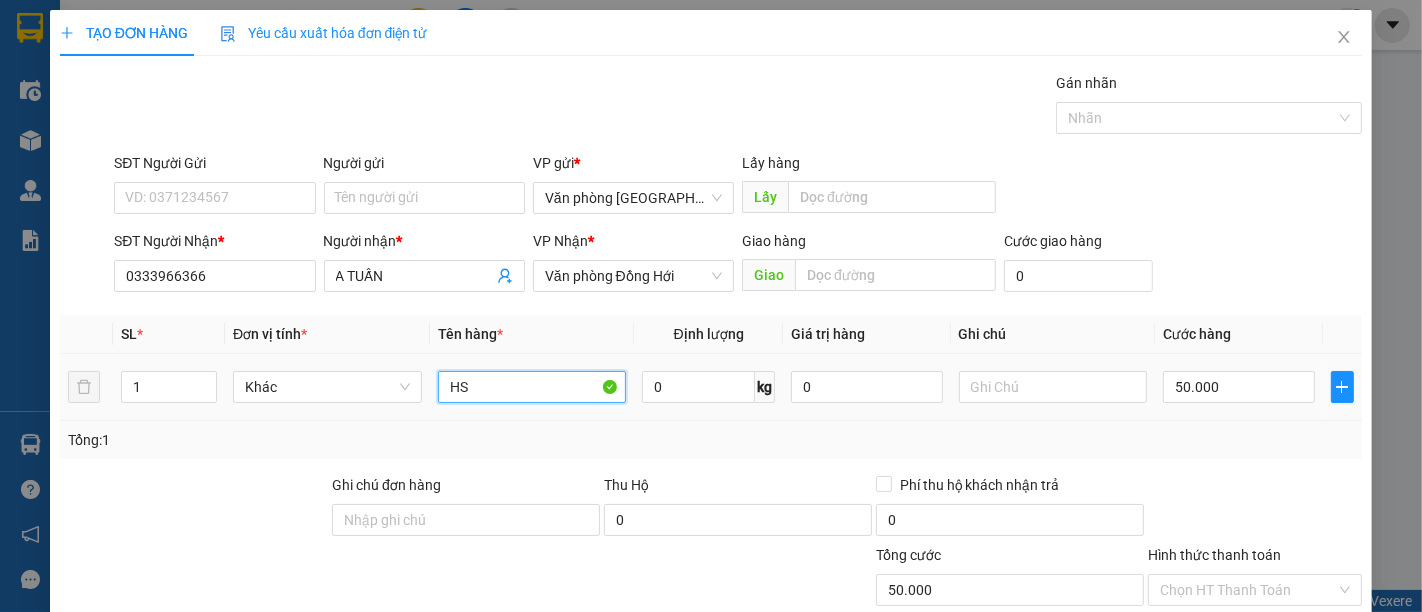 scroll, scrollTop: 186, scrollLeft: 0, axis: vertical 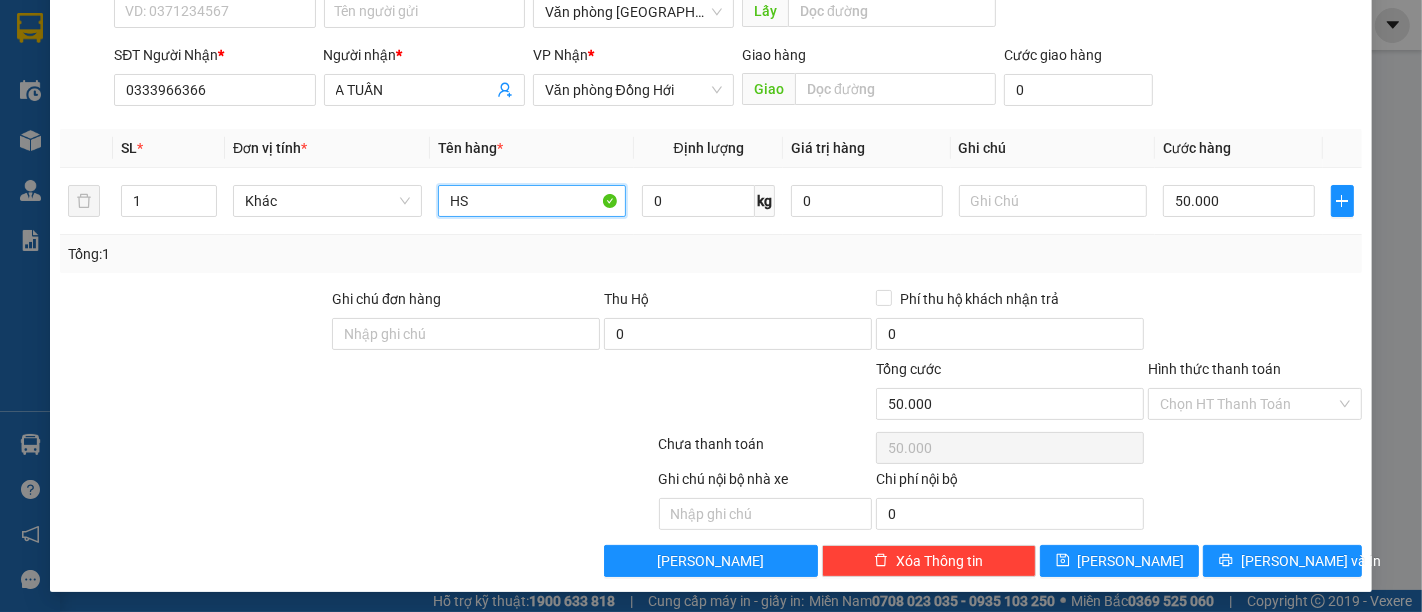 type on "HS" 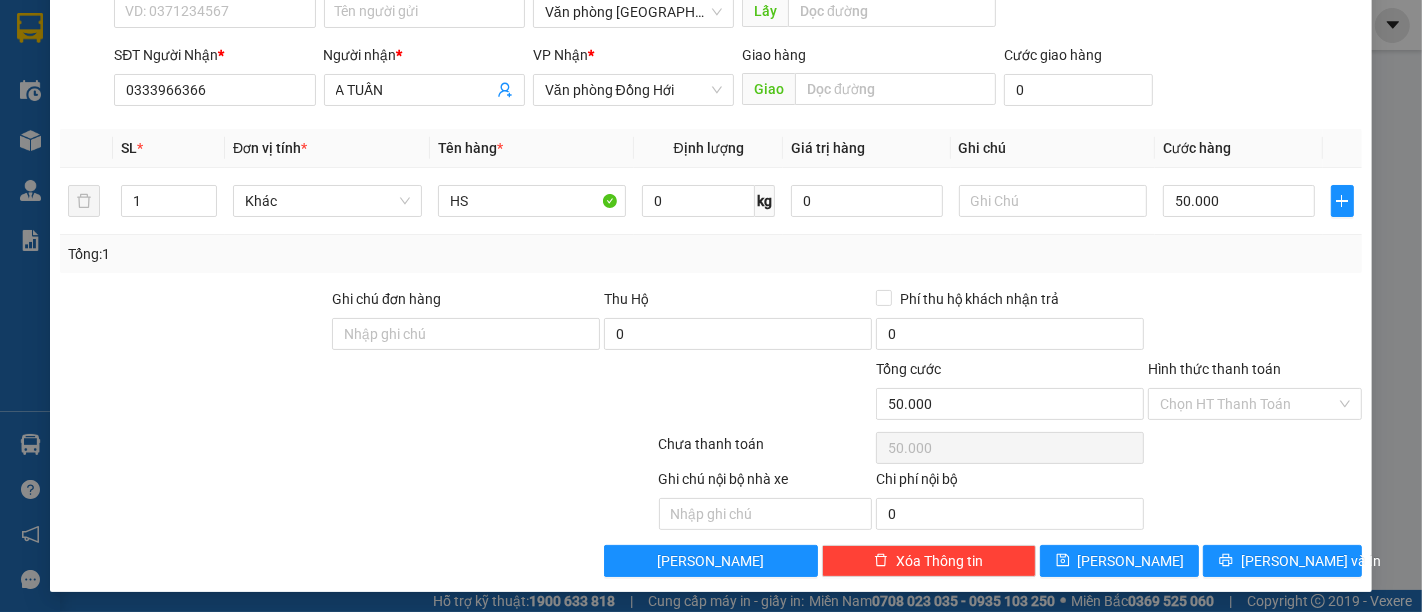 click on "Hình thức thanh toán" at bounding box center [1255, 373] 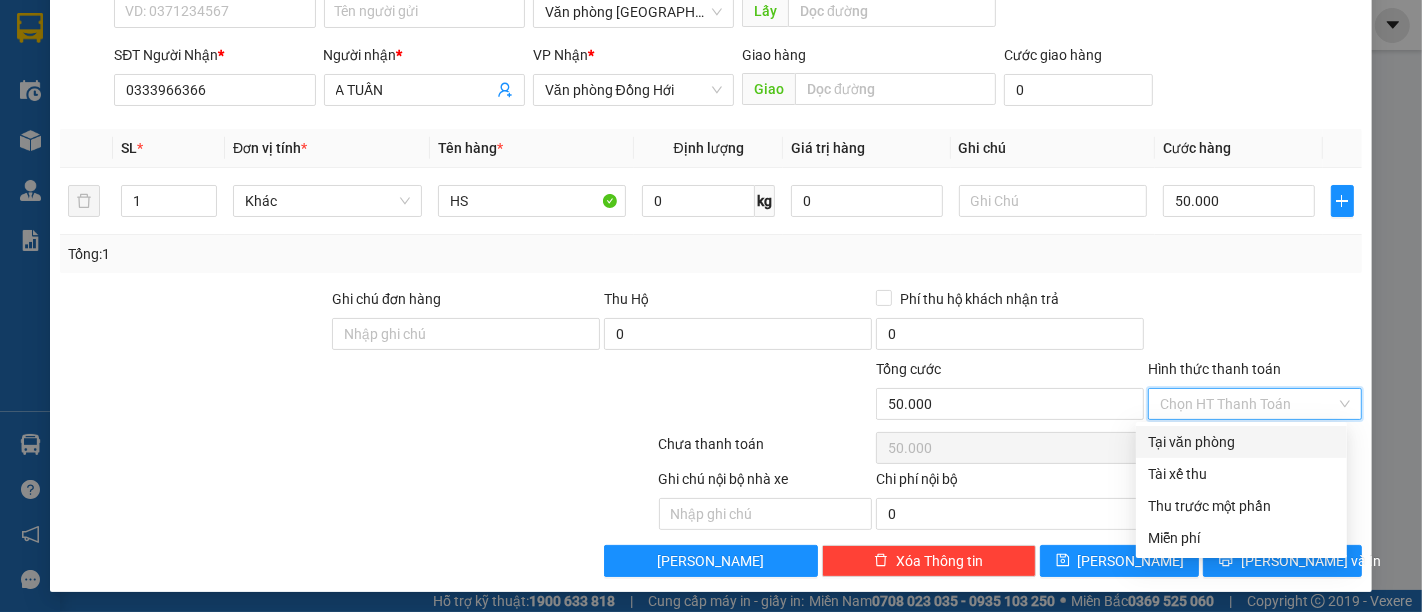 drag, startPoint x: 1214, startPoint y: 387, endPoint x: 1209, endPoint y: 444, distance: 57.21888 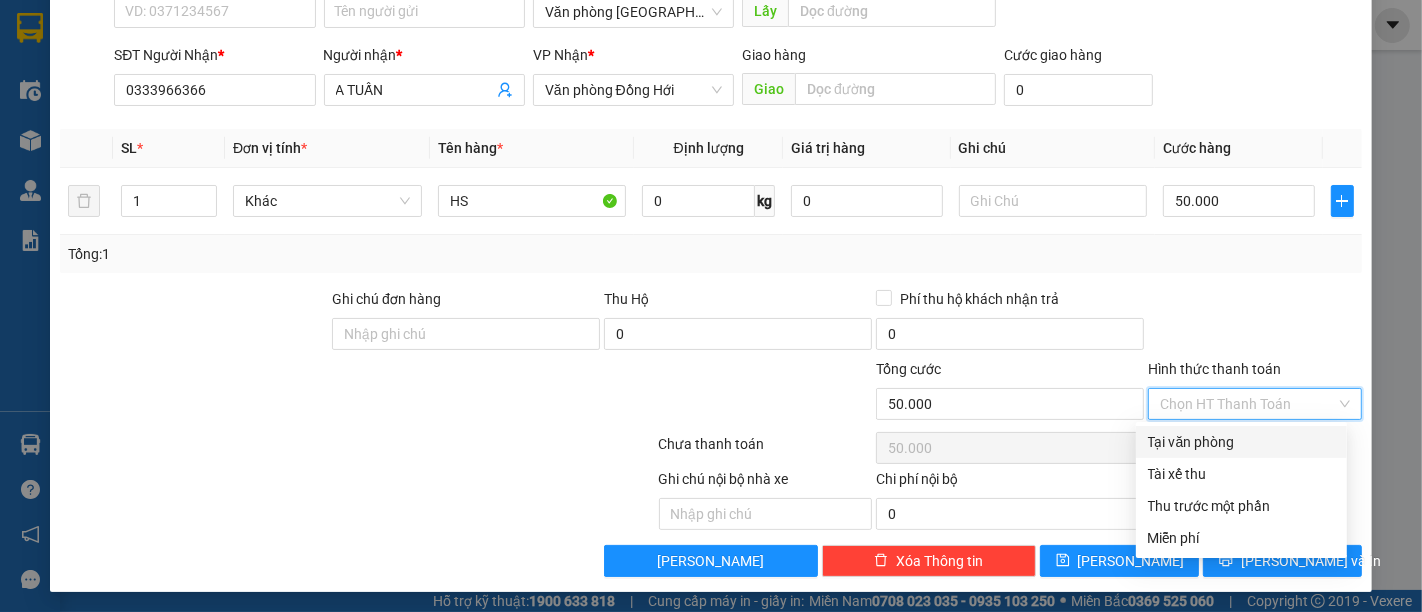 click on "Tại văn phòng" at bounding box center (1241, 442) 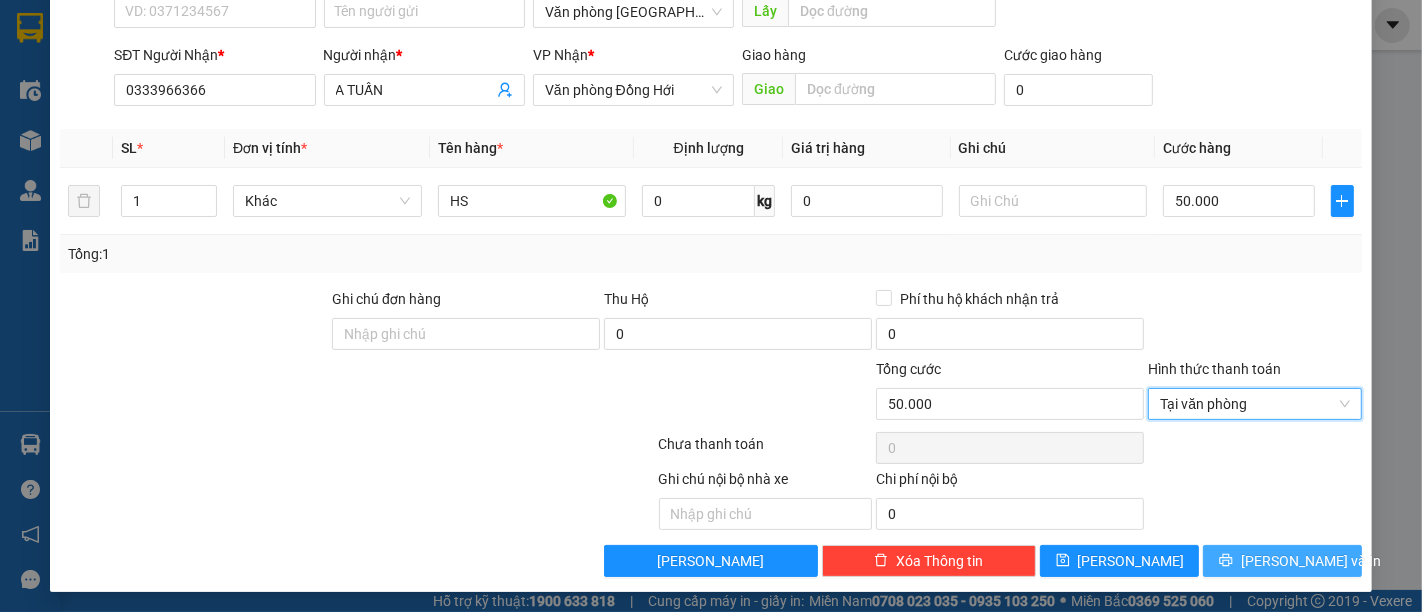drag, startPoint x: 1262, startPoint y: 558, endPoint x: 1237, endPoint y: 557, distance: 25.019993 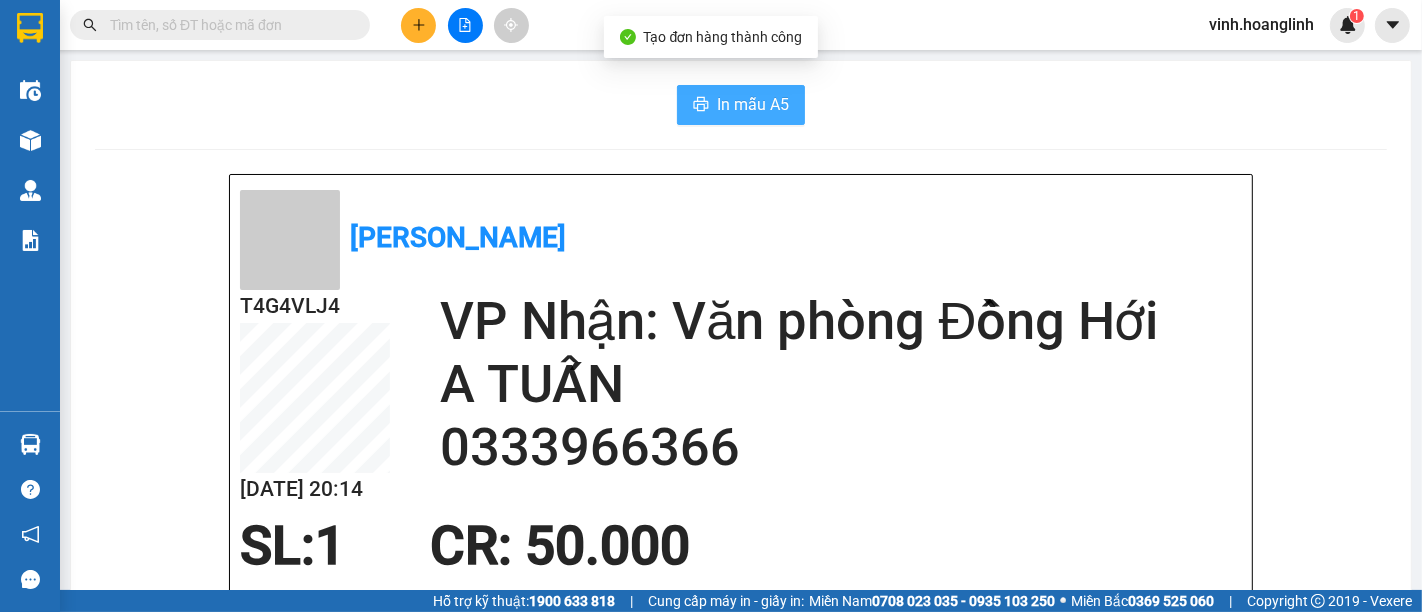 click on "In mẫu A5" at bounding box center [741, 105] 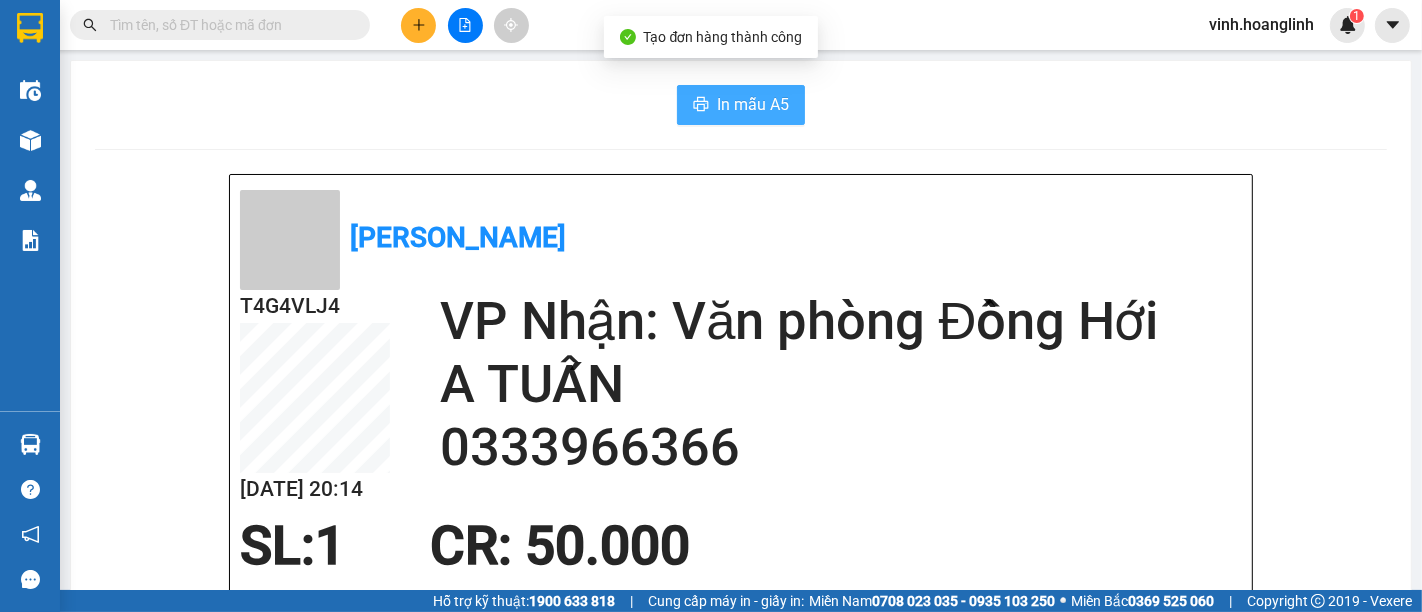 scroll, scrollTop: 0, scrollLeft: 0, axis: both 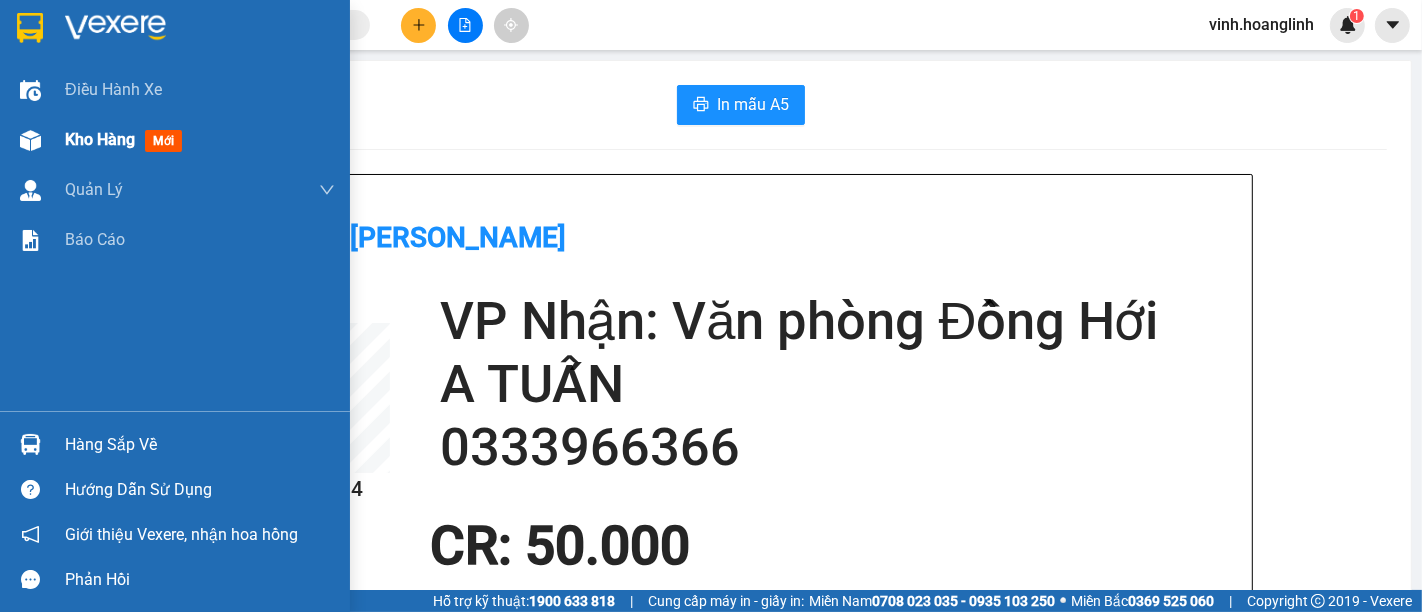 drag, startPoint x: 80, startPoint y: 141, endPoint x: 104, endPoint y: 143, distance: 24.083189 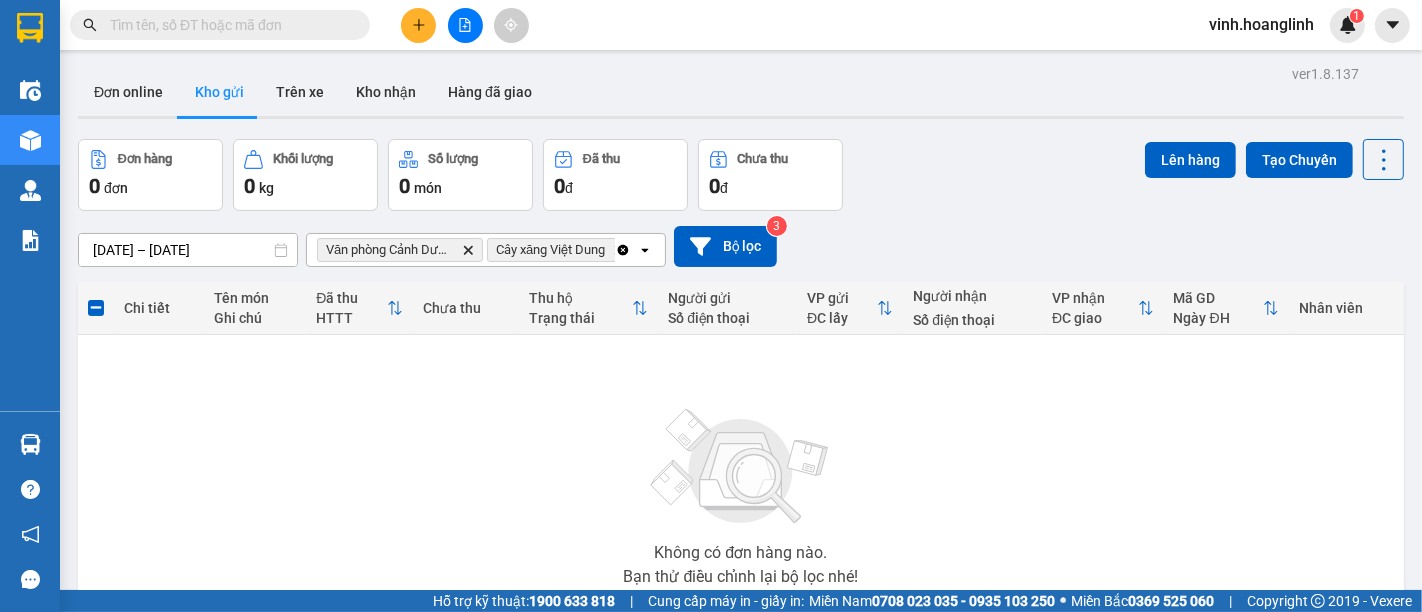 click 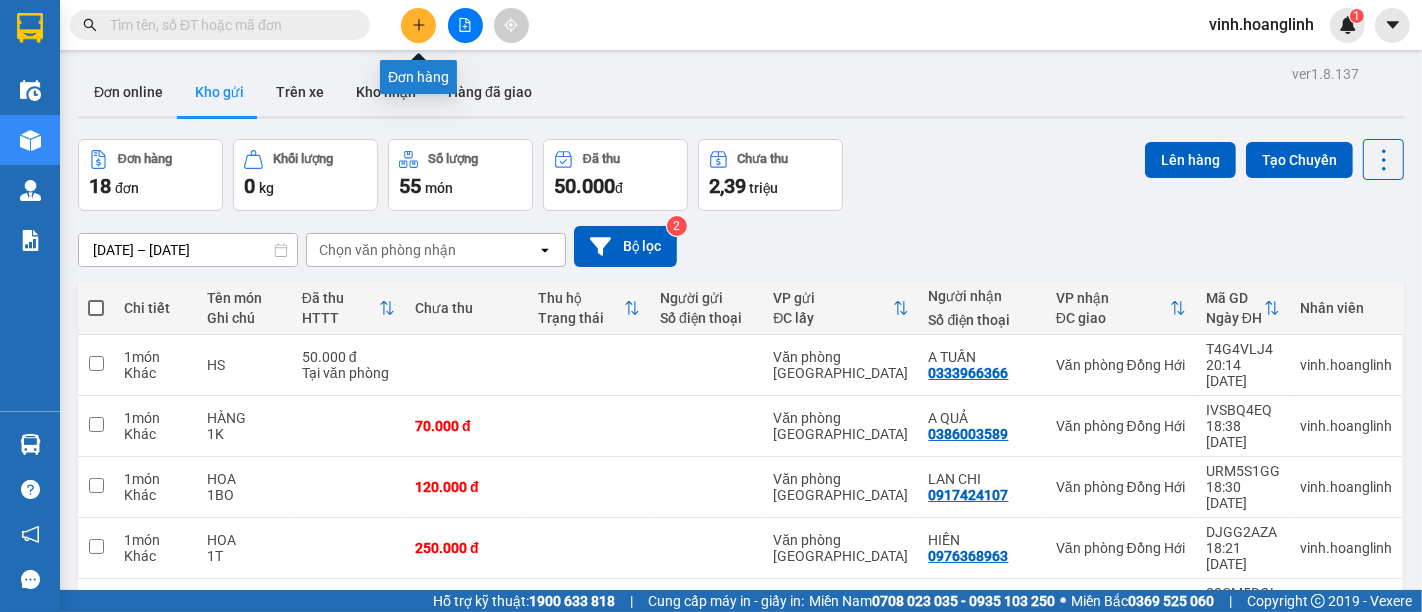 click at bounding box center [418, 25] 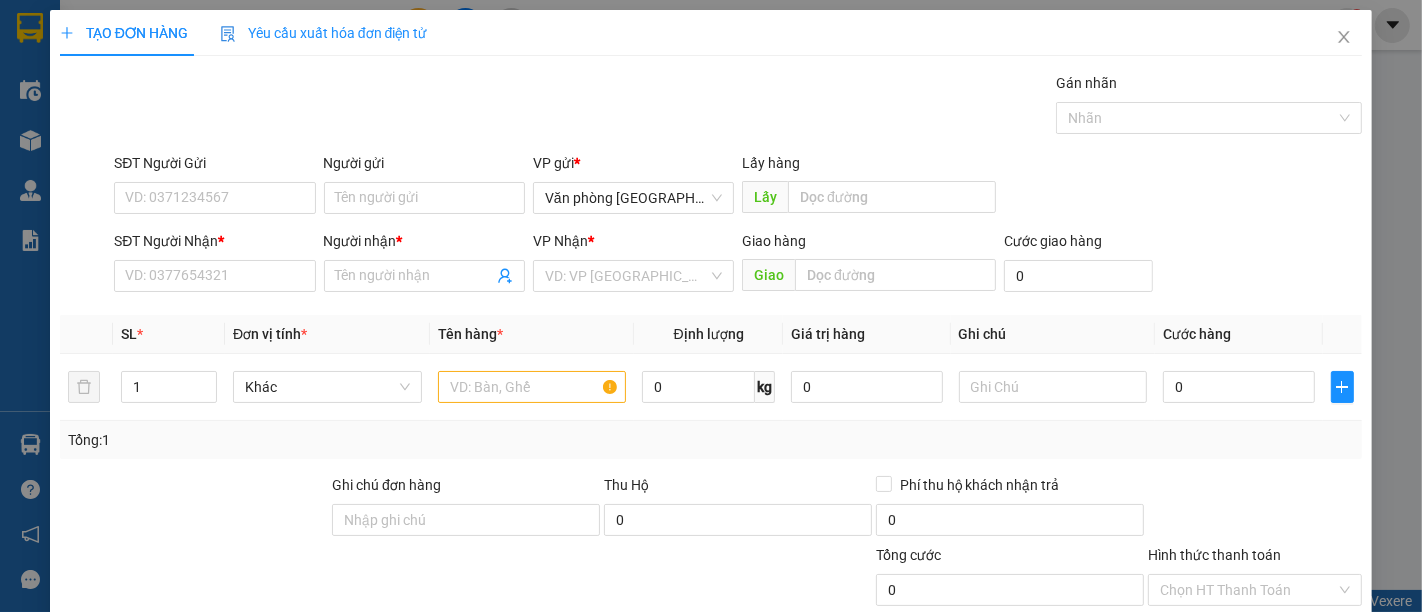 click on "SĐT Người Nhận  * VD: 0377654321" at bounding box center [214, 265] 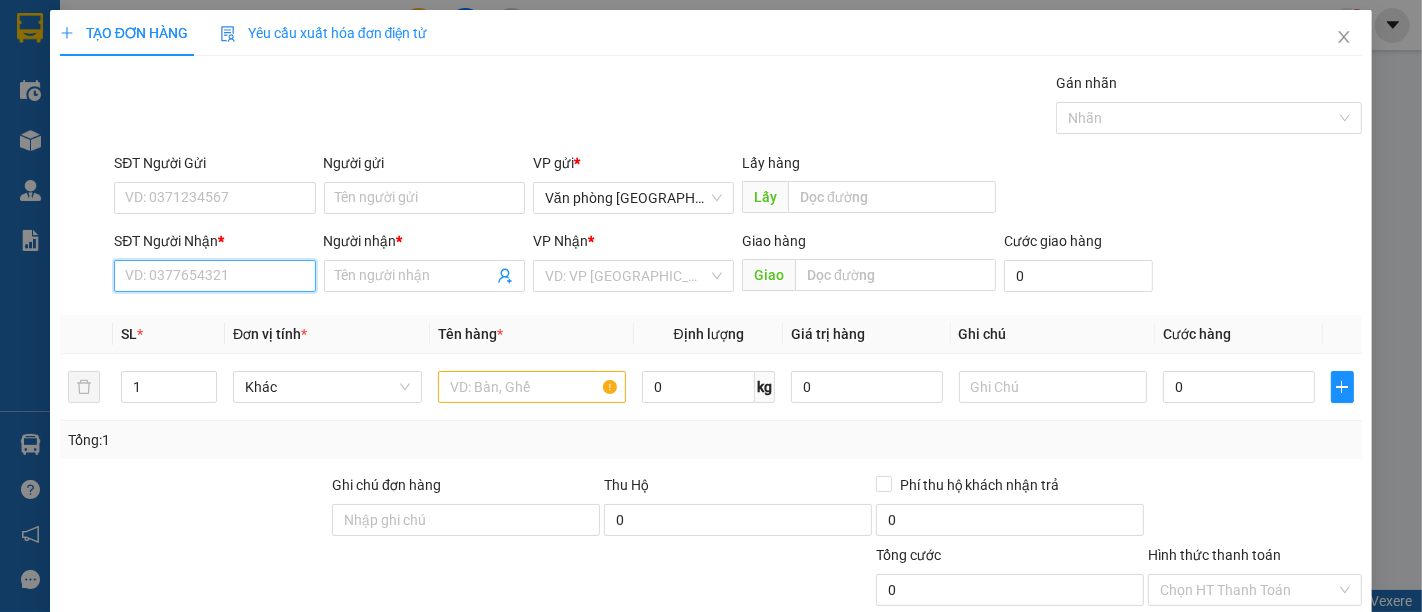 click on "SĐT Người Nhận  *" at bounding box center [214, 276] 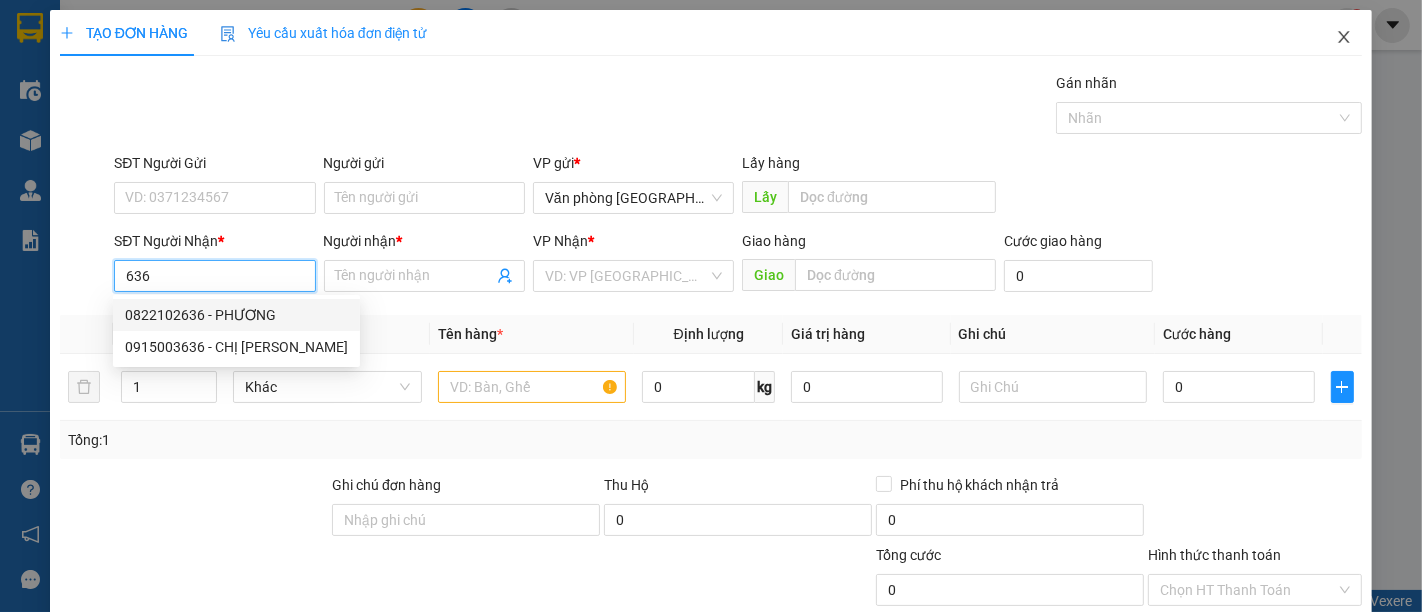 type on "636" 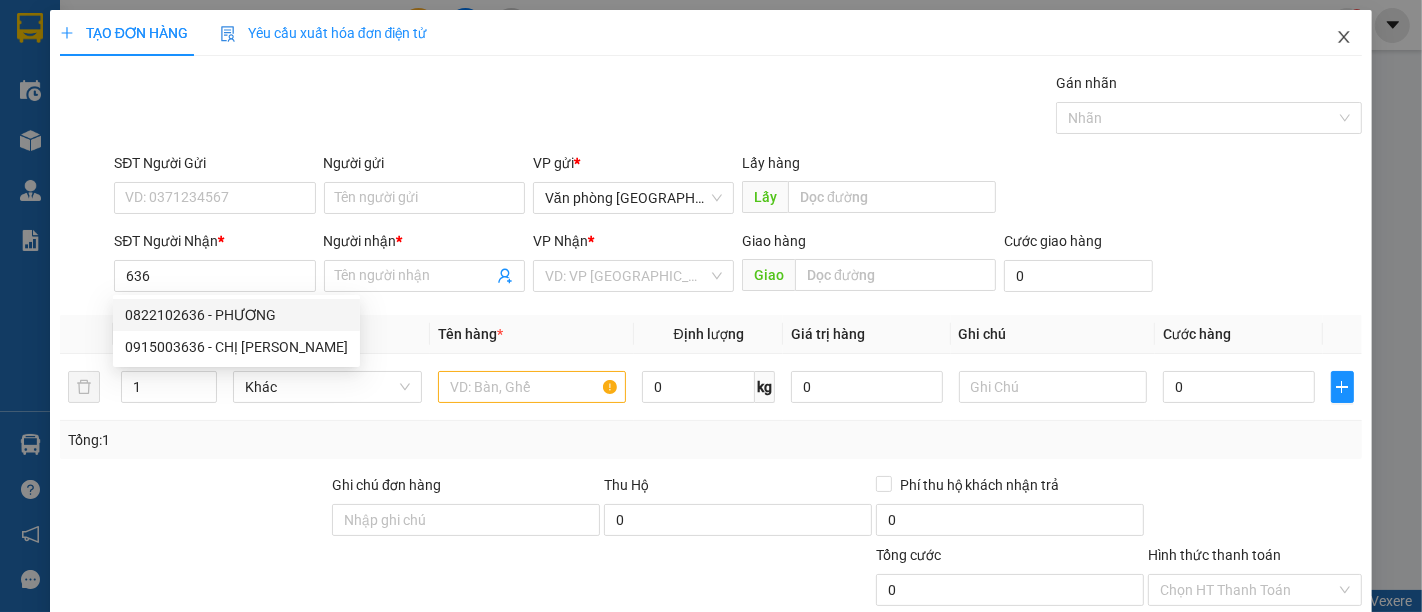 click at bounding box center (1344, 38) 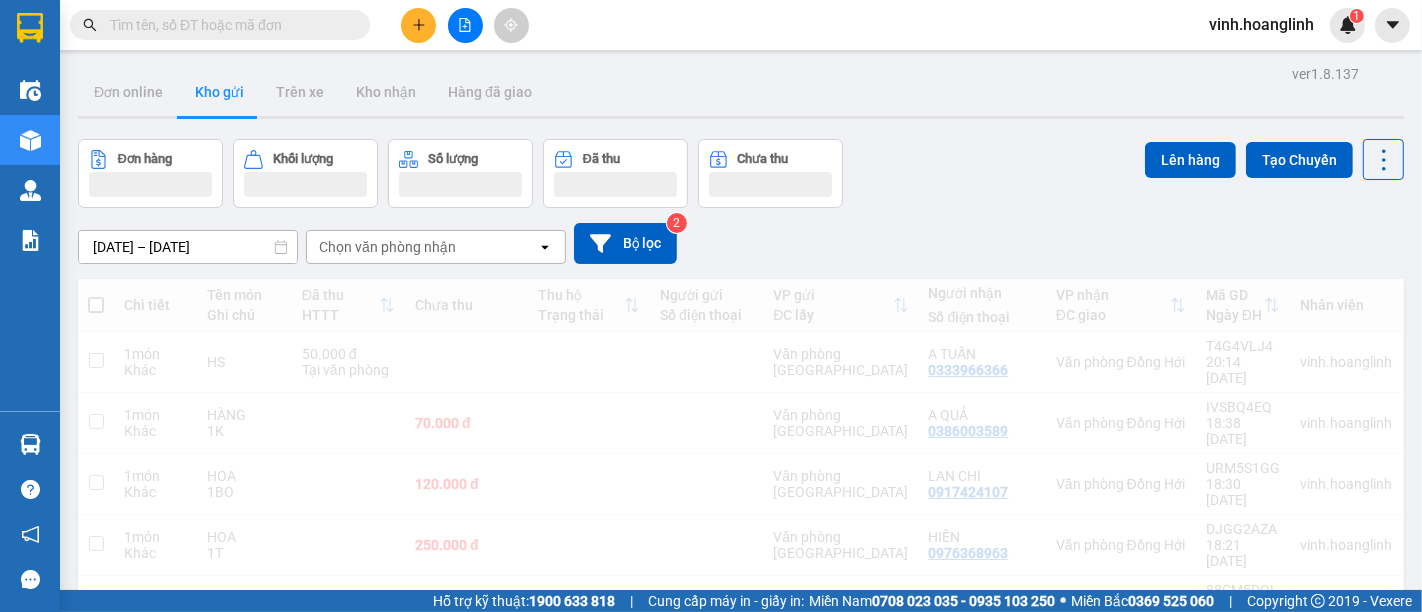 click on "vinh.hoanglinh 1" at bounding box center (1279, 25) 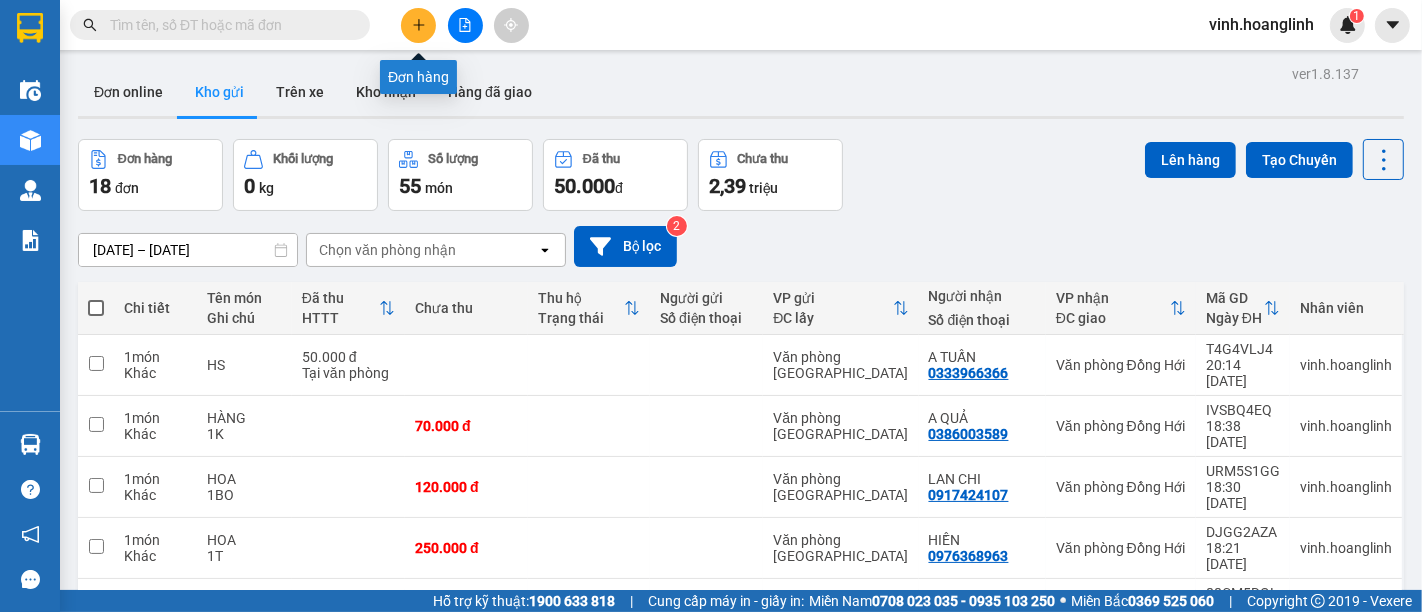 click at bounding box center [418, 25] 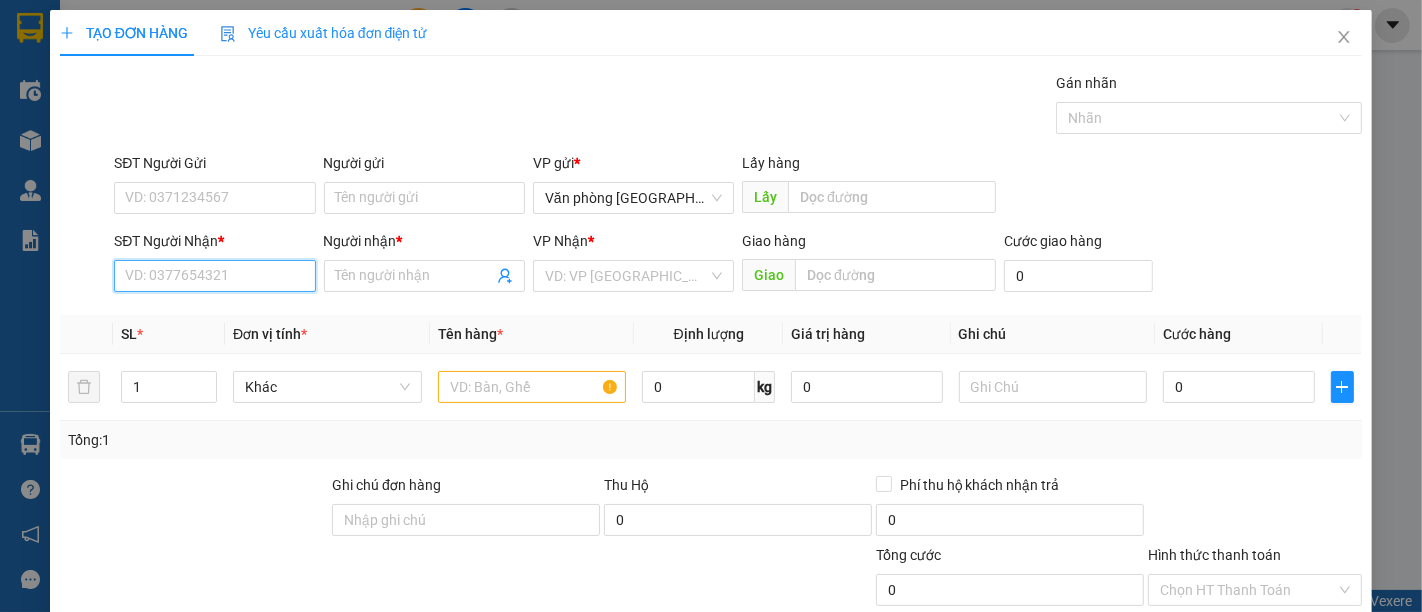 click on "SĐT Người Nhận  *" at bounding box center (214, 276) 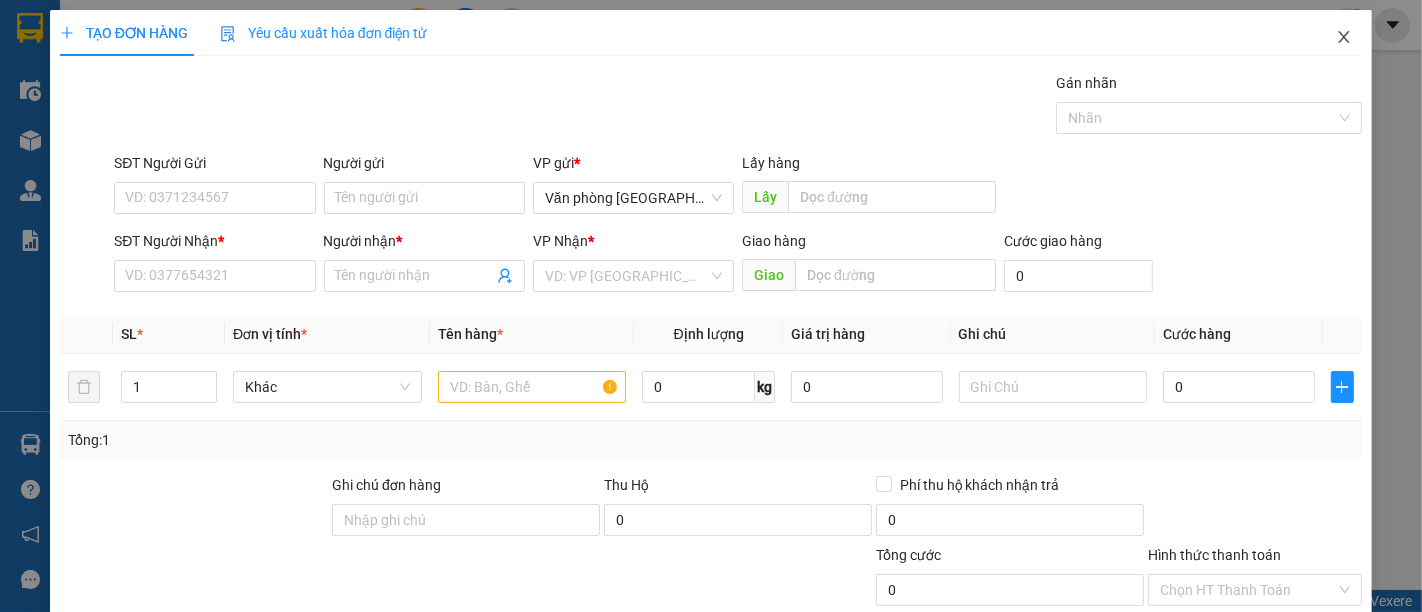 click at bounding box center [1344, 38] 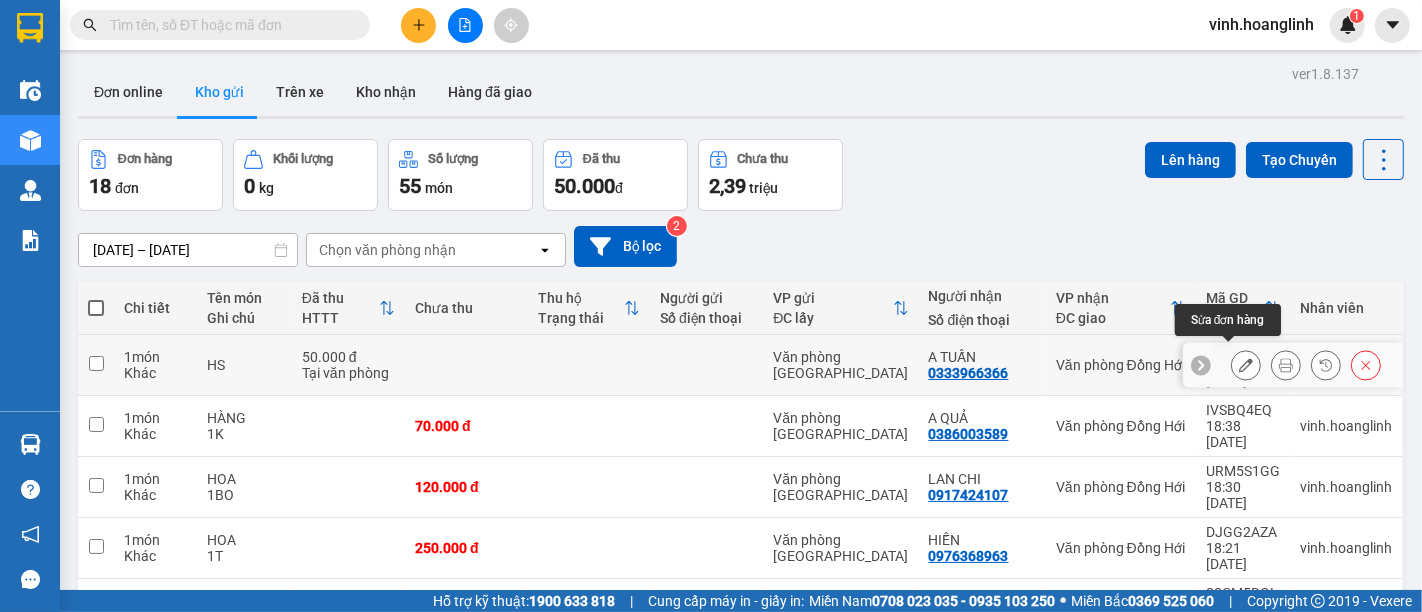 click 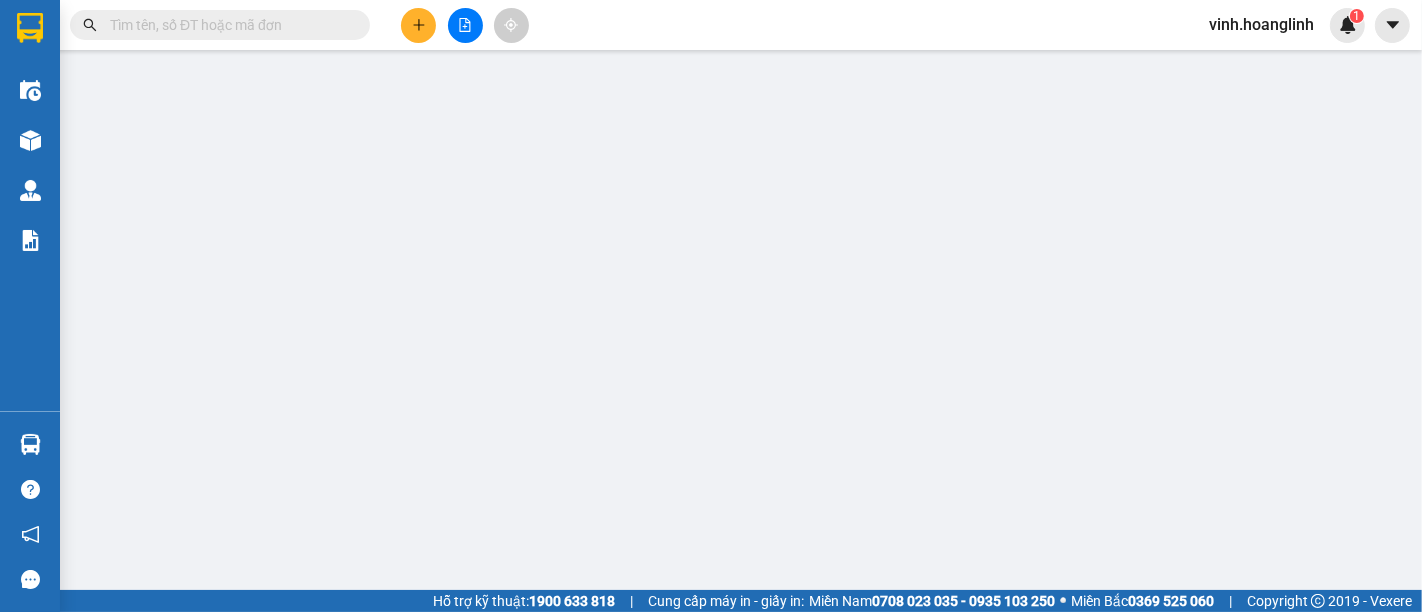 type on "0333966366" 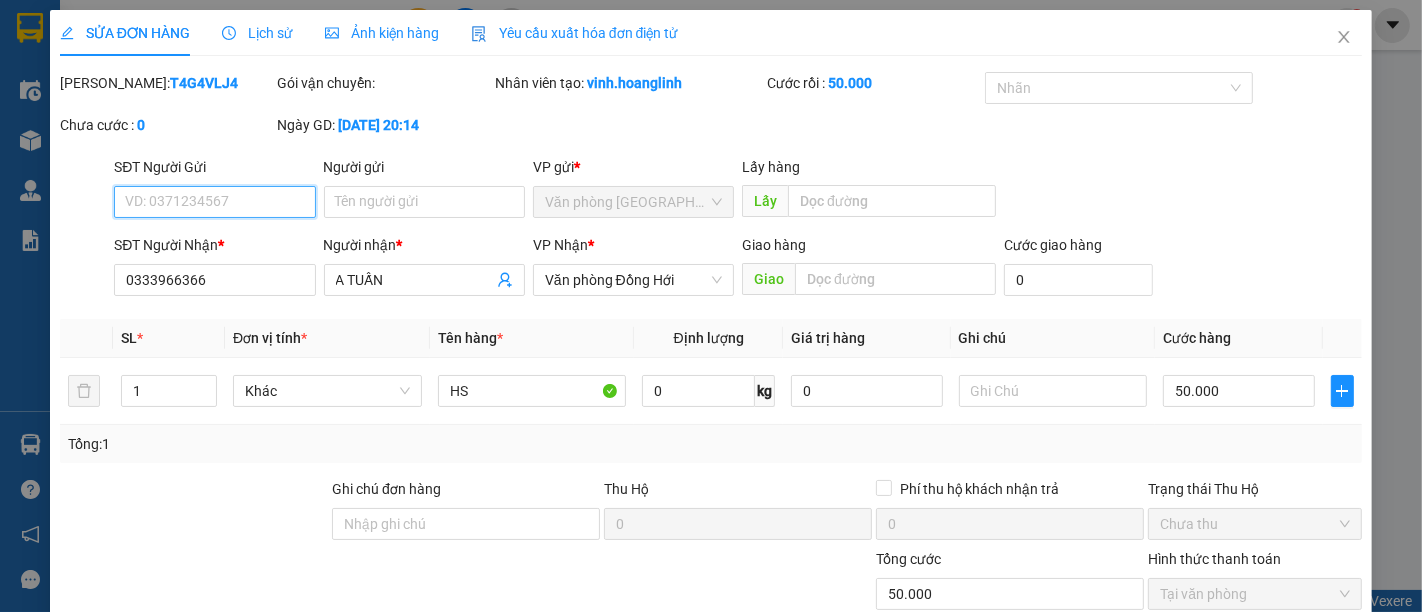 scroll, scrollTop: 191, scrollLeft: 0, axis: vertical 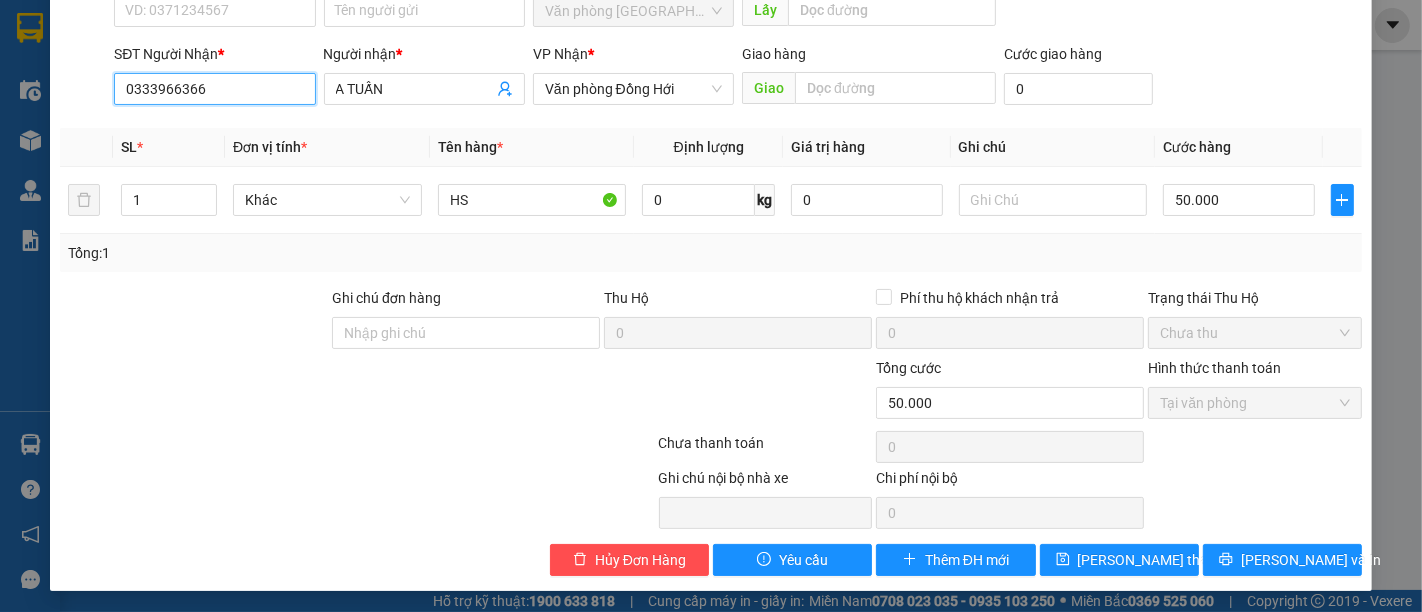 drag, startPoint x: 217, startPoint y: 88, endPoint x: 0, endPoint y: 133, distance: 221.61679 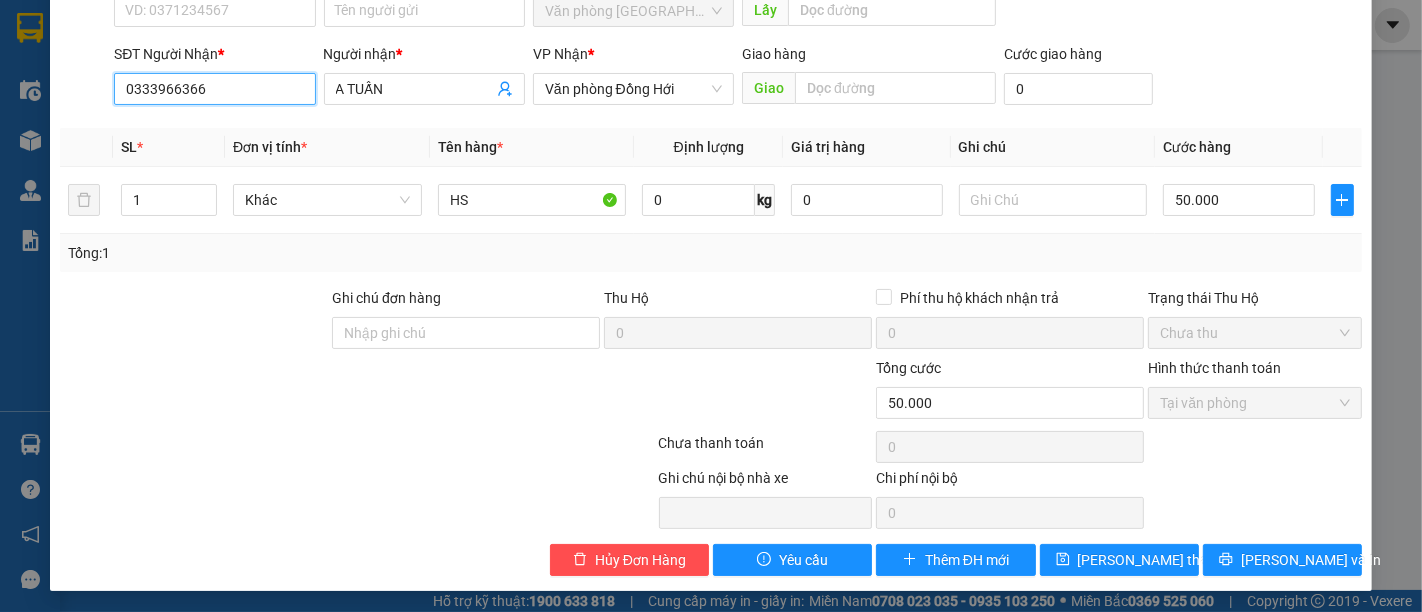 scroll, scrollTop: 0, scrollLeft: 0, axis: both 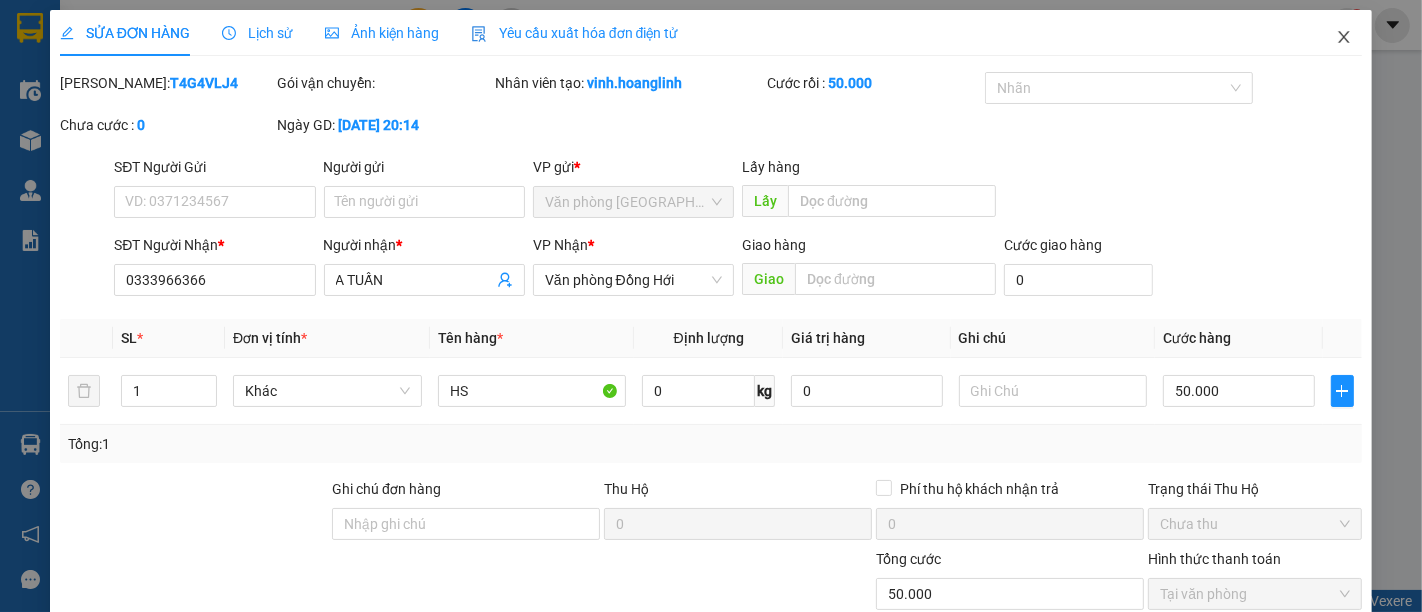 click 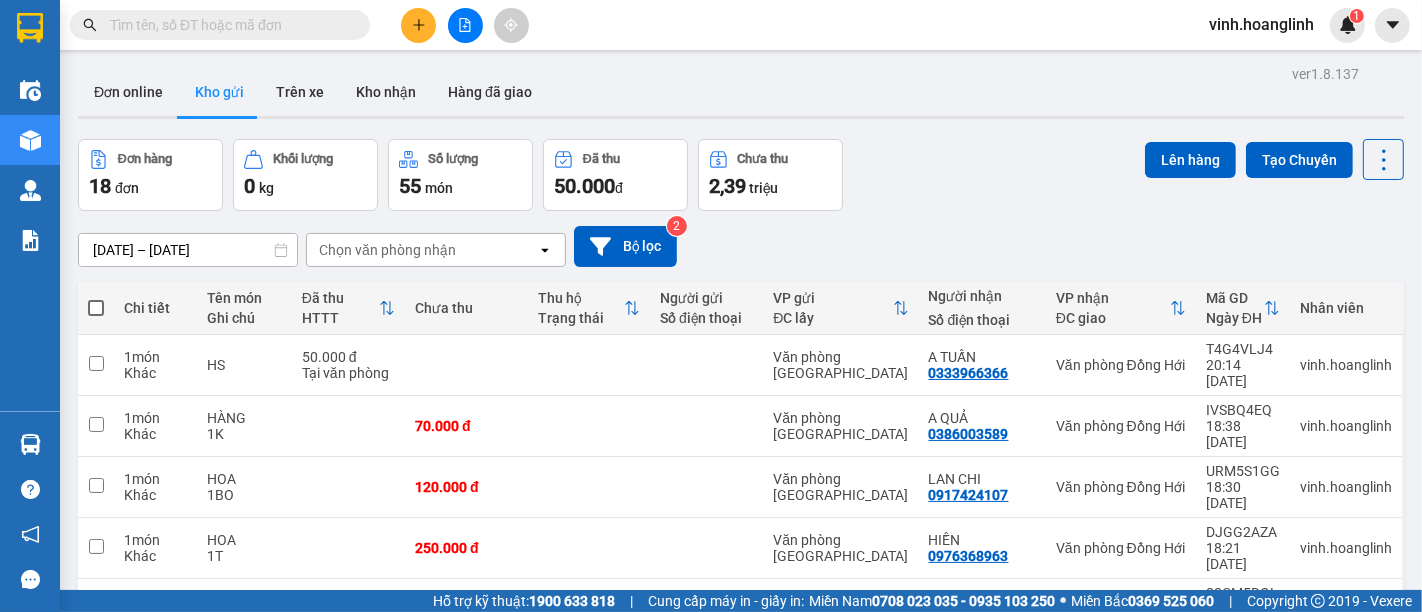 click at bounding box center [418, 25] 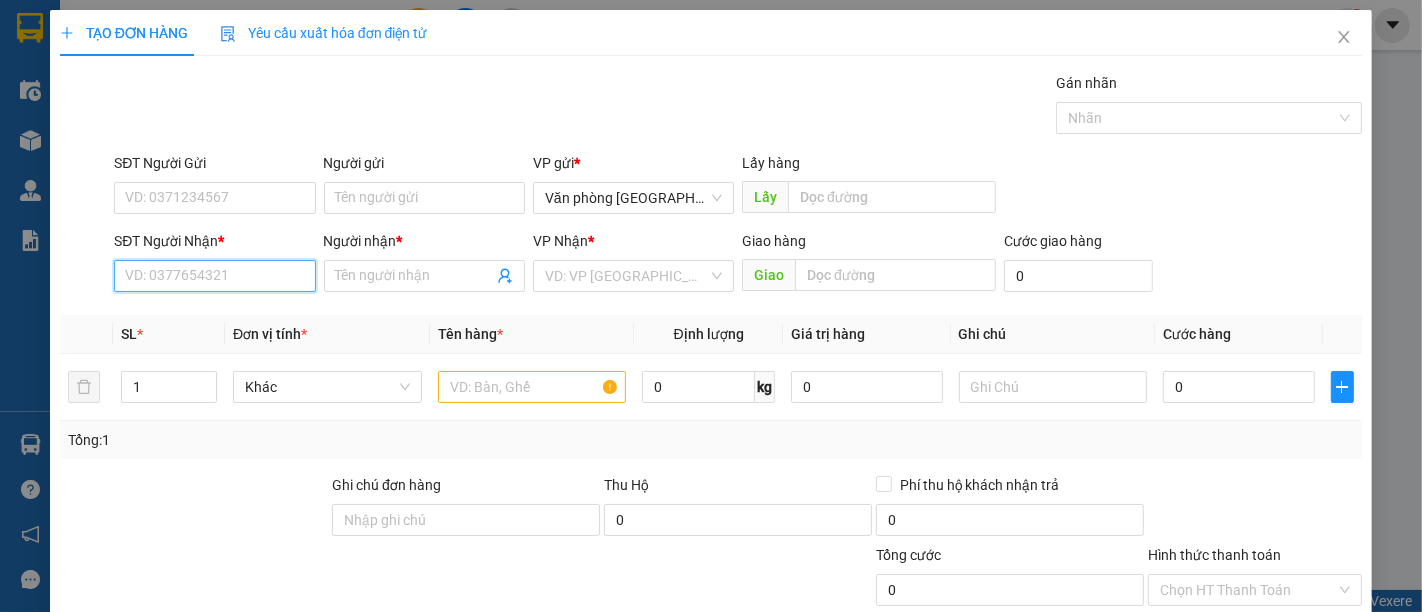 click on "SĐT Người Nhận  *" at bounding box center (214, 276) 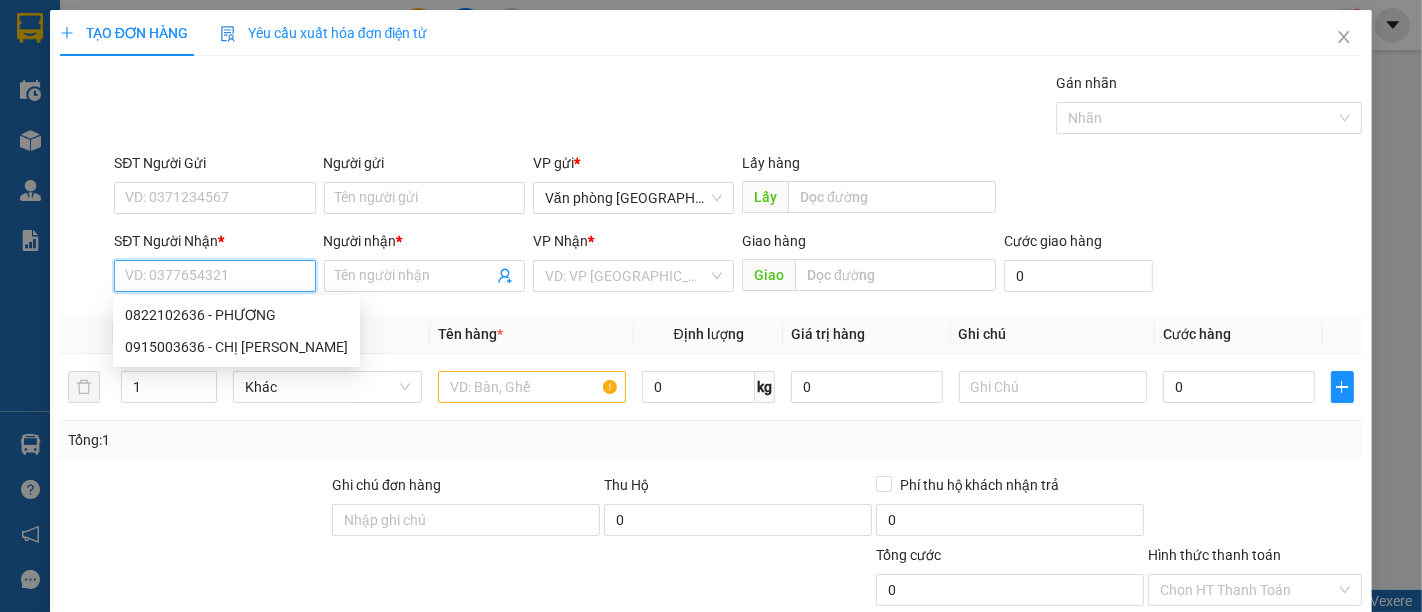 paste on "0333966366" 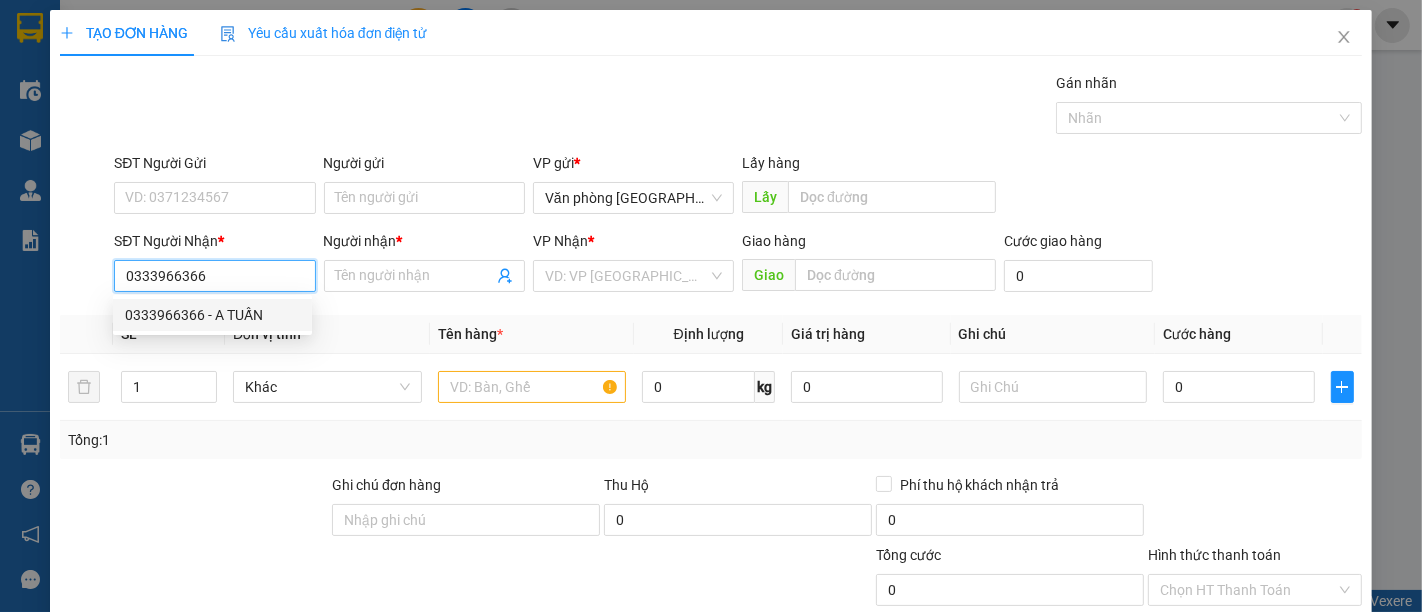 drag, startPoint x: 225, startPoint y: 310, endPoint x: 828, endPoint y: 308, distance: 603.0033 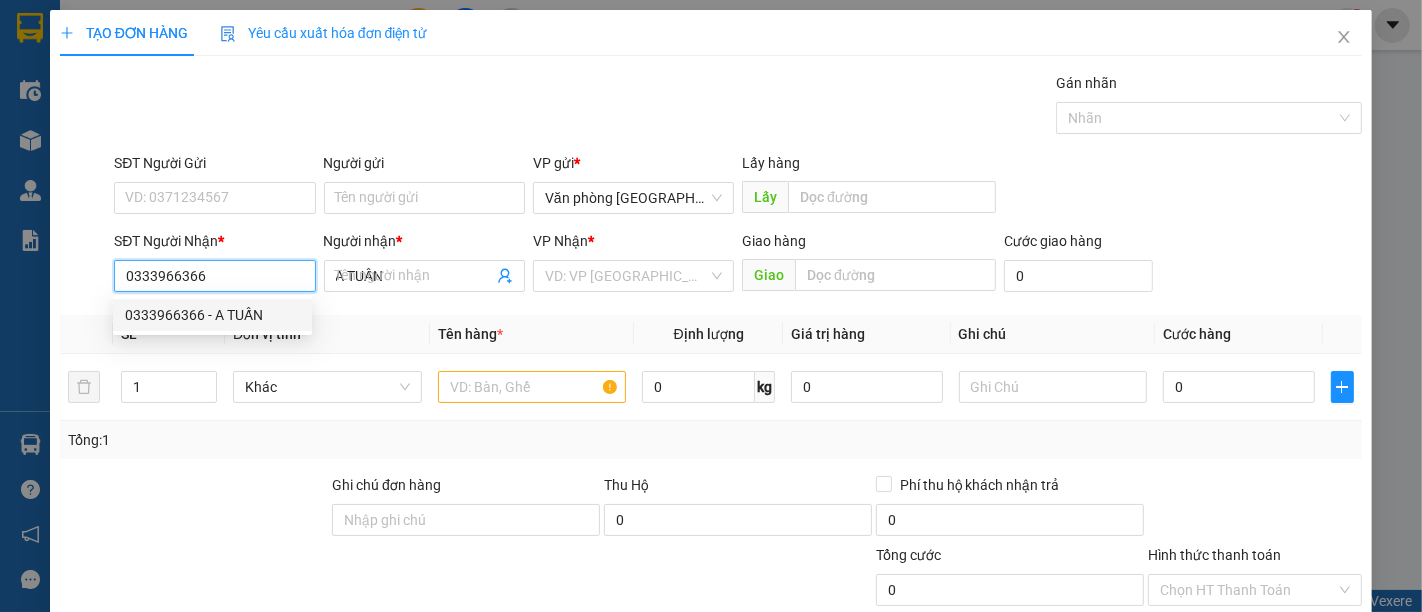 type on "50.000" 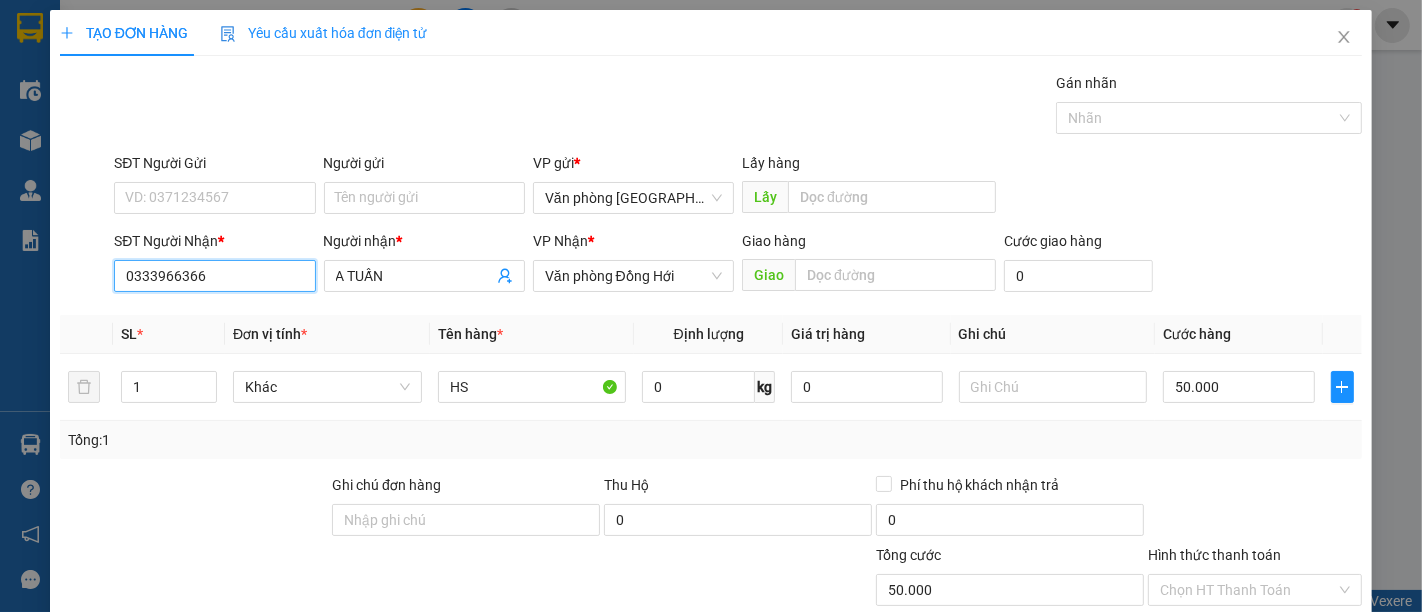 scroll, scrollTop: 186, scrollLeft: 0, axis: vertical 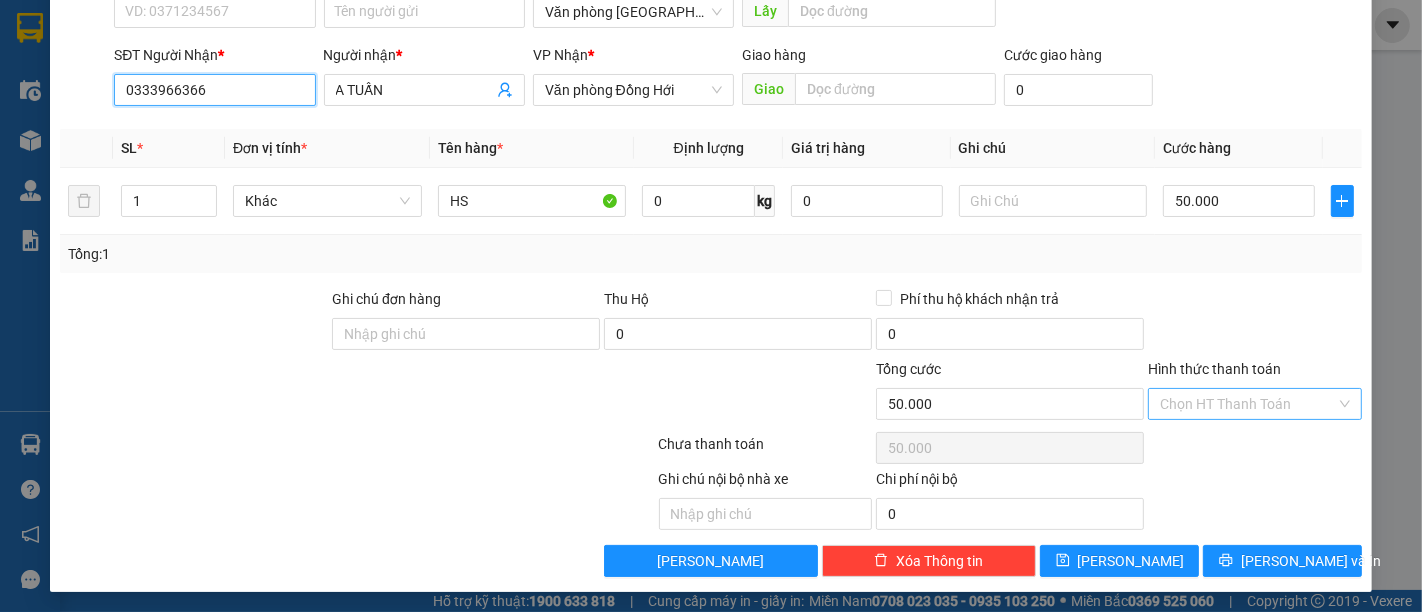 type on "0333966366" 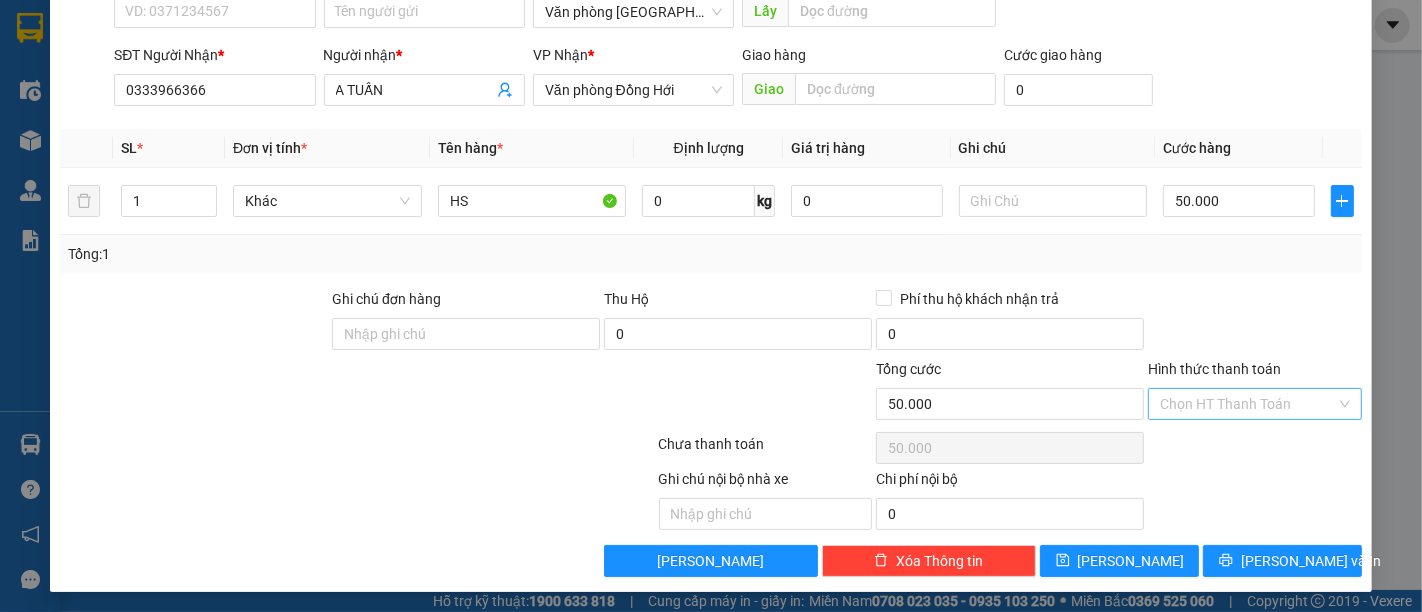 click on "Hình thức thanh toán" at bounding box center (1248, 404) 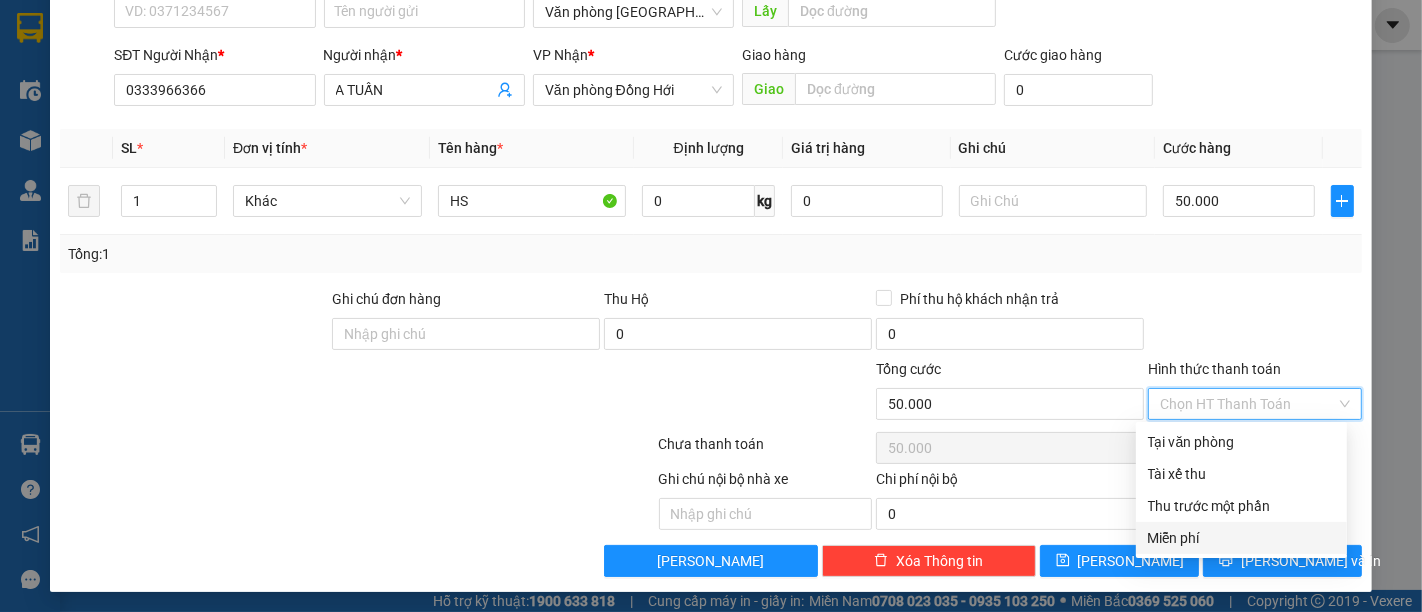 click on "Miễn phí" at bounding box center (1241, 538) 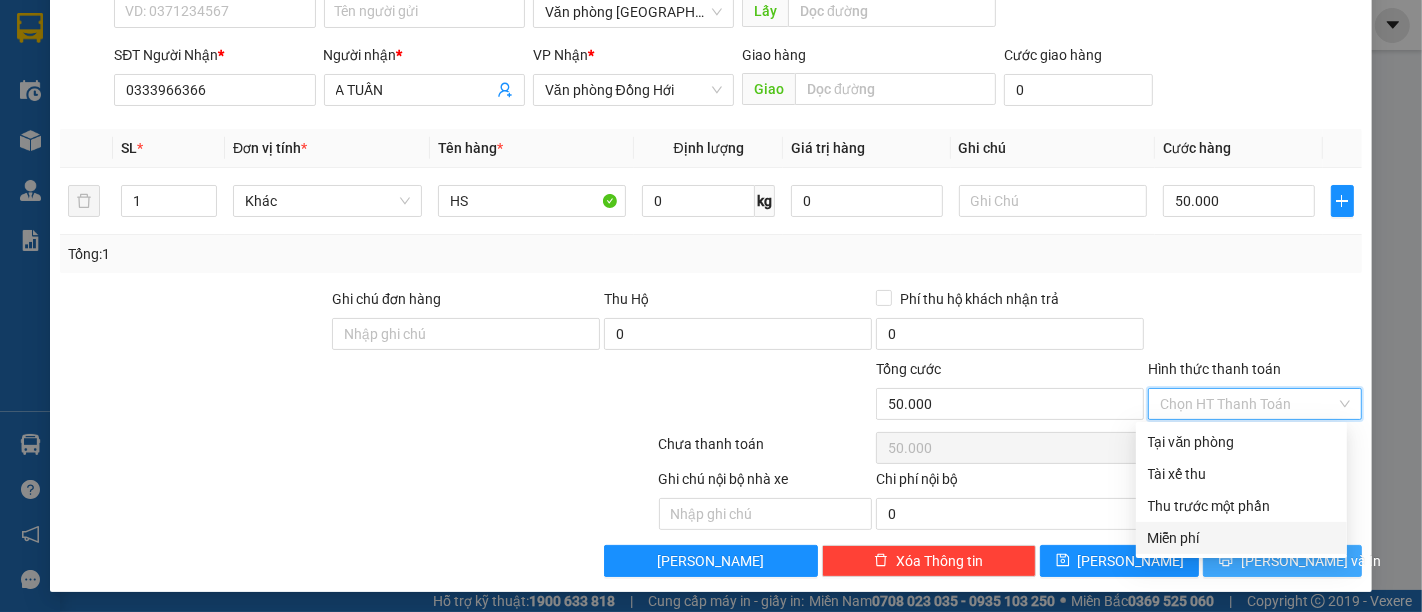 type on "0" 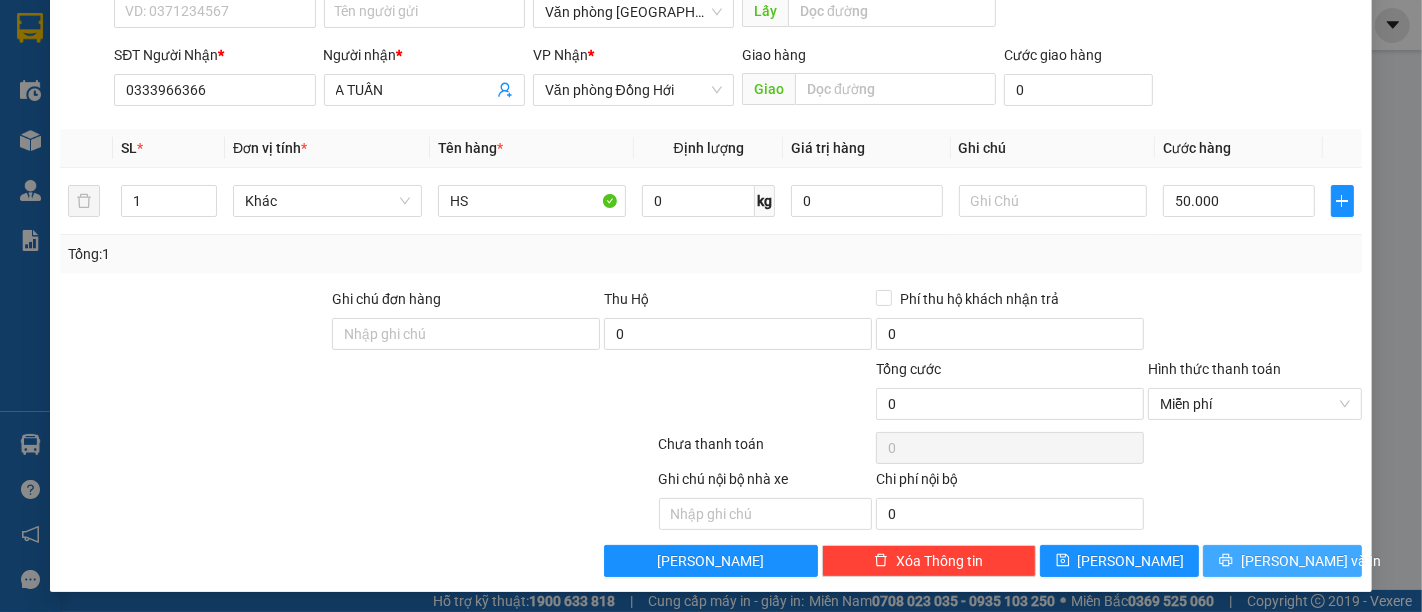 click on "[PERSON_NAME] và In" at bounding box center (1311, 561) 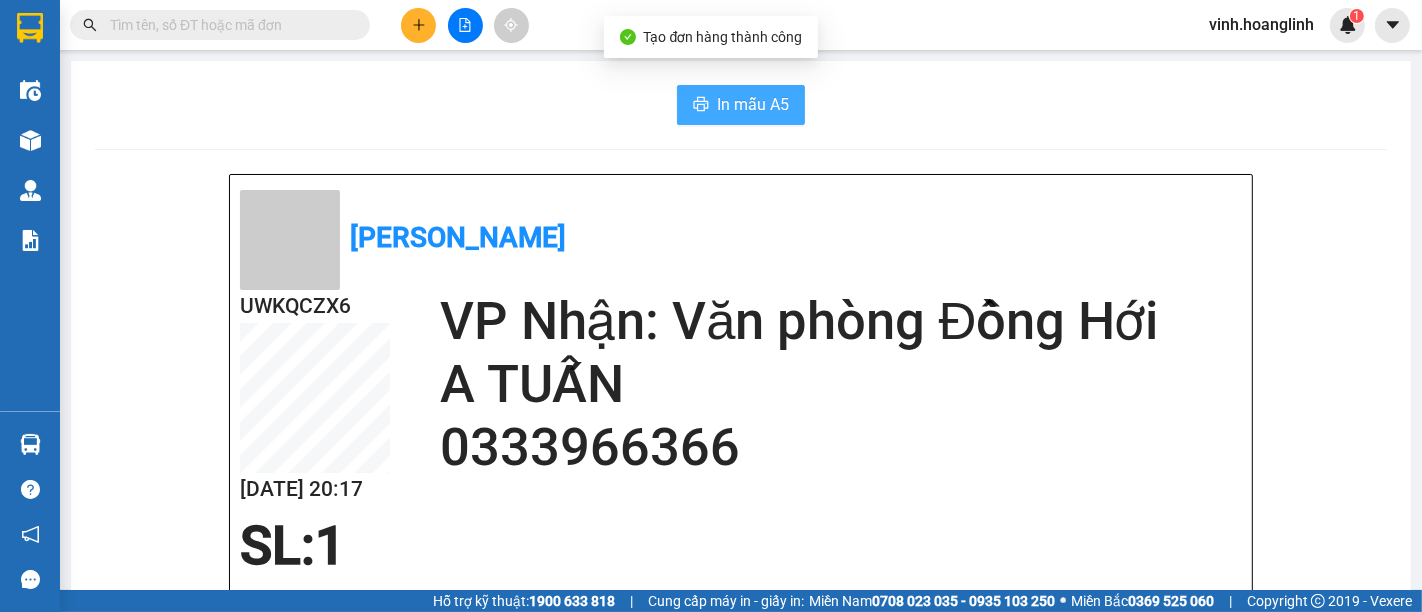 click on "In mẫu A5" at bounding box center (753, 104) 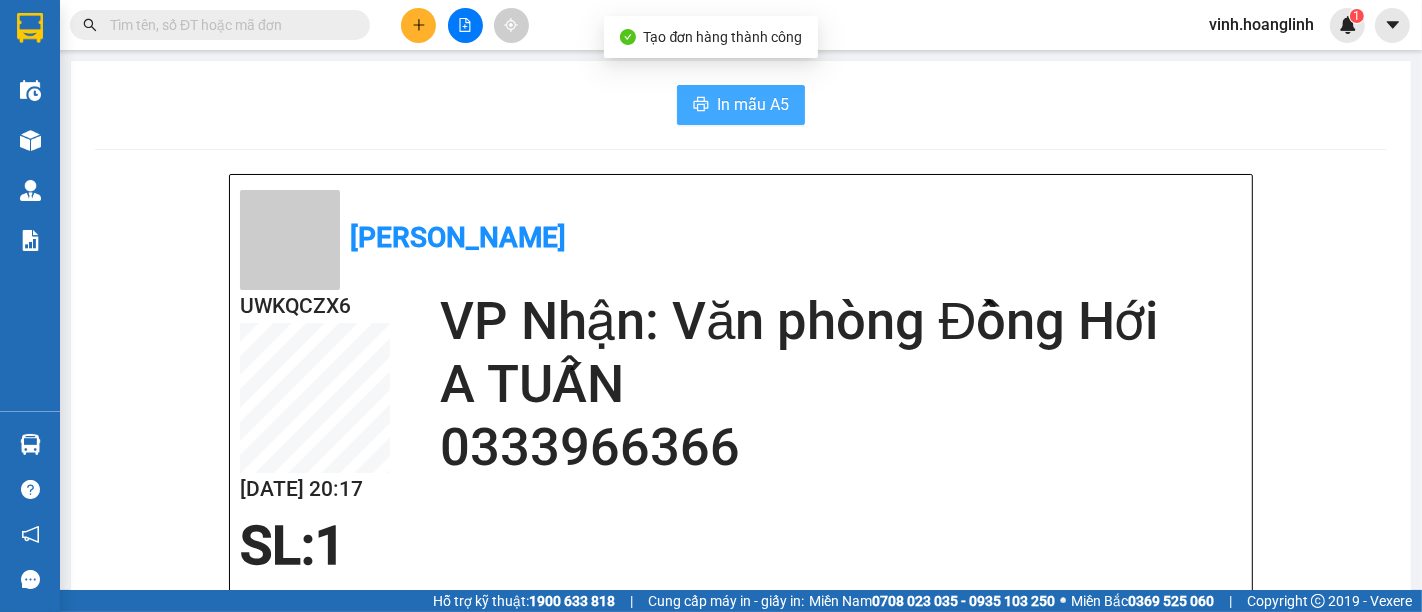 scroll, scrollTop: 0, scrollLeft: 0, axis: both 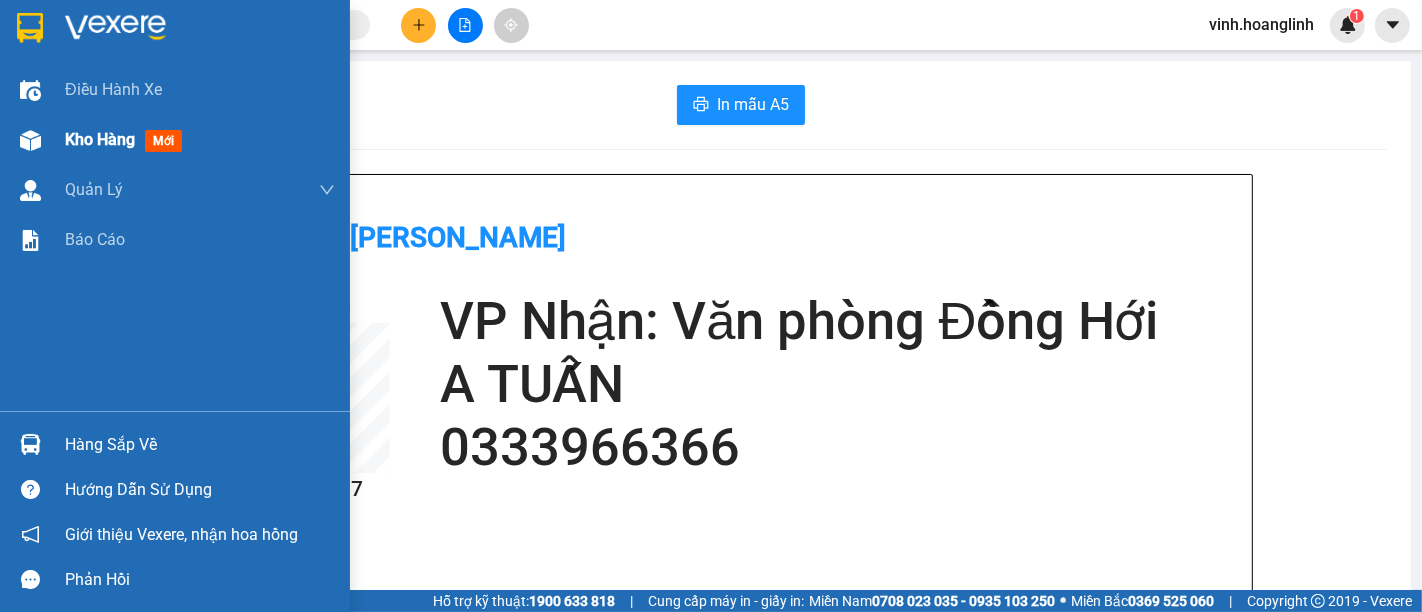 drag, startPoint x: 75, startPoint y: 127, endPoint x: 162, endPoint y: 140, distance: 87.965904 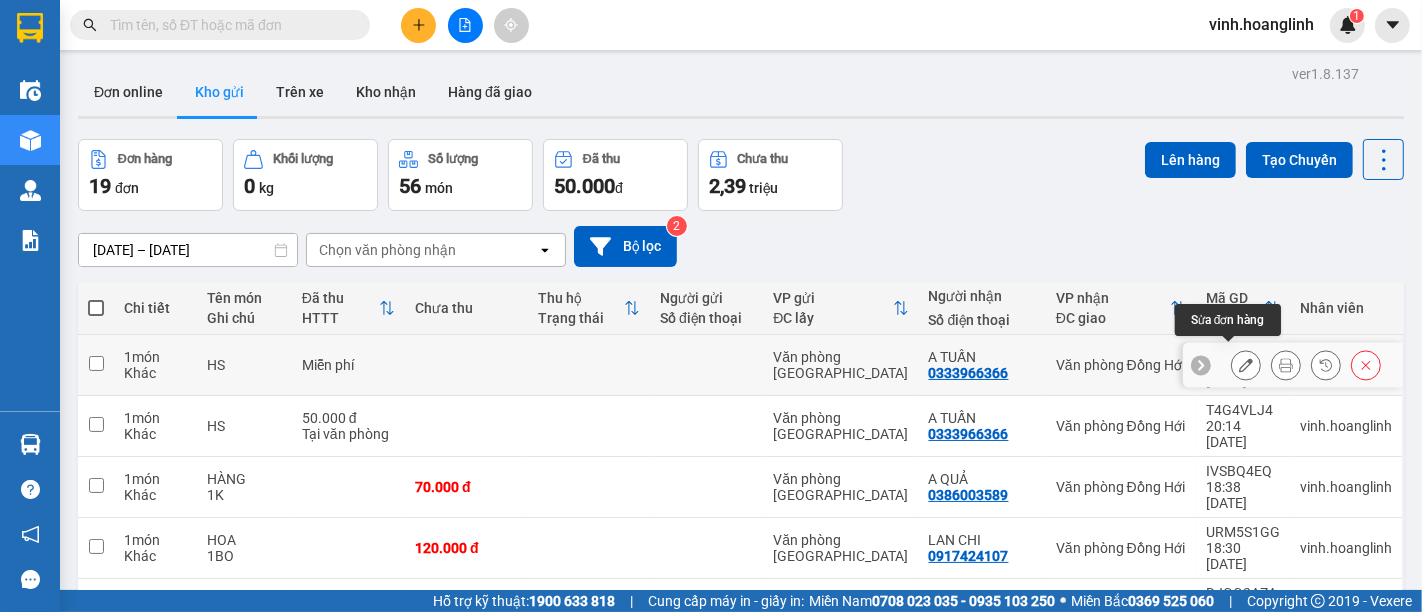 click at bounding box center (1246, 365) 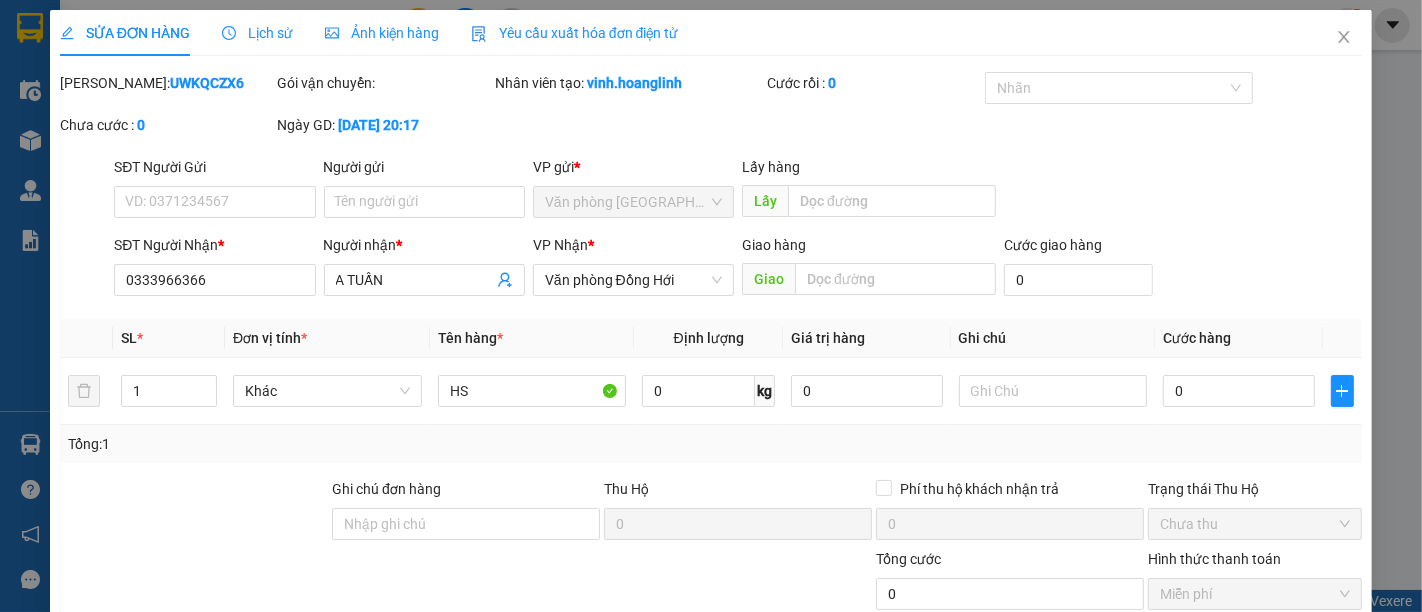 type on "0333966366" 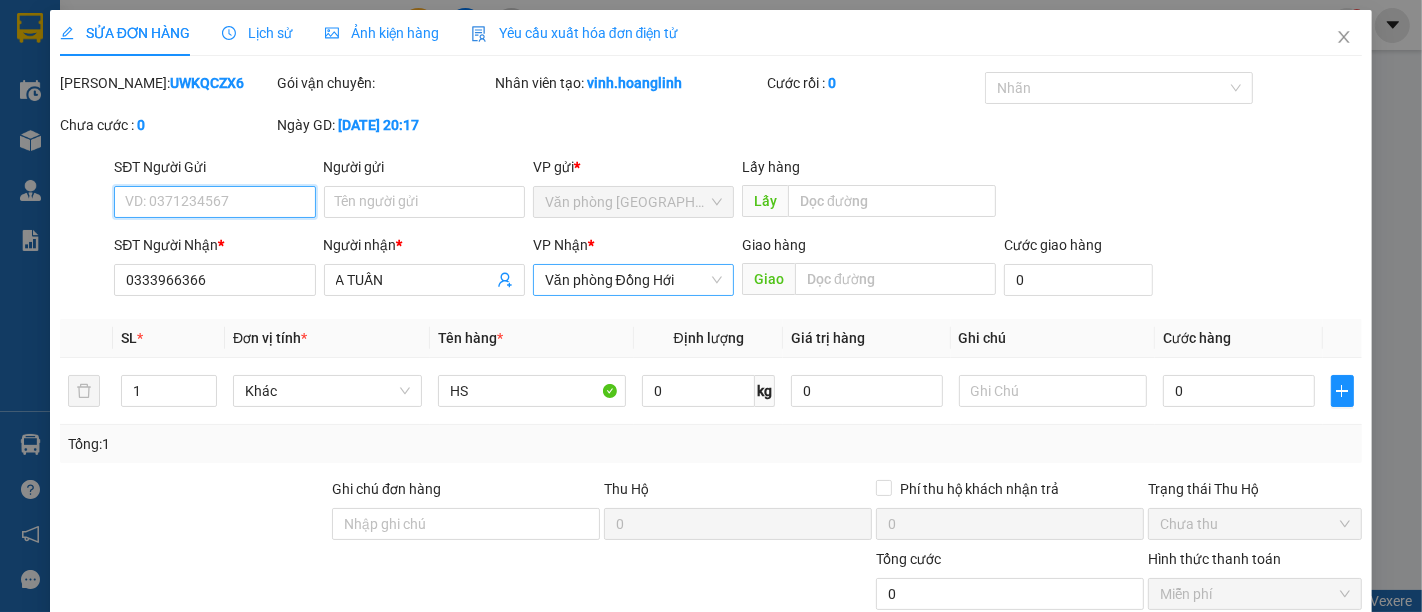 click on "Văn phòng Đồng Hới" at bounding box center (633, 280) 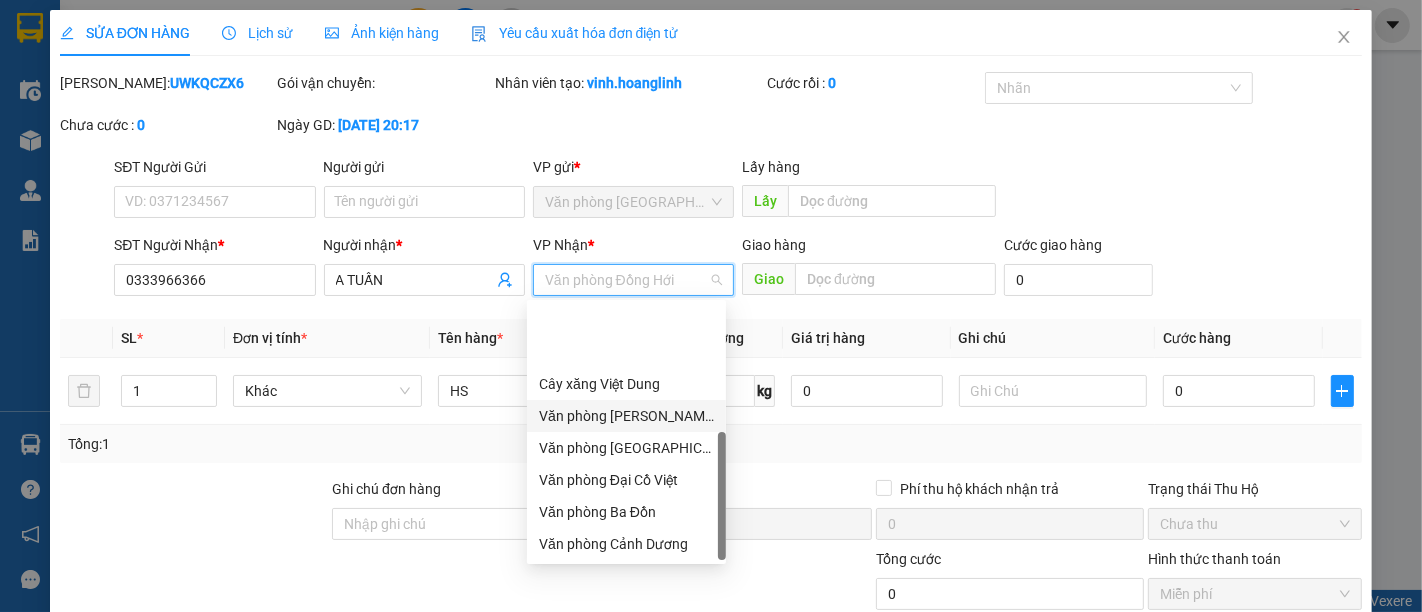 scroll, scrollTop: 95, scrollLeft: 0, axis: vertical 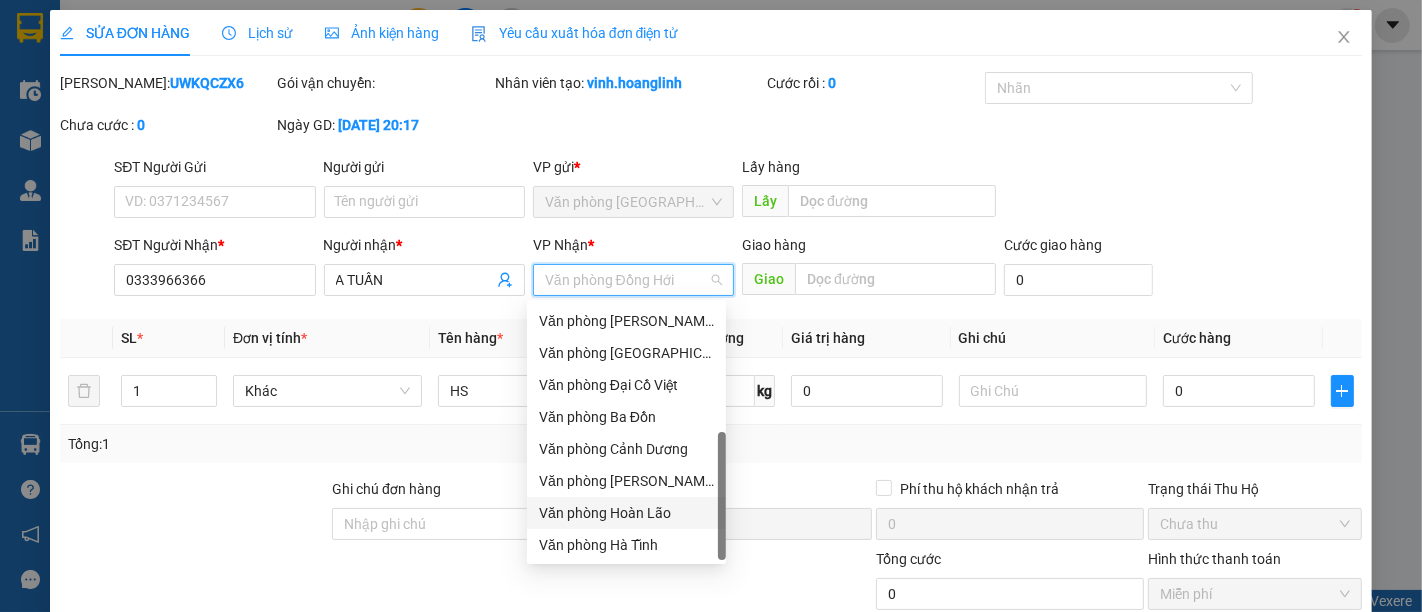 click on "Văn phòng Hoàn Lão" at bounding box center (626, 513) 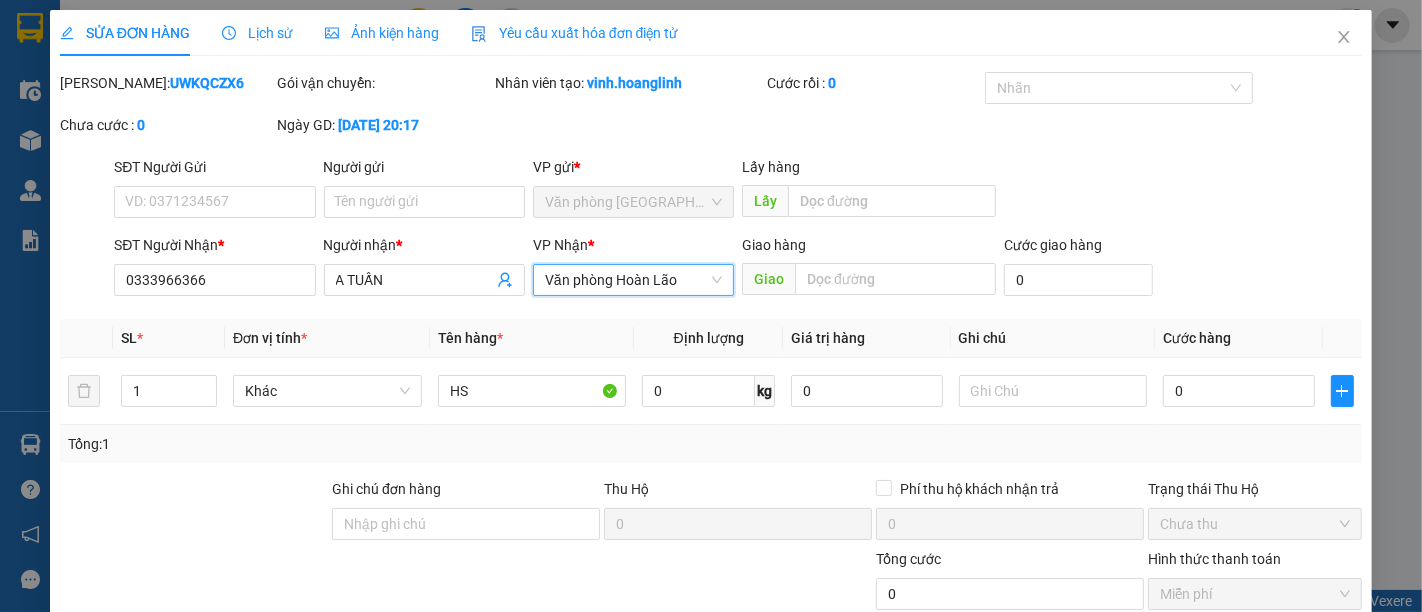 scroll, scrollTop: 191, scrollLeft: 0, axis: vertical 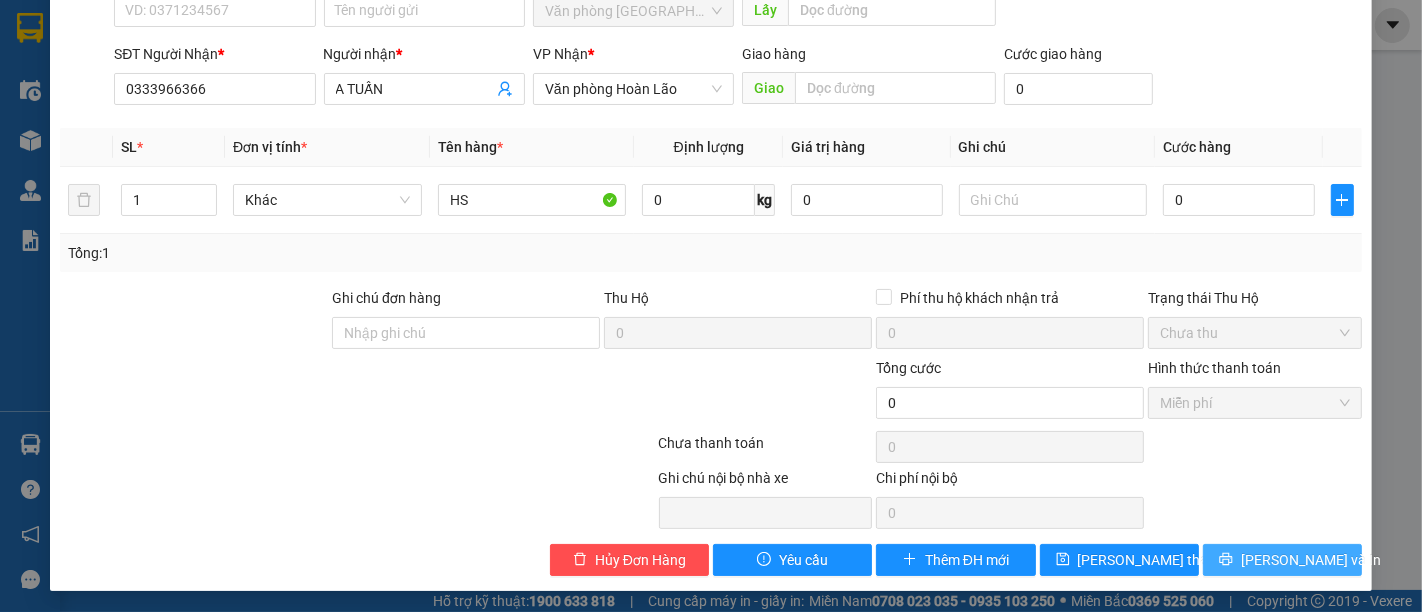 click on "[PERSON_NAME] và In" at bounding box center [1311, 560] 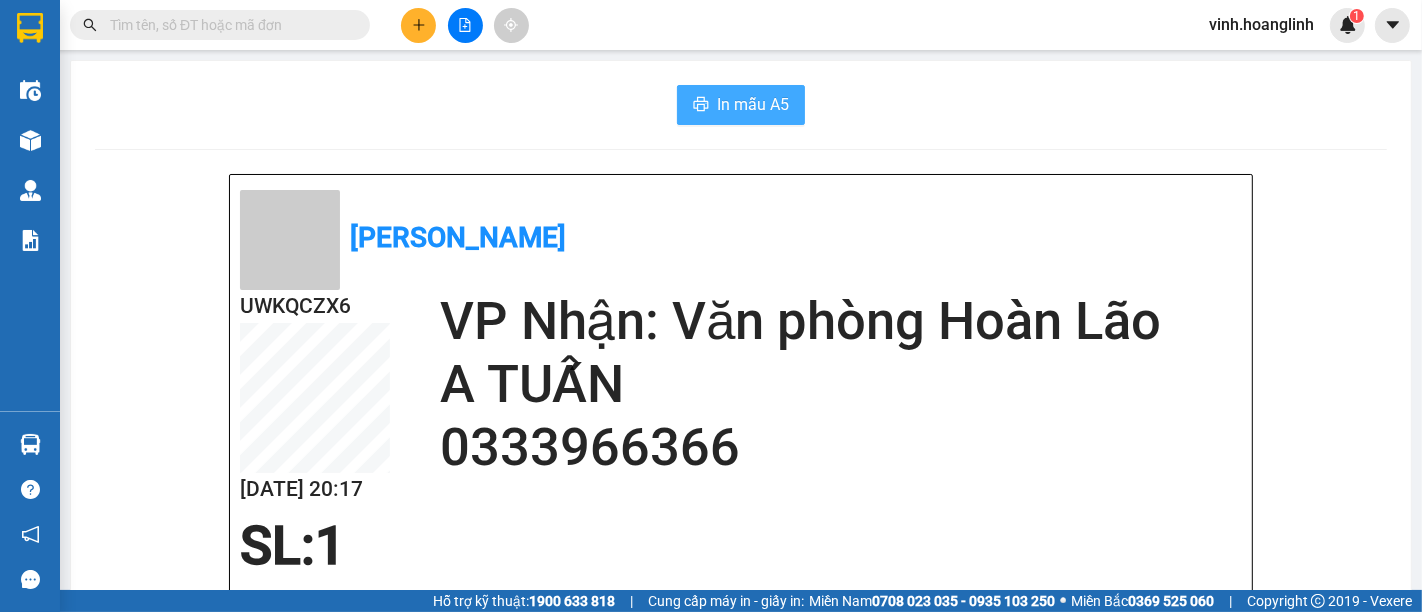 click on "In mẫu A5" at bounding box center (753, 104) 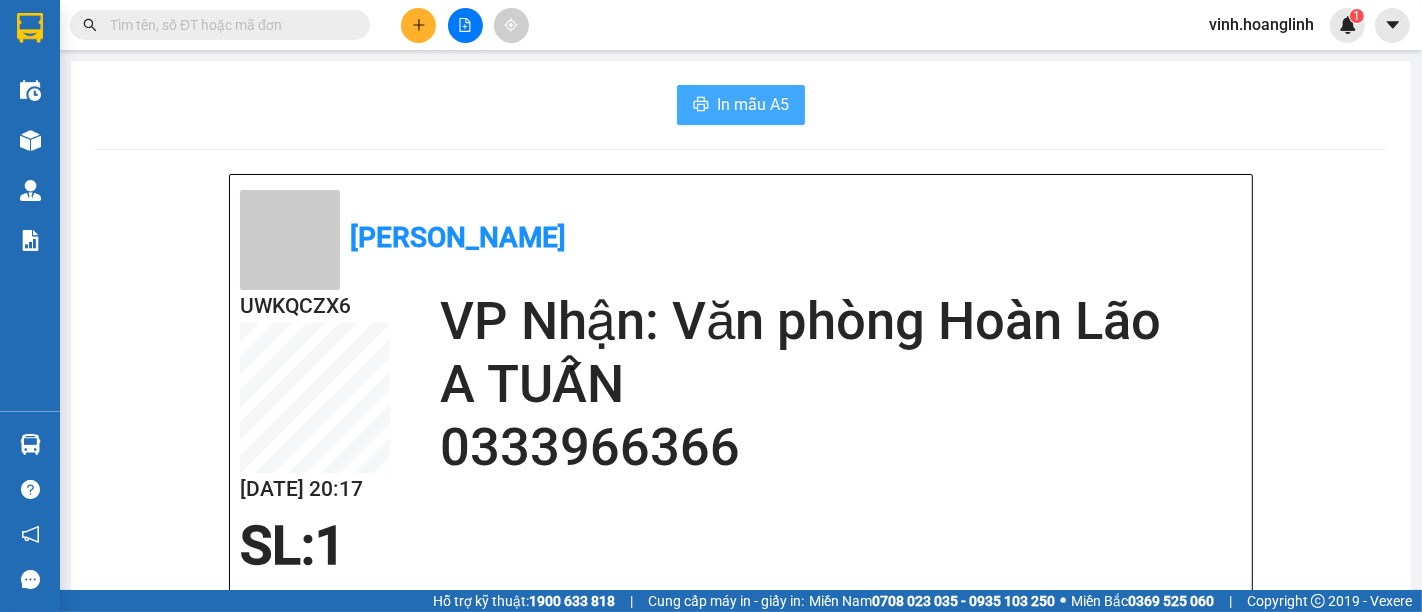 scroll, scrollTop: 0, scrollLeft: 0, axis: both 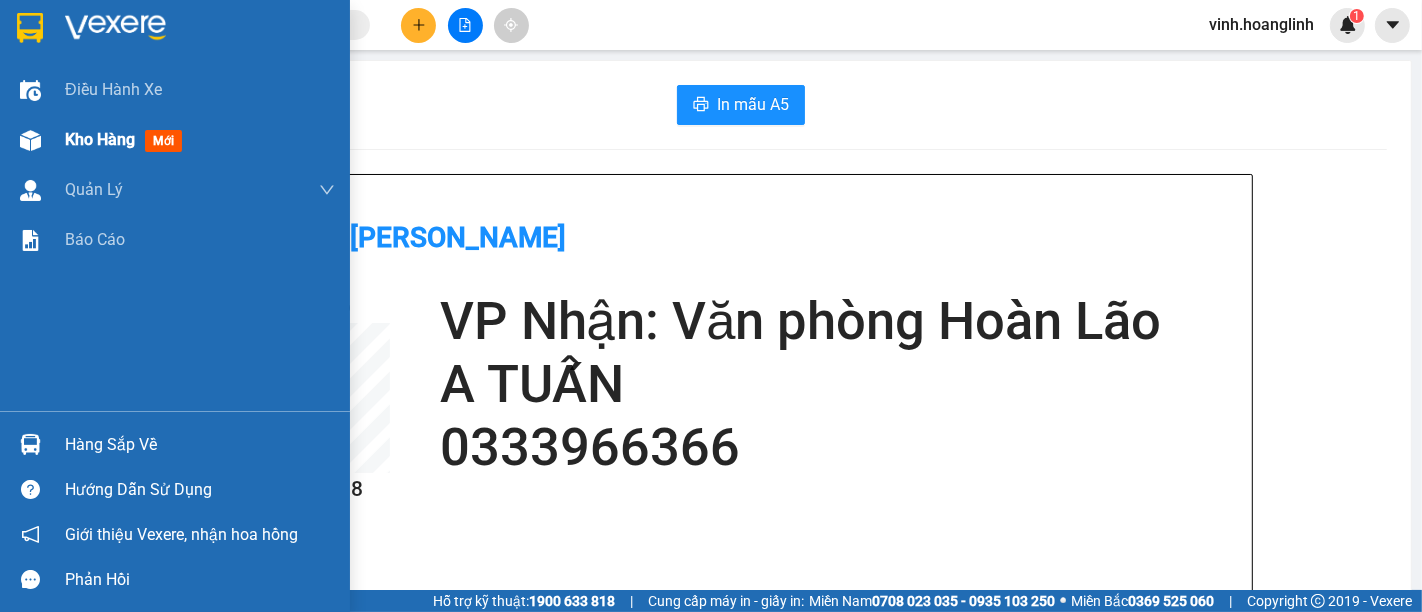 click on "Kho hàng" at bounding box center [100, 139] 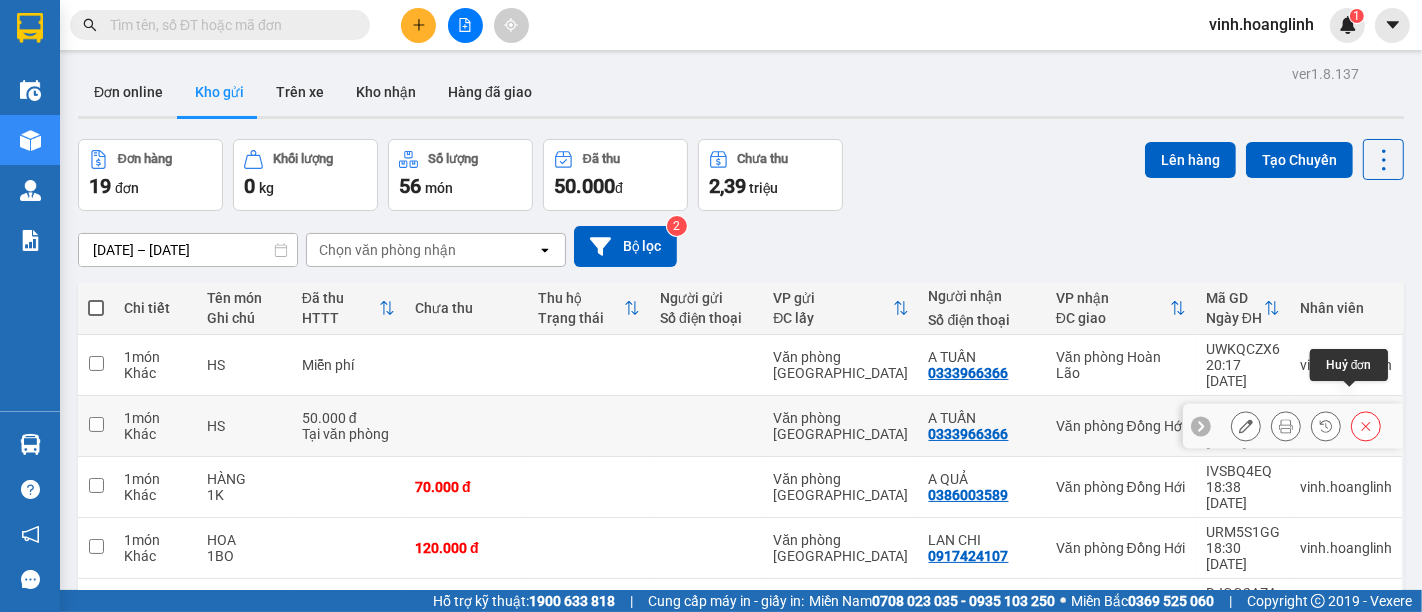 click 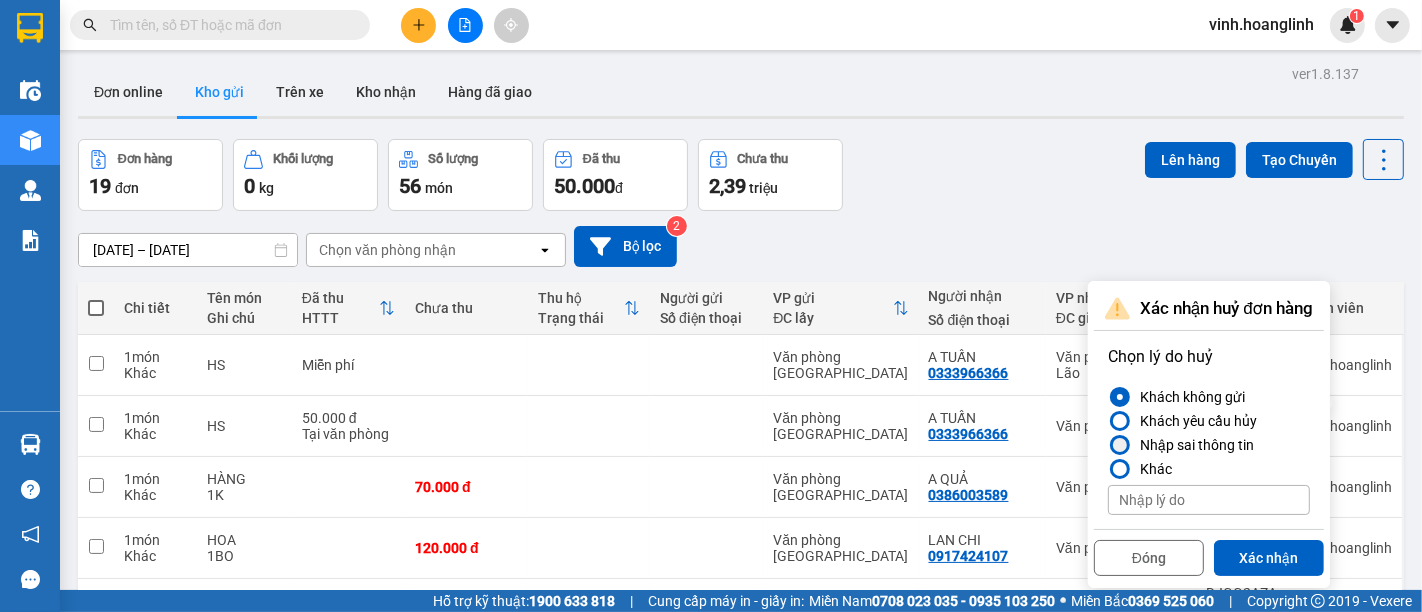 click on "Nhập sai thông tin" at bounding box center (1193, 445) 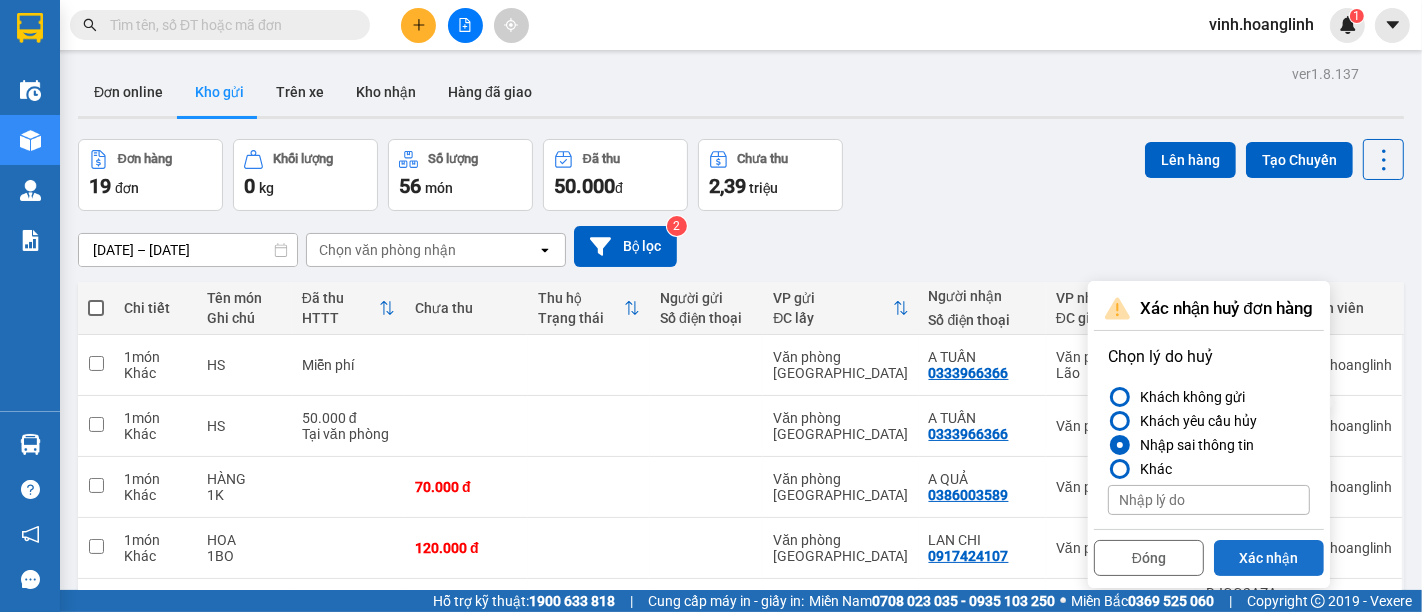 click on "Xác nhận" at bounding box center (1269, 558) 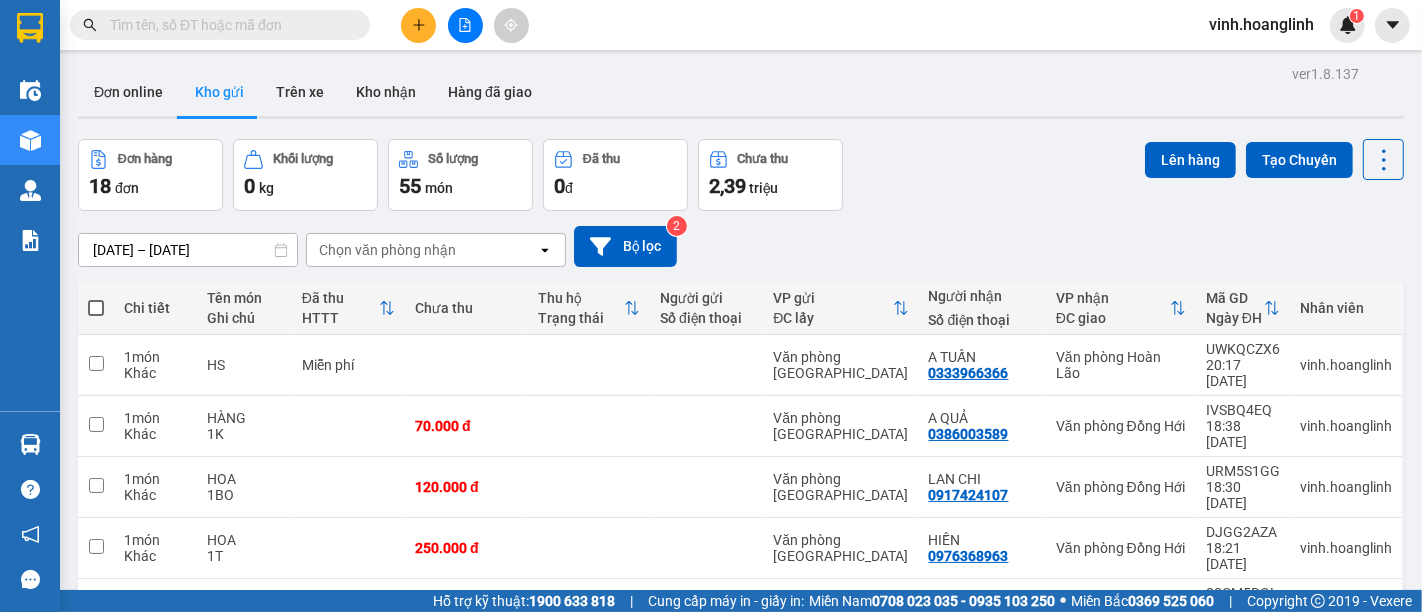 click at bounding box center [96, 308] 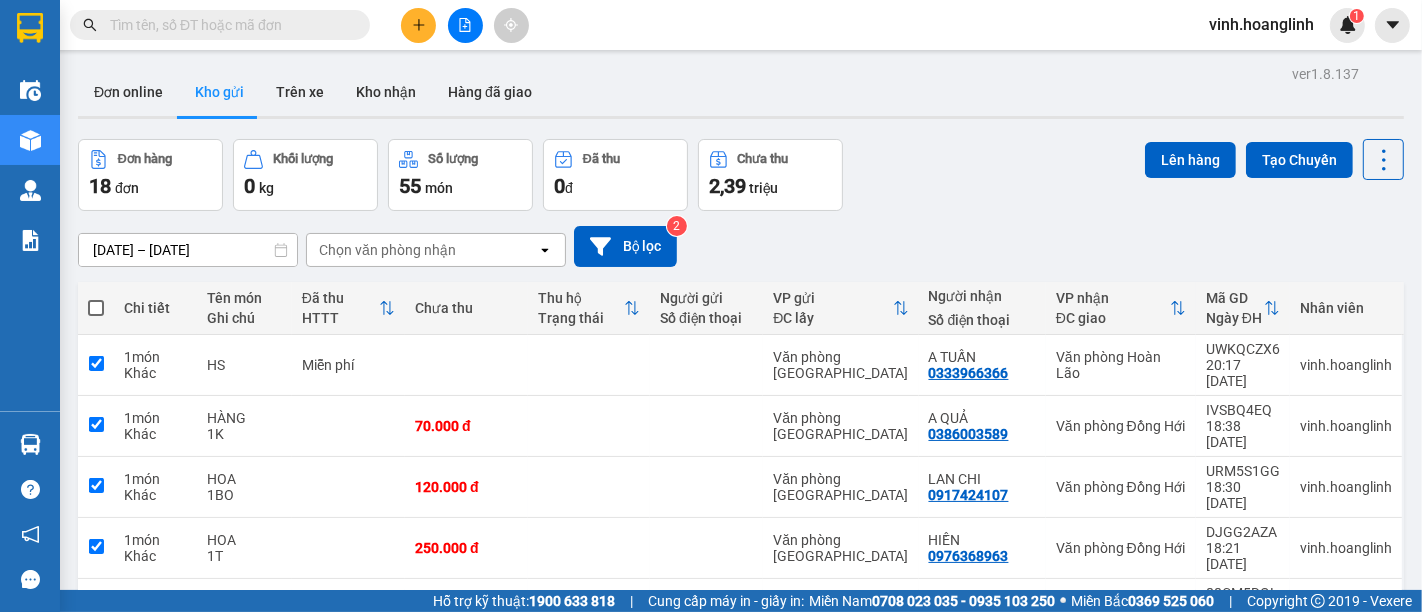 checkbox on "true" 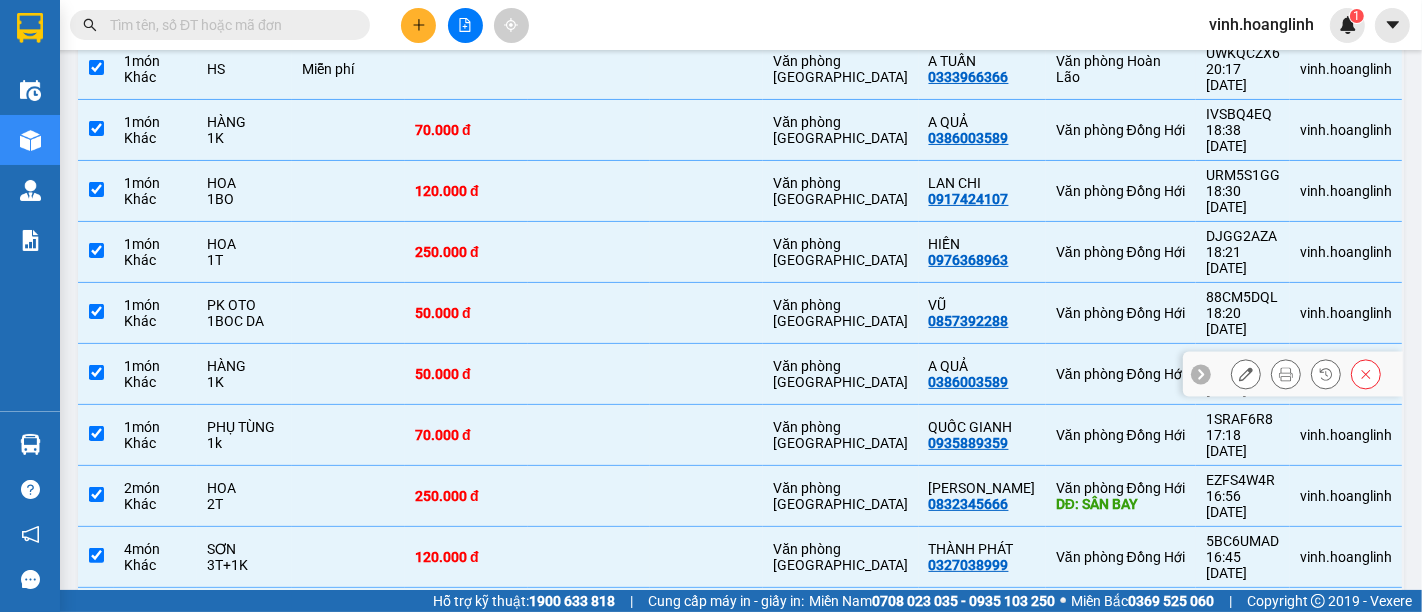 scroll, scrollTop: 0, scrollLeft: 0, axis: both 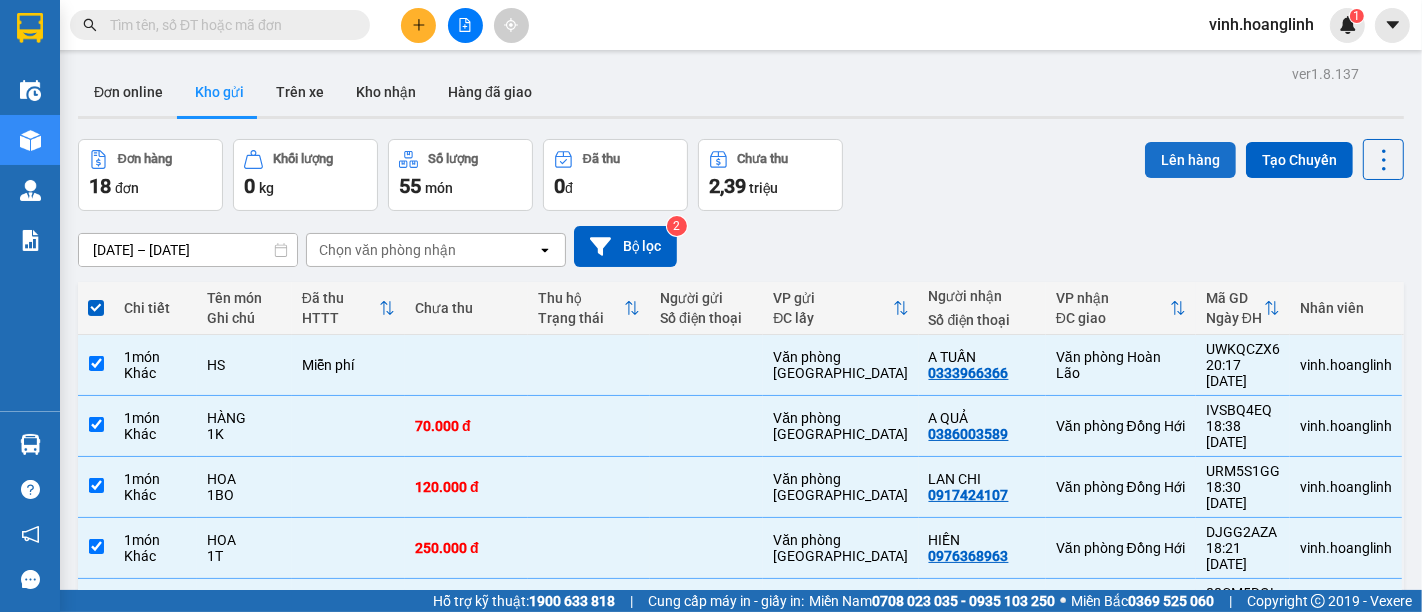 click on "Lên hàng" at bounding box center (1190, 160) 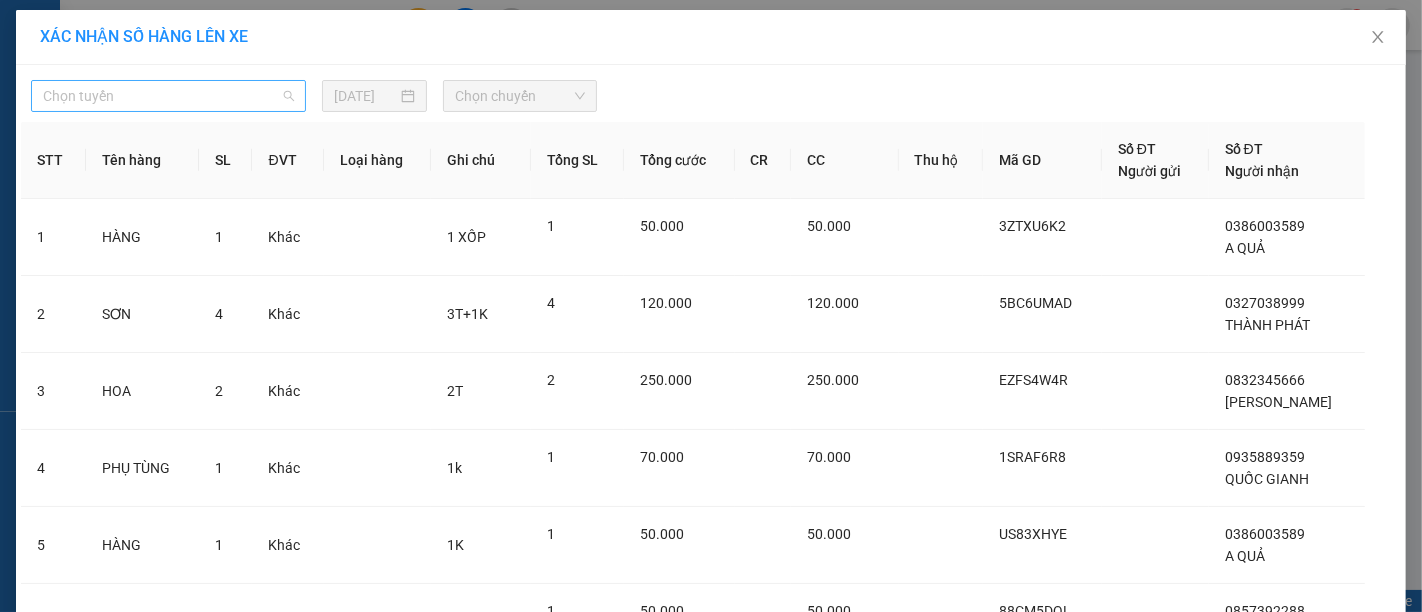 drag, startPoint x: 97, startPoint y: 84, endPoint x: 132, endPoint y: 130, distance: 57.801384 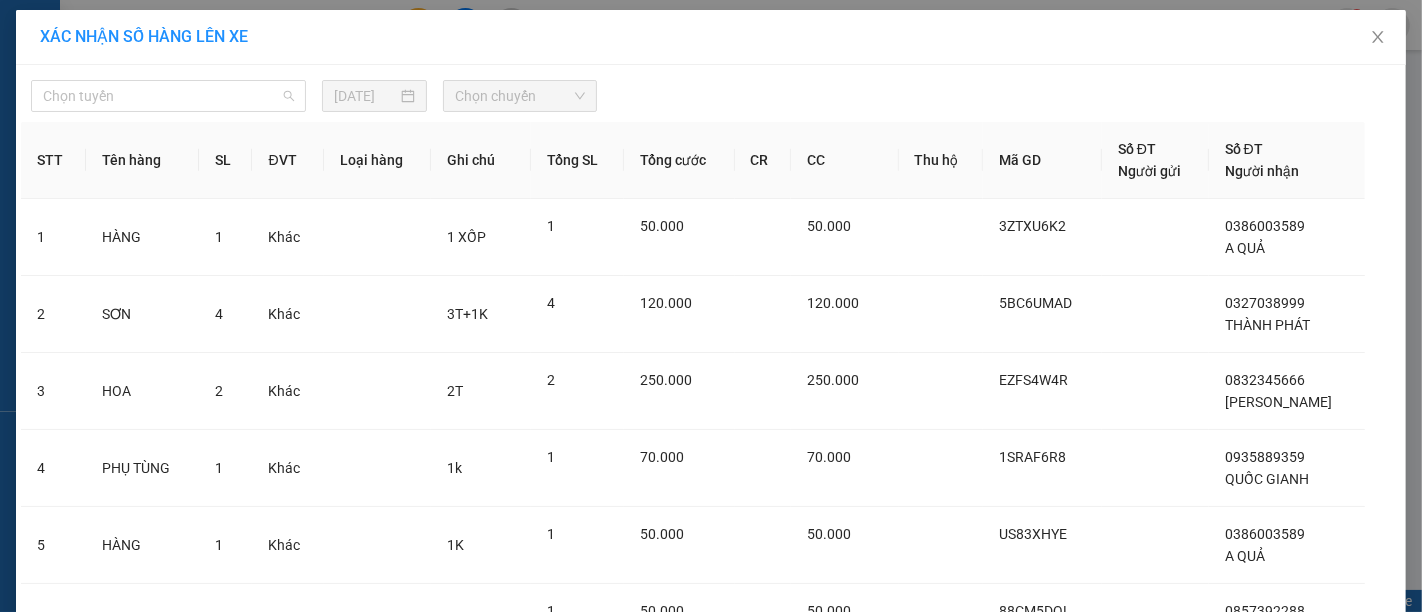 click on "Chọn tuyến" at bounding box center (168, 96) 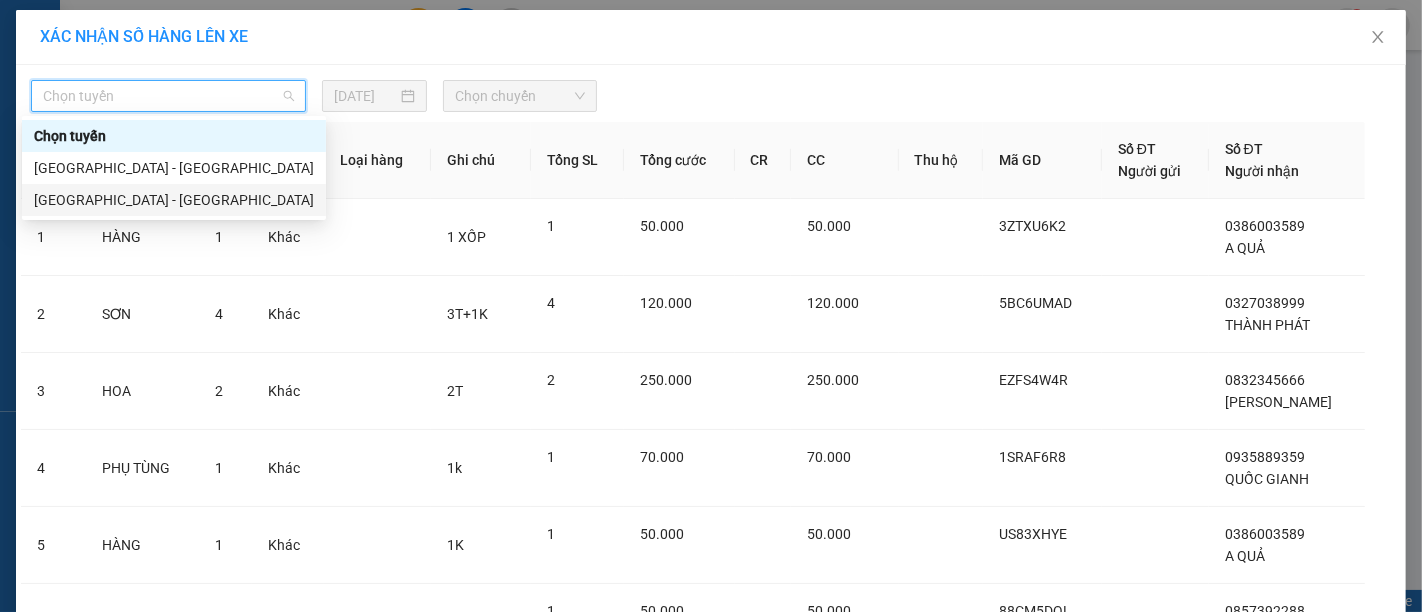 click on "[GEOGRAPHIC_DATA] - [GEOGRAPHIC_DATA]" at bounding box center [174, 200] 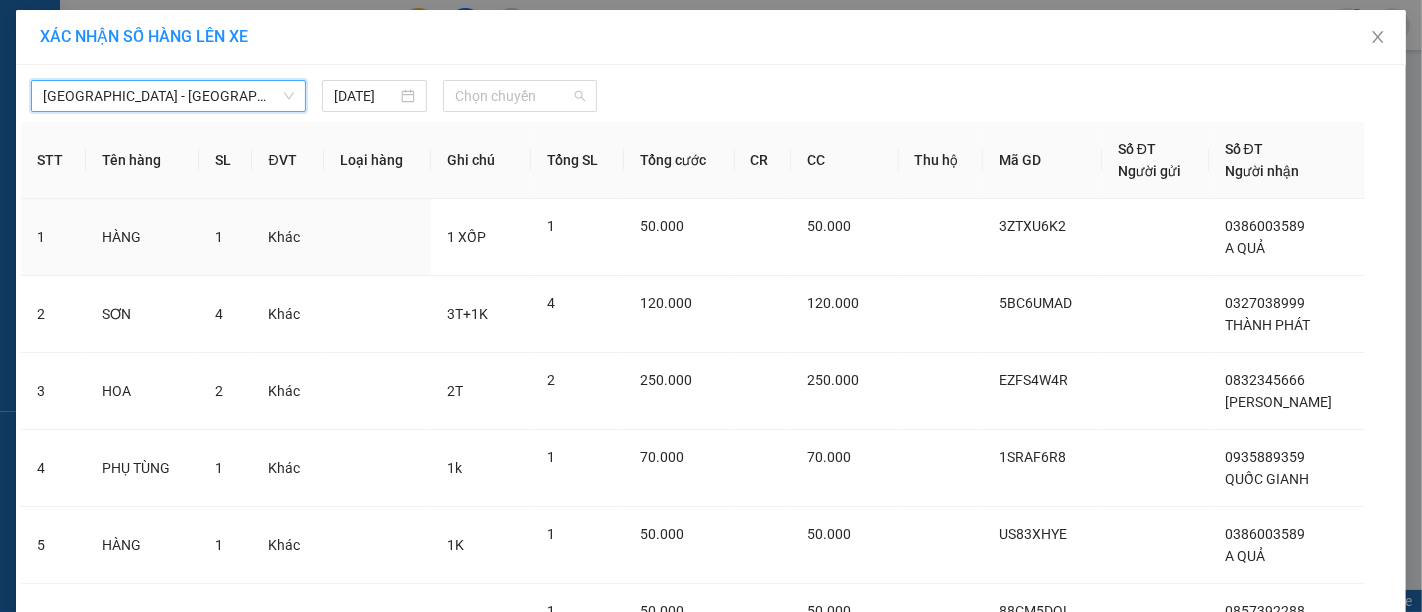 drag, startPoint x: 522, startPoint y: 93, endPoint x: 588, endPoint y: 167, distance: 99.15644 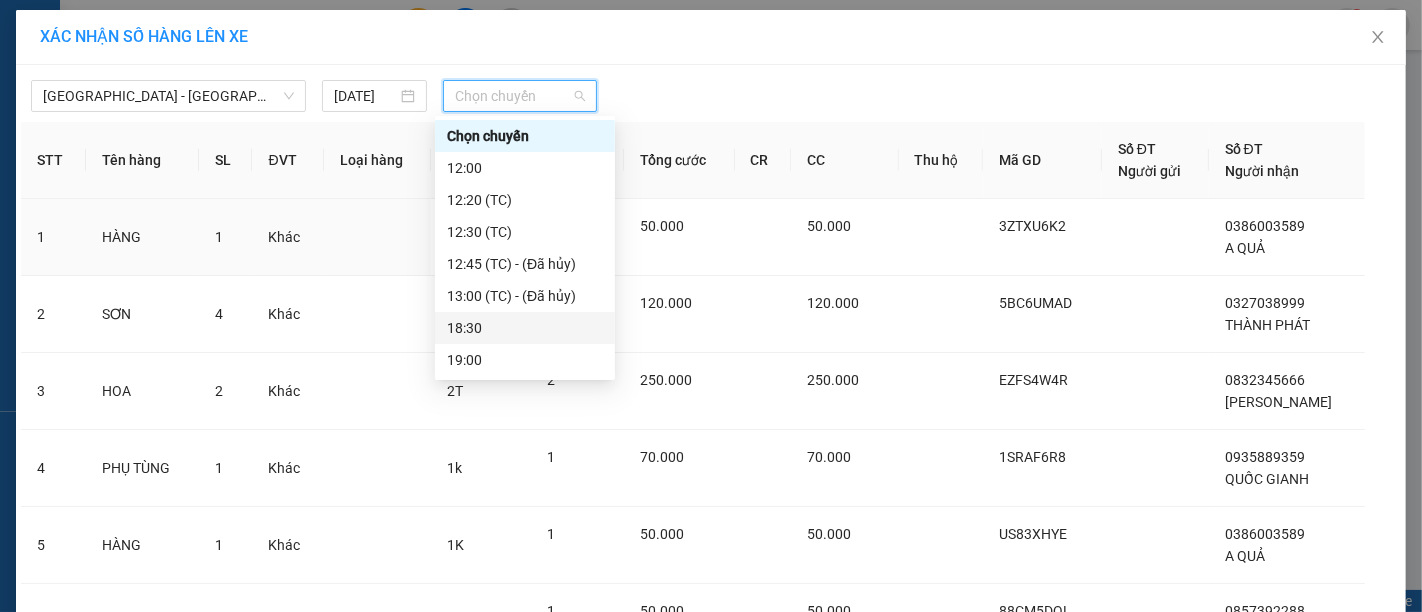 scroll, scrollTop: 127, scrollLeft: 0, axis: vertical 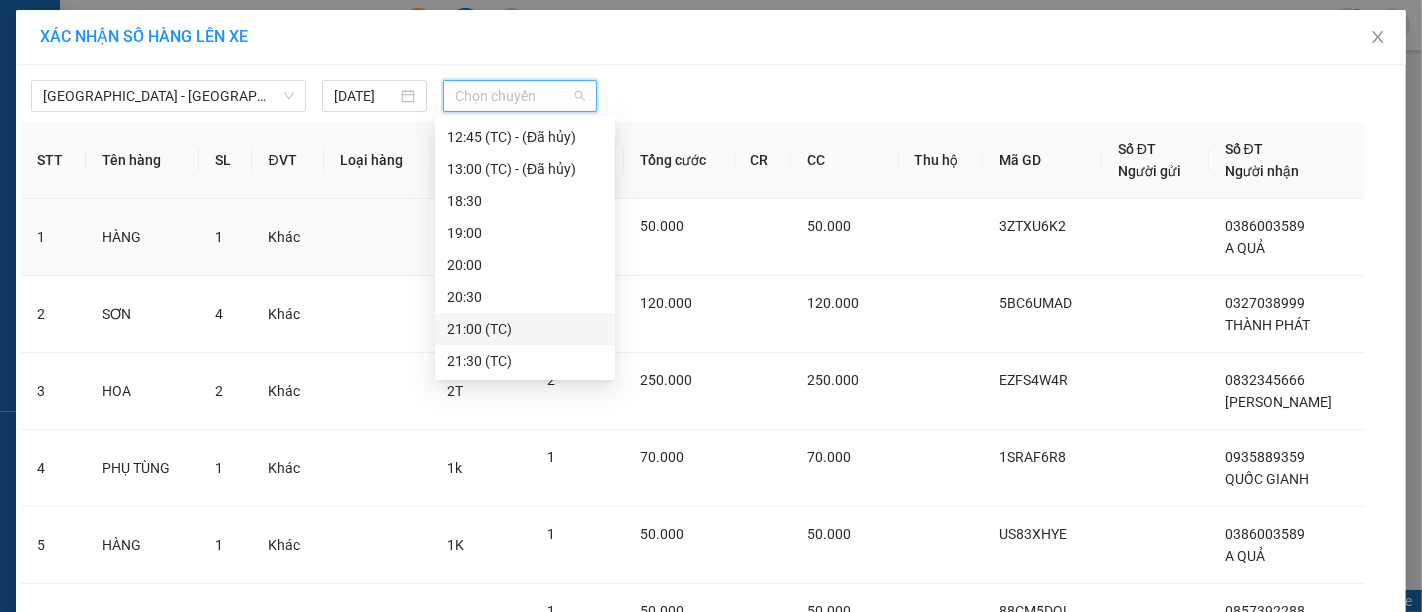 click on "21:00   (TC)" at bounding box center (525, 329) 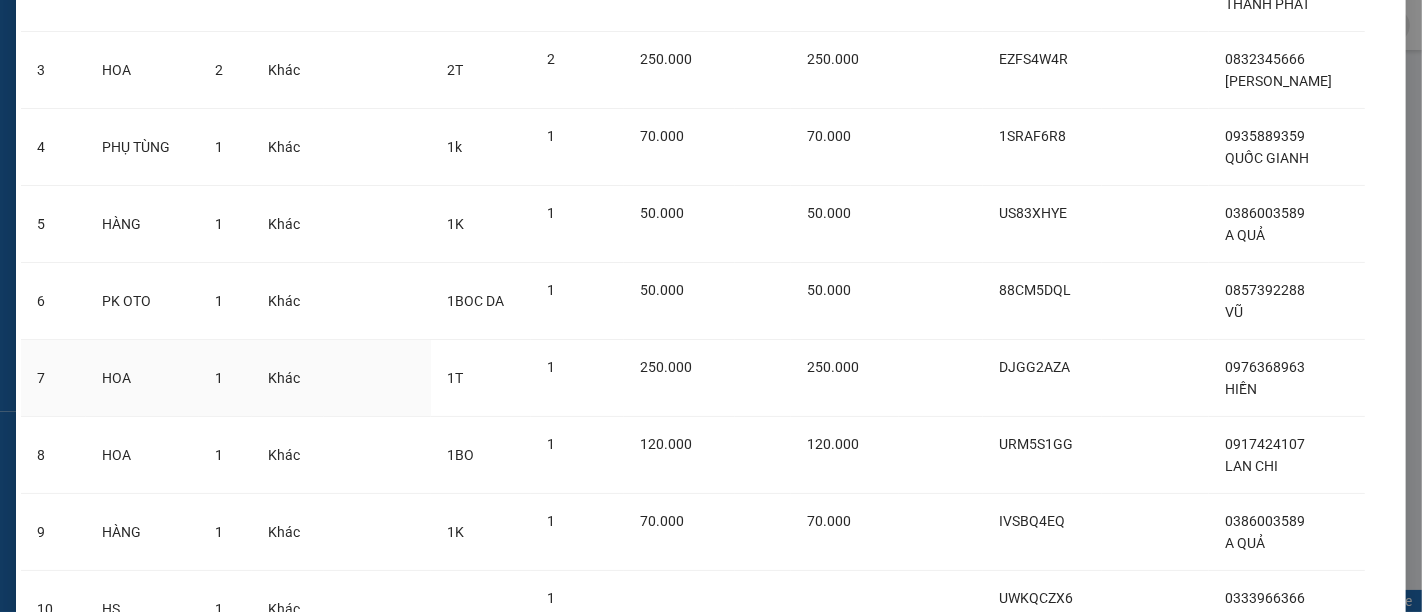 scroll, scrollTop: 511, scrollLeft: 0, axis: vertical 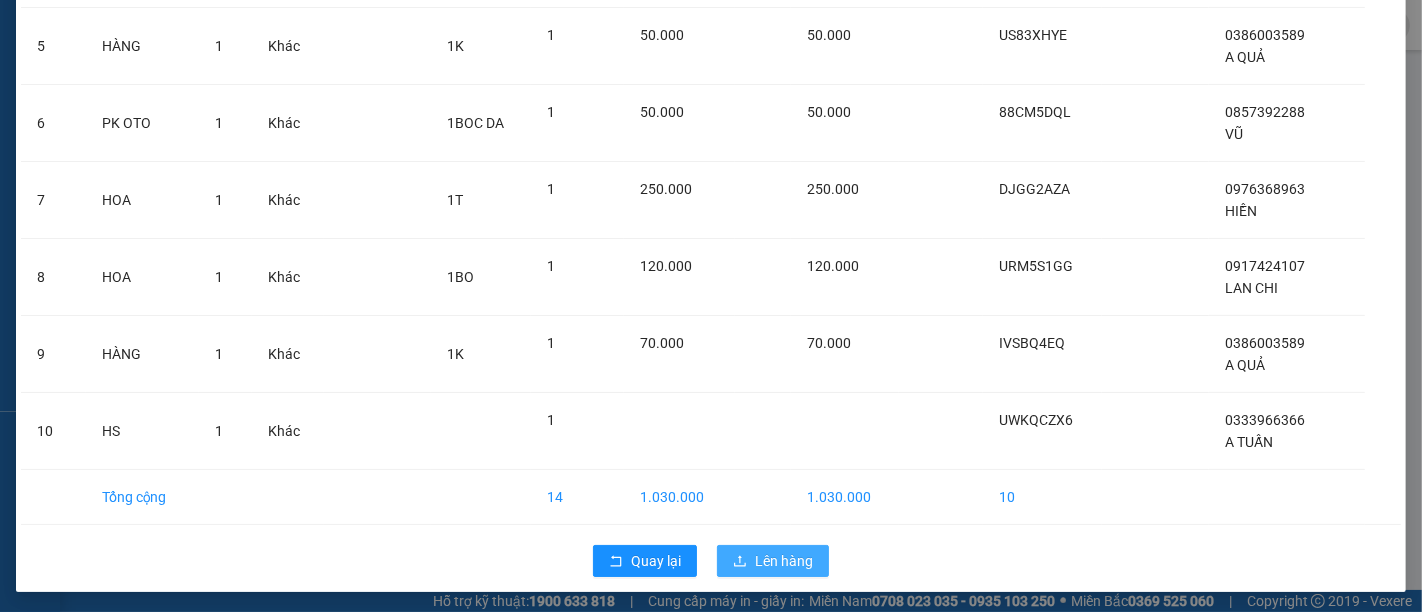 click on "Lên hàng" at bounding box center (784, 561) 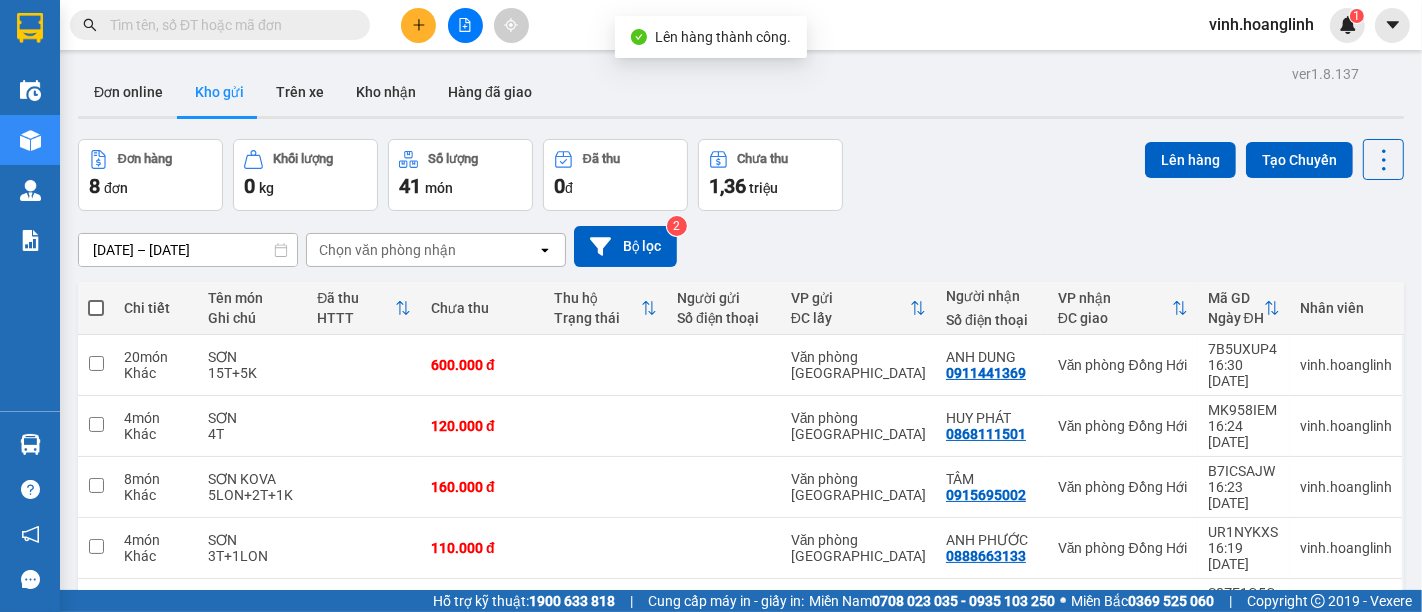 drag, startPoint x: 97, startPoint y: 301, endPoint x: 130, endPoint y: 298, distance: 33.13608 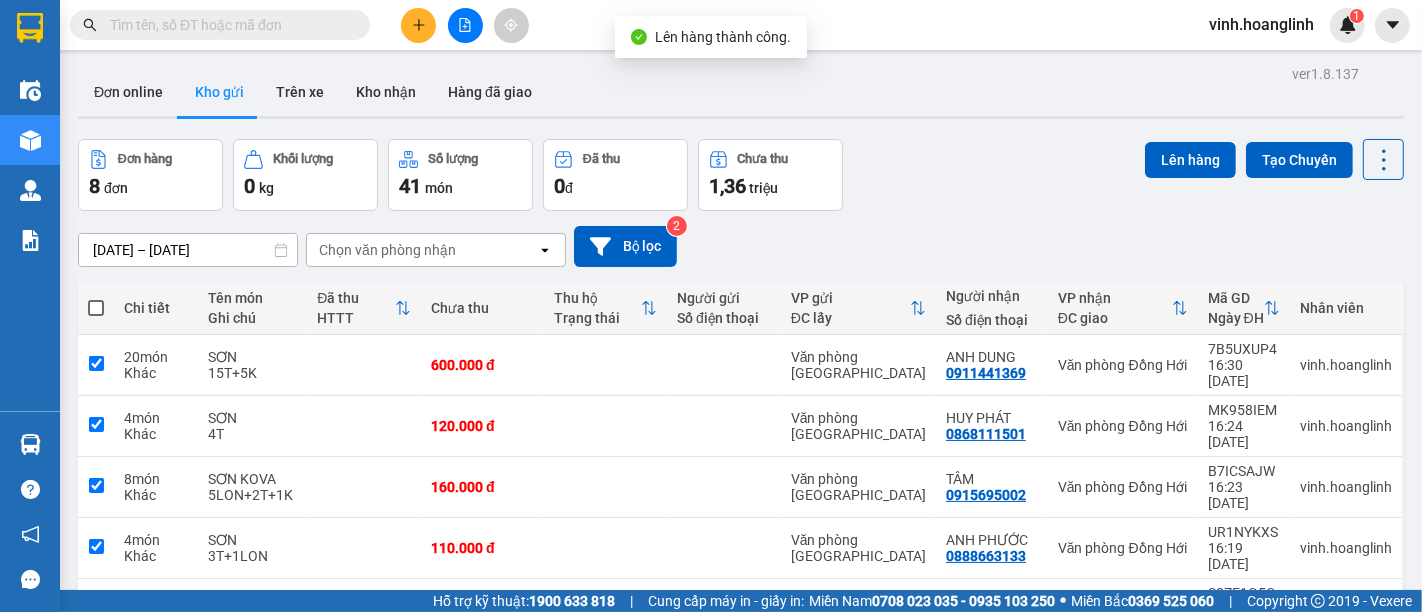 checkbox on "true" 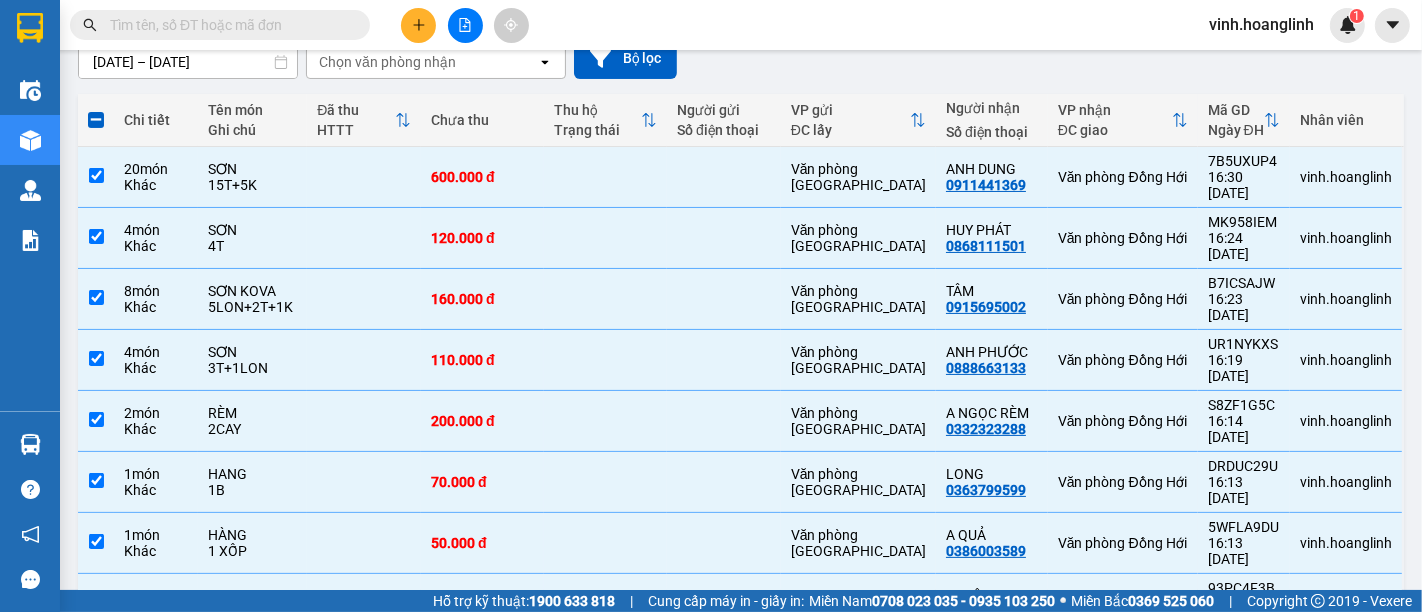 scroll, scrollTop: 0, scrollLeft: 0, axis: both 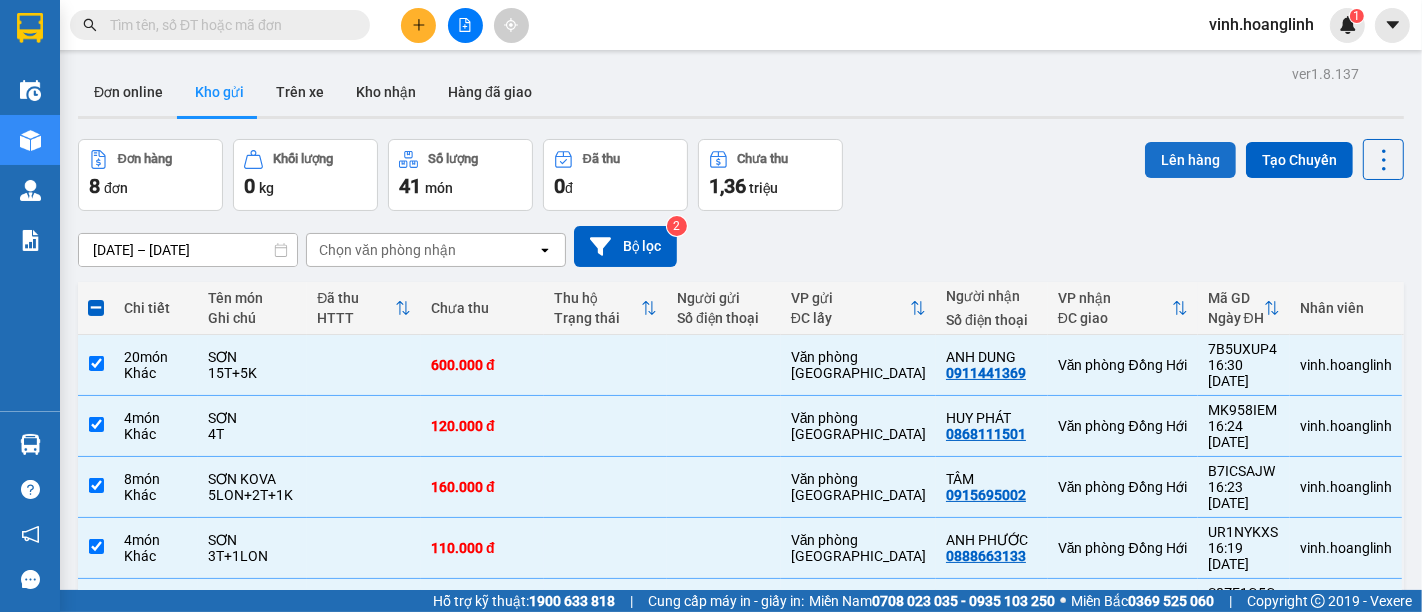 click on "Lên hàng" at bounding box center [1190, 160] 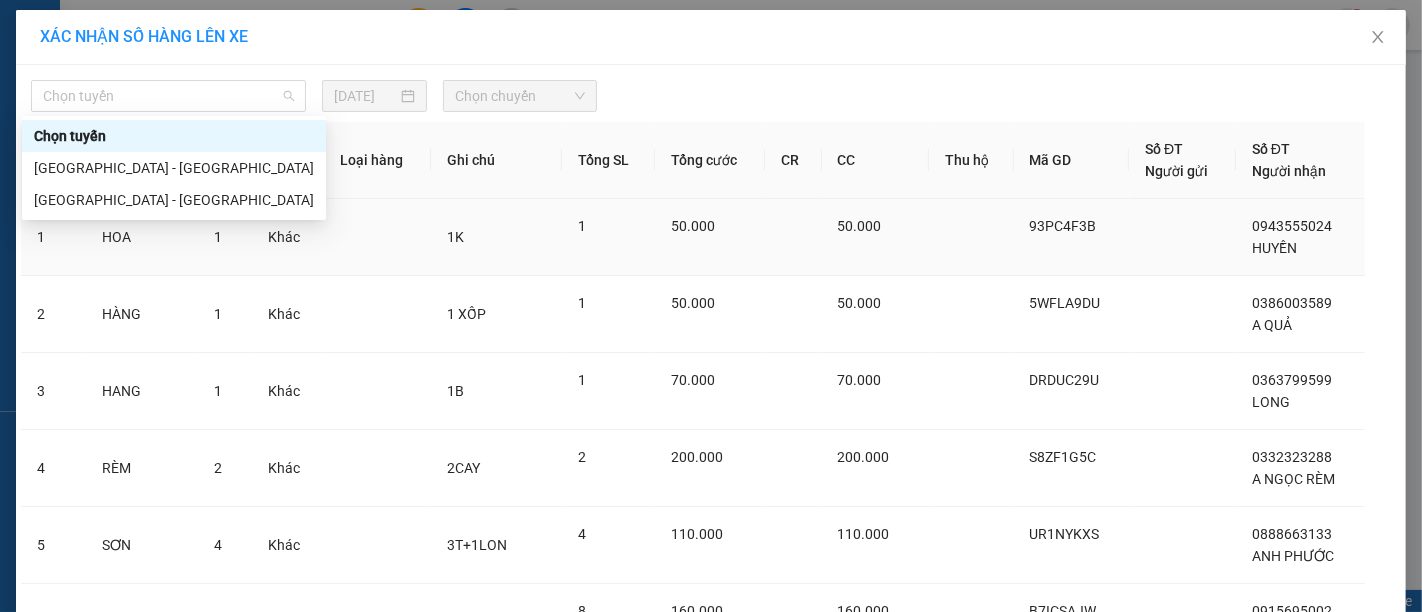 drag, startPoint x: 90, startPoint y: 98, endPoint x: 134, endPoint y: 221, distance: 130.63307 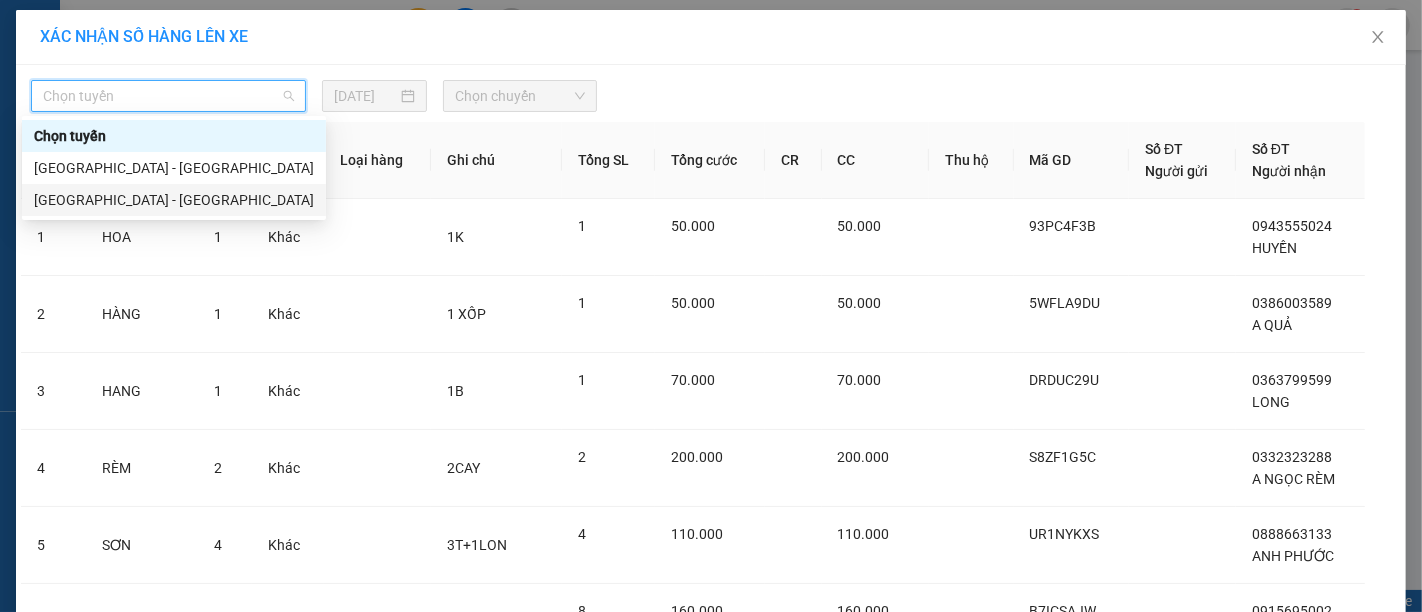 click on "[GEOGRAPHIC_DATA] - [GEOGRAPHIC_DATA]" at bounding box center [174, 200] 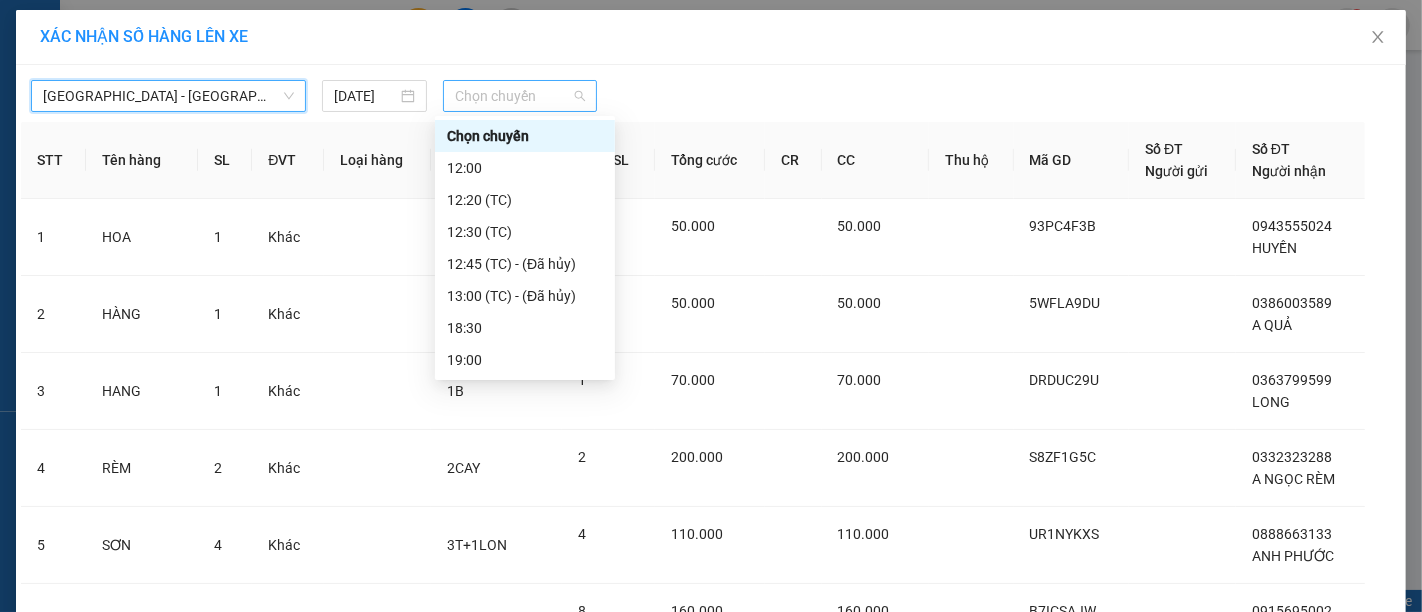 click on "Chọn chuyến" at bounding box center [520, 96] 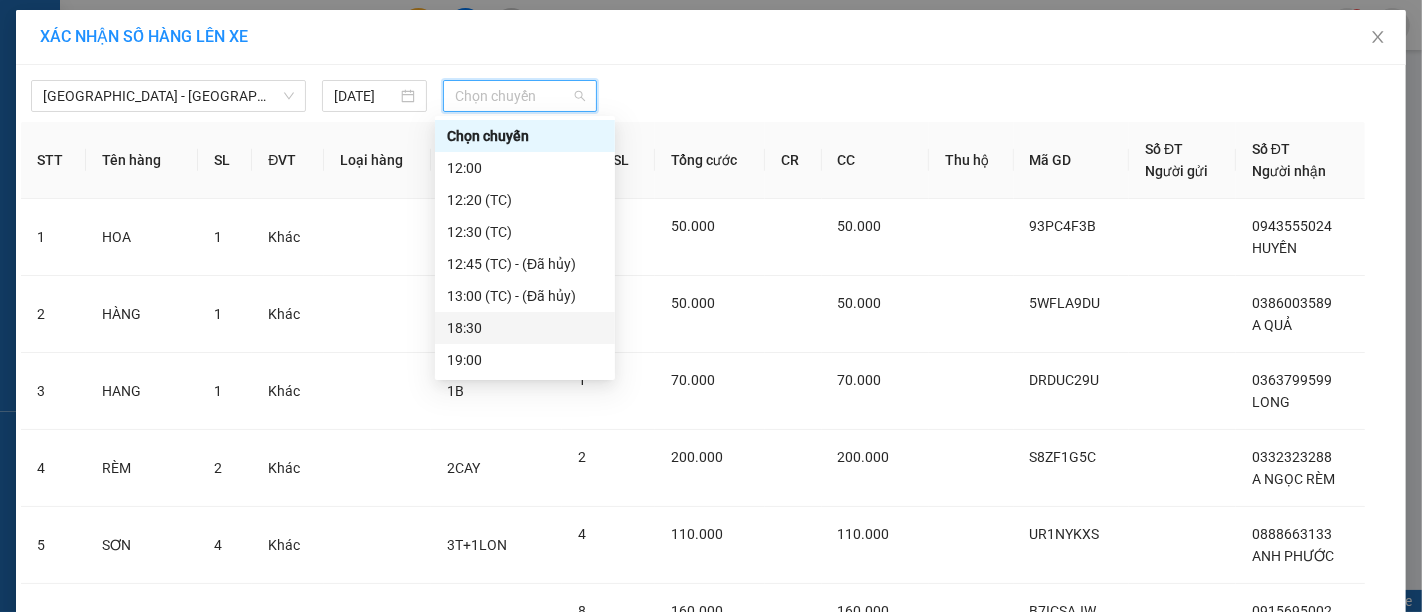 scroll, scrollTop: 127, scrollLeft: 0, axis: vertical 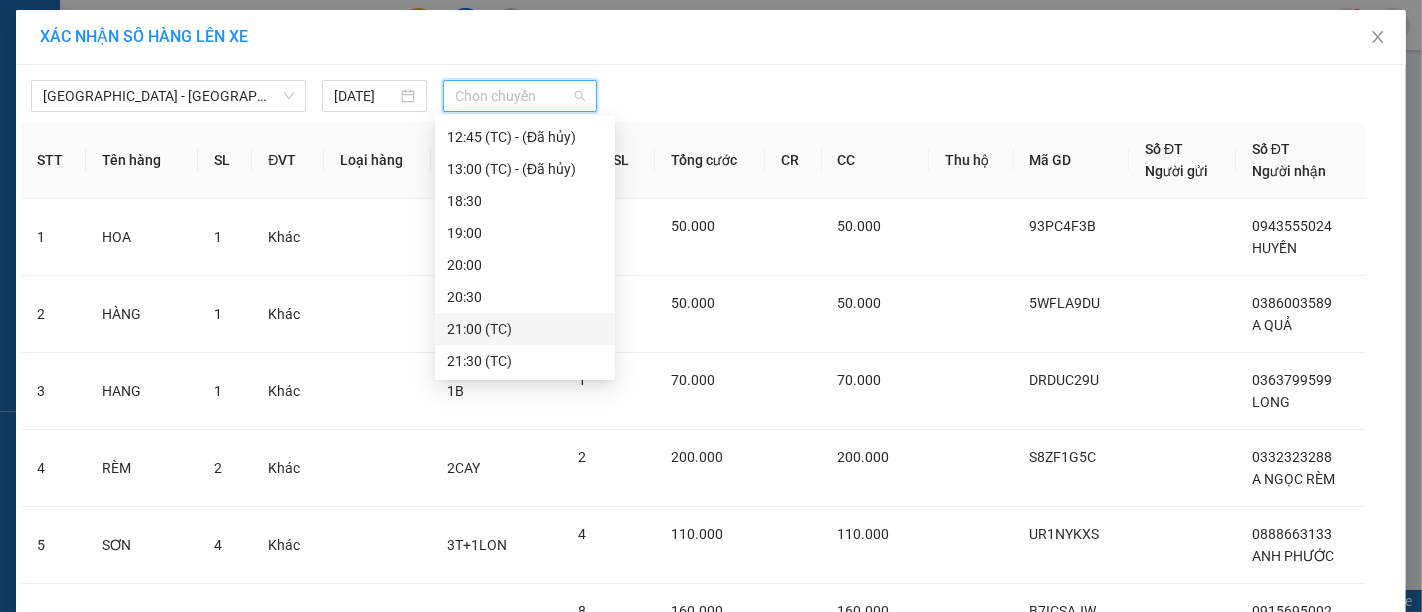 click on "21:00   (TC)" at bounding box center [525, 329] 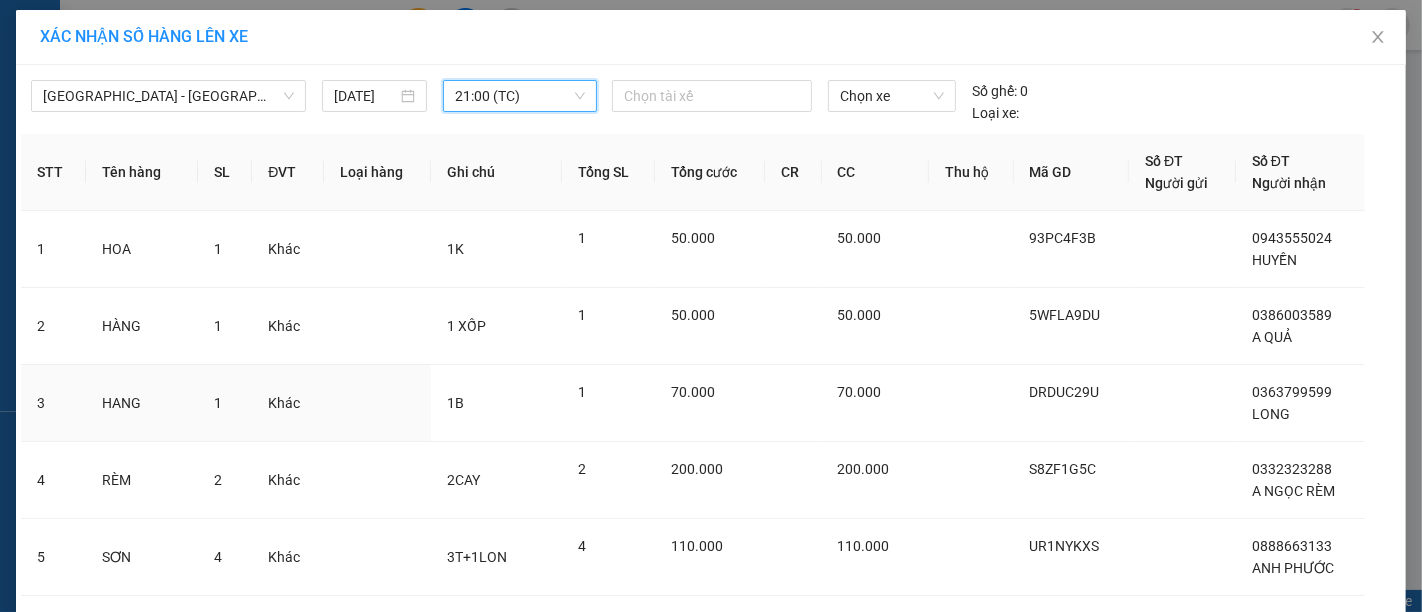 scroll, scrollTop: 357, scrollLeft: 0, axis: vertical 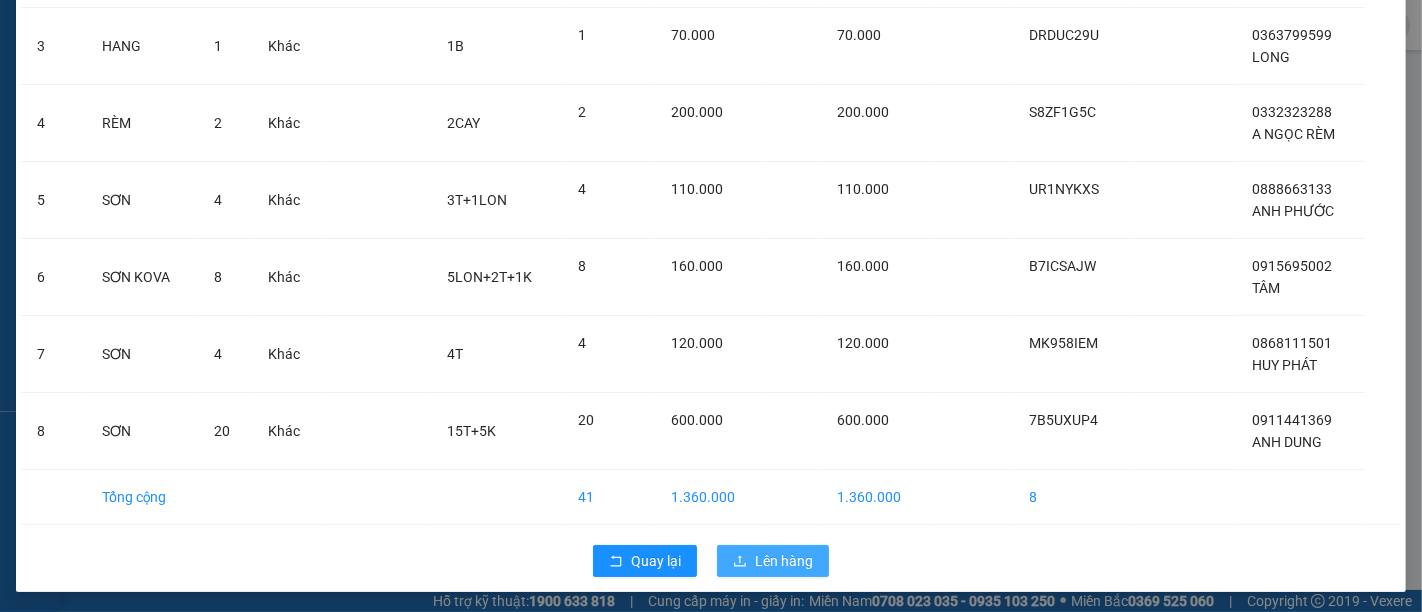 click on "Lên hàng" at bounding box center [773, 561] 